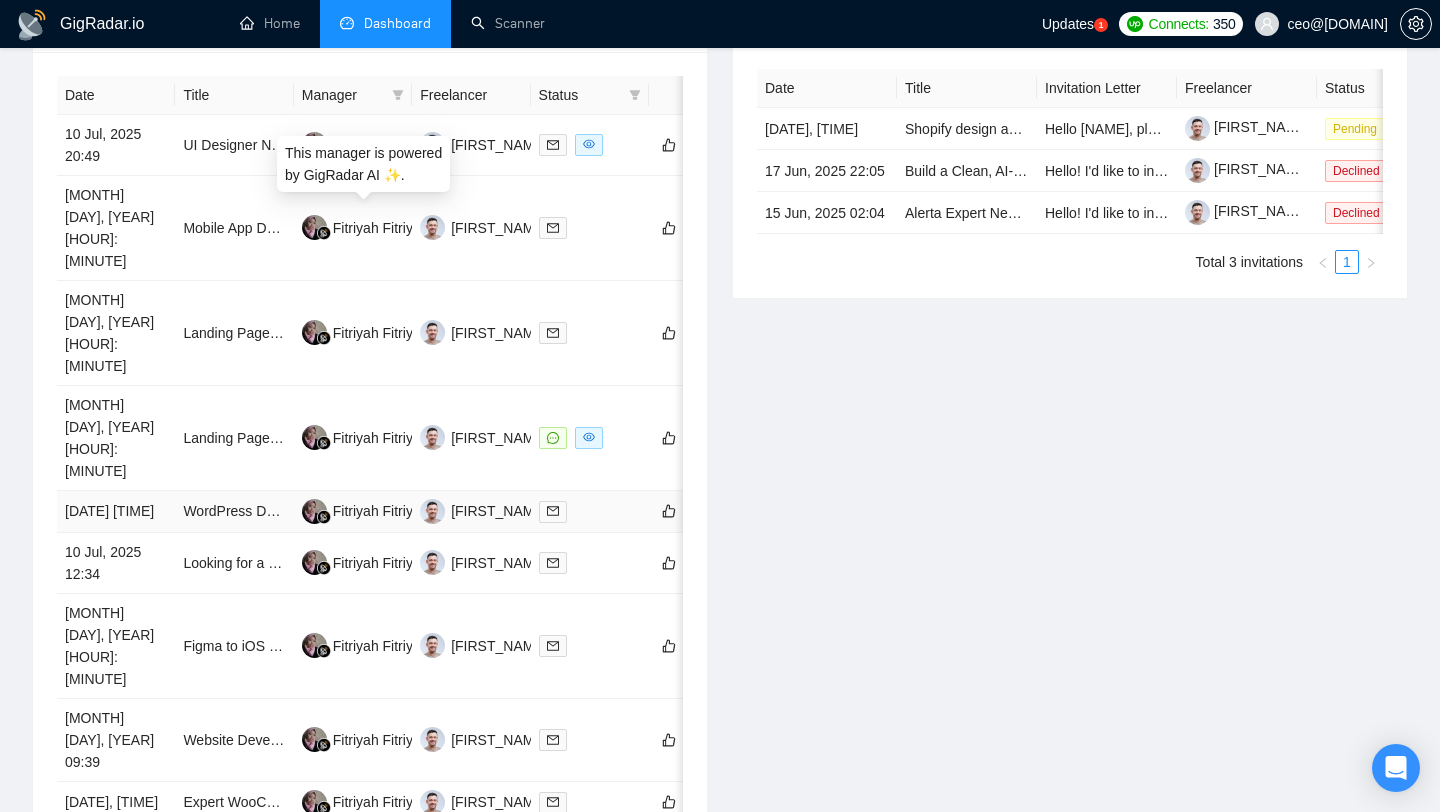 scroll, scrollTop: 985, scrollLeft: 0, axis: vertical 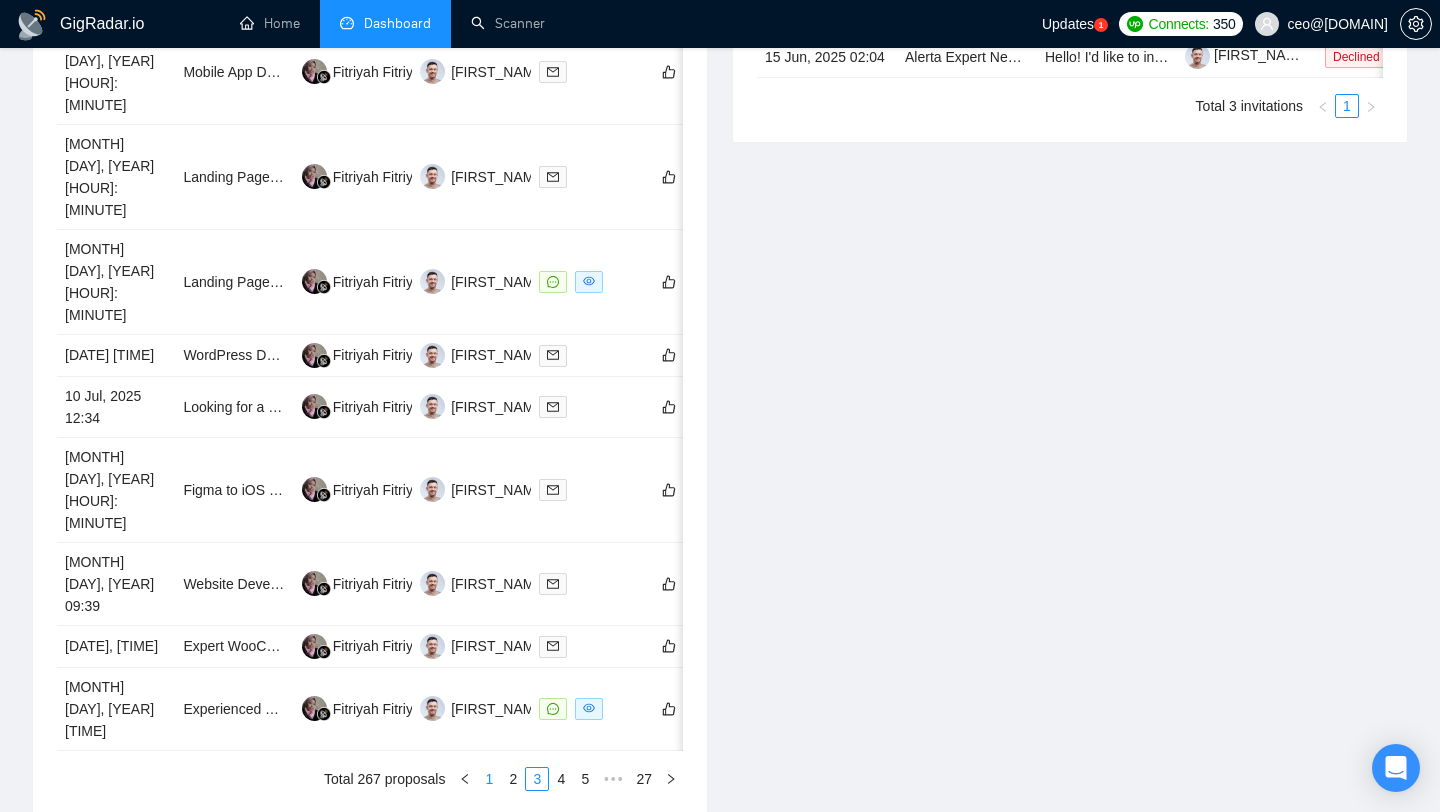 click on "1" at bounding box center [489, 779] 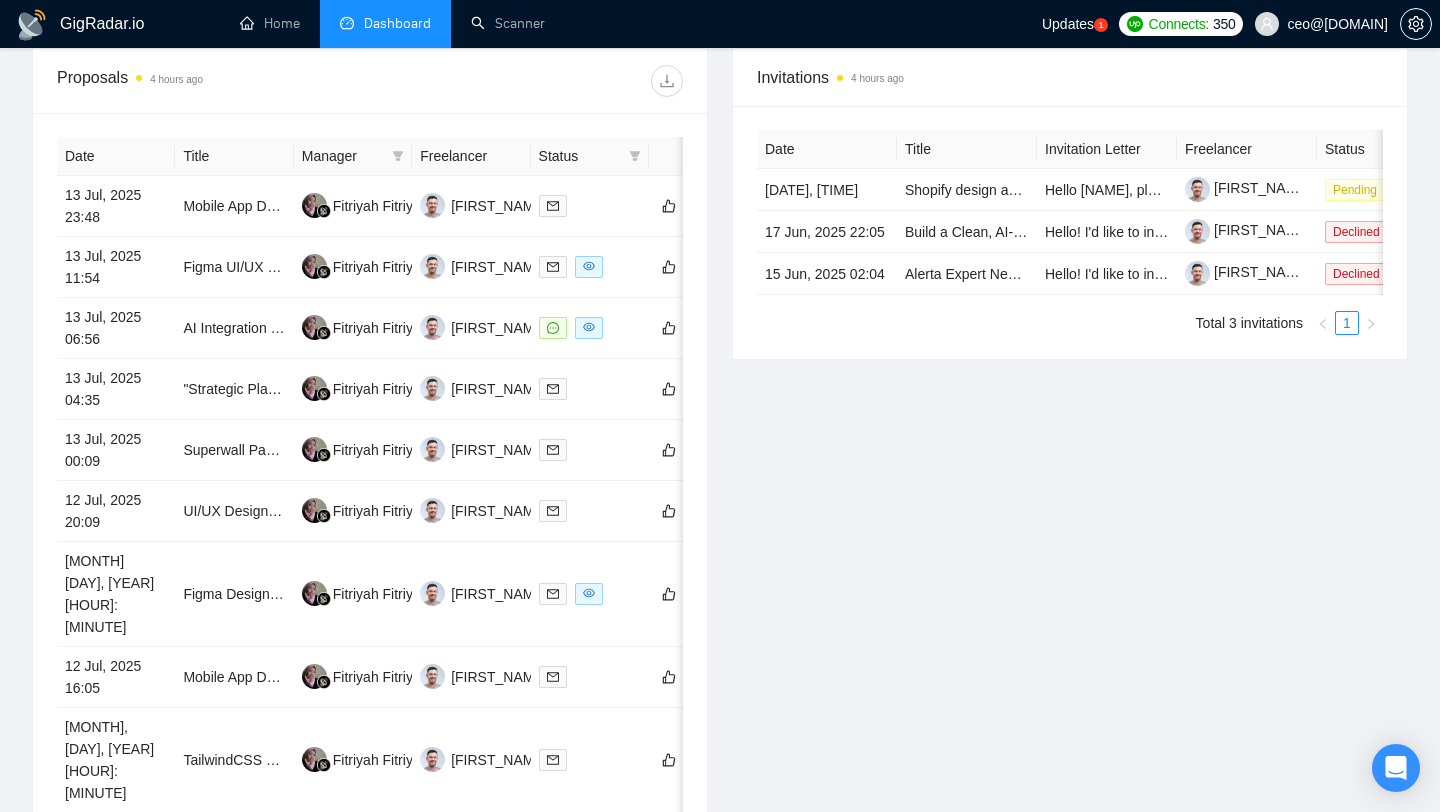 scroll, scrollTop: 711, scrollLeft: 0, axis: vertical 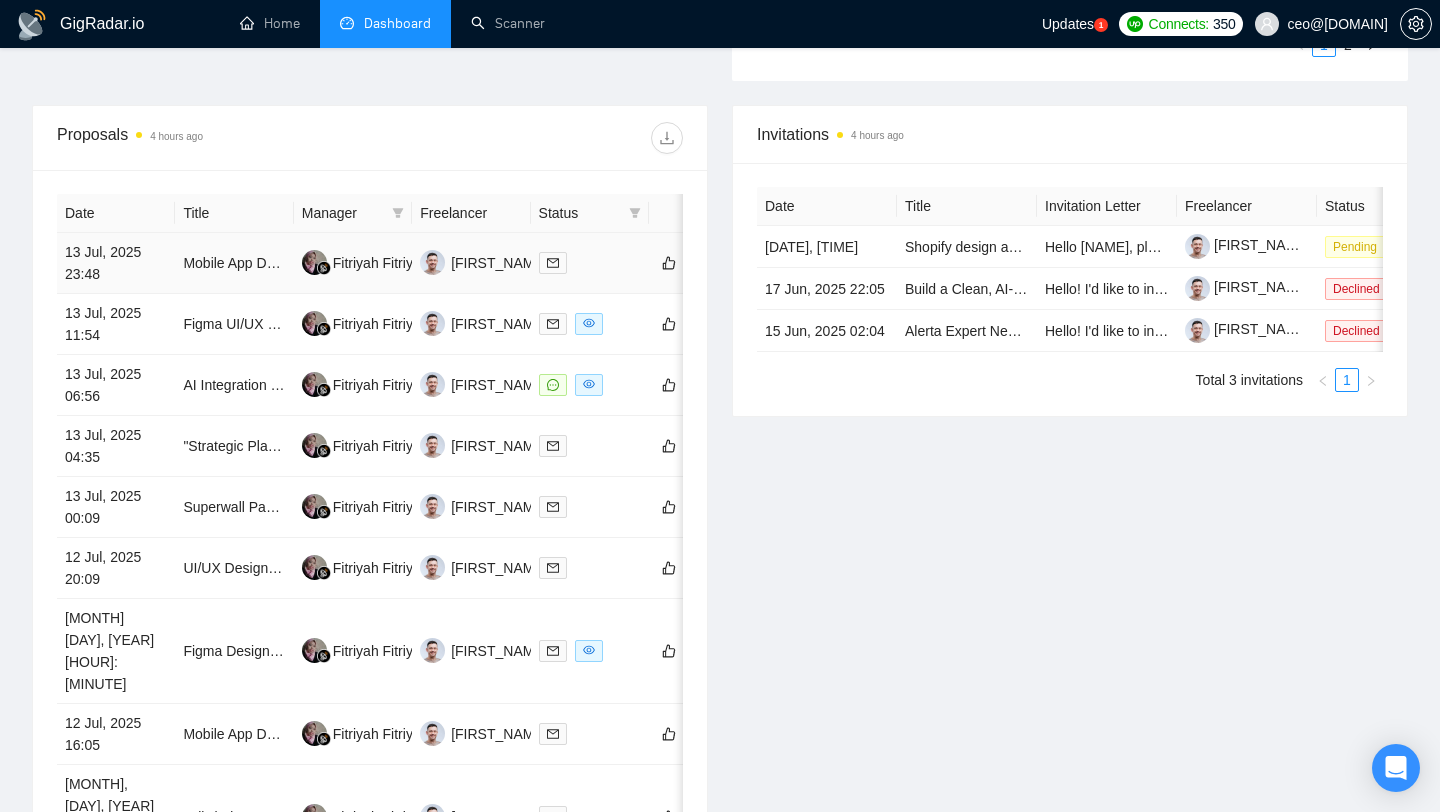 click on "Mobile App Development Assistance Needed" at bounding box center [234, 263] 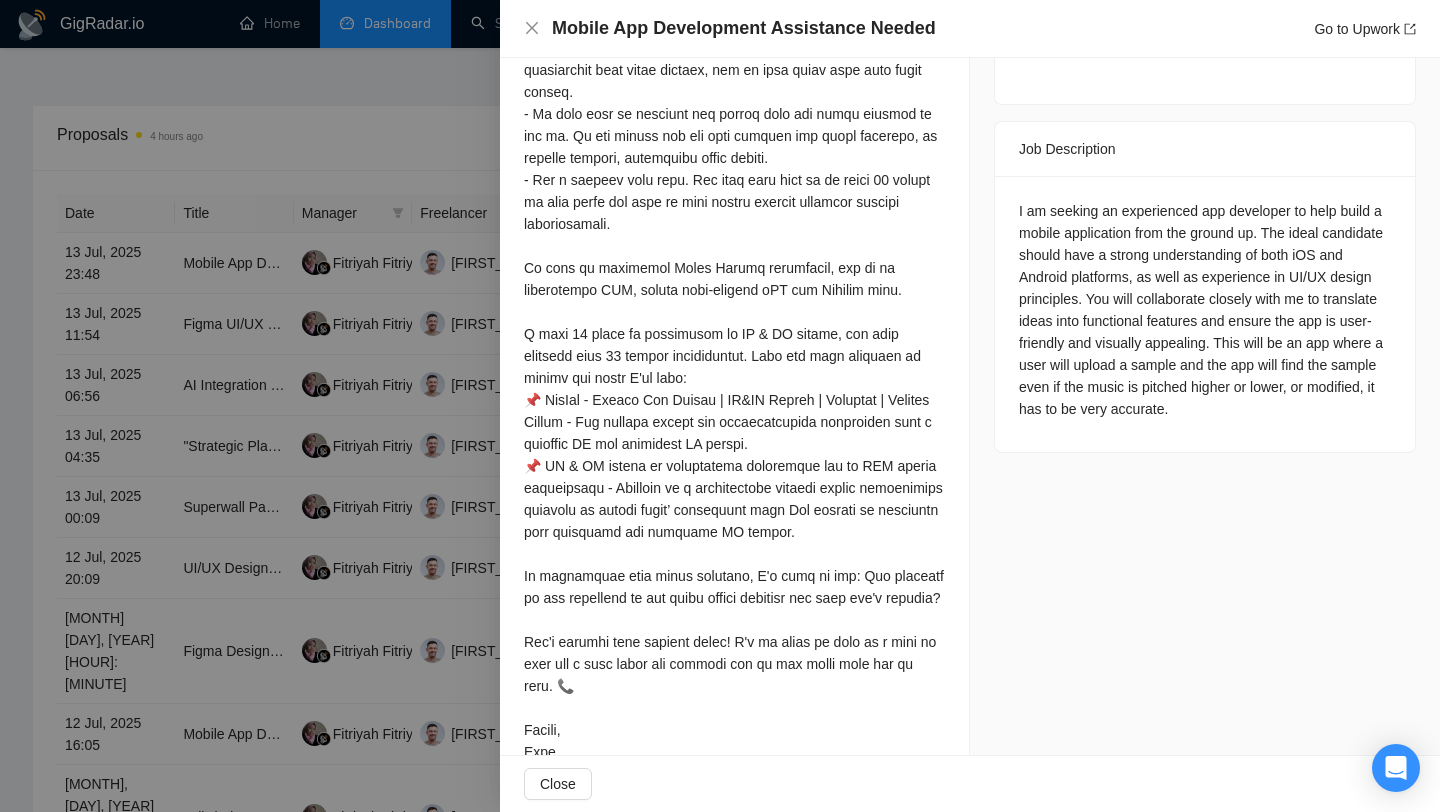 scroll, scrollTop: 810, scrollLeft: 0, axis: vertical 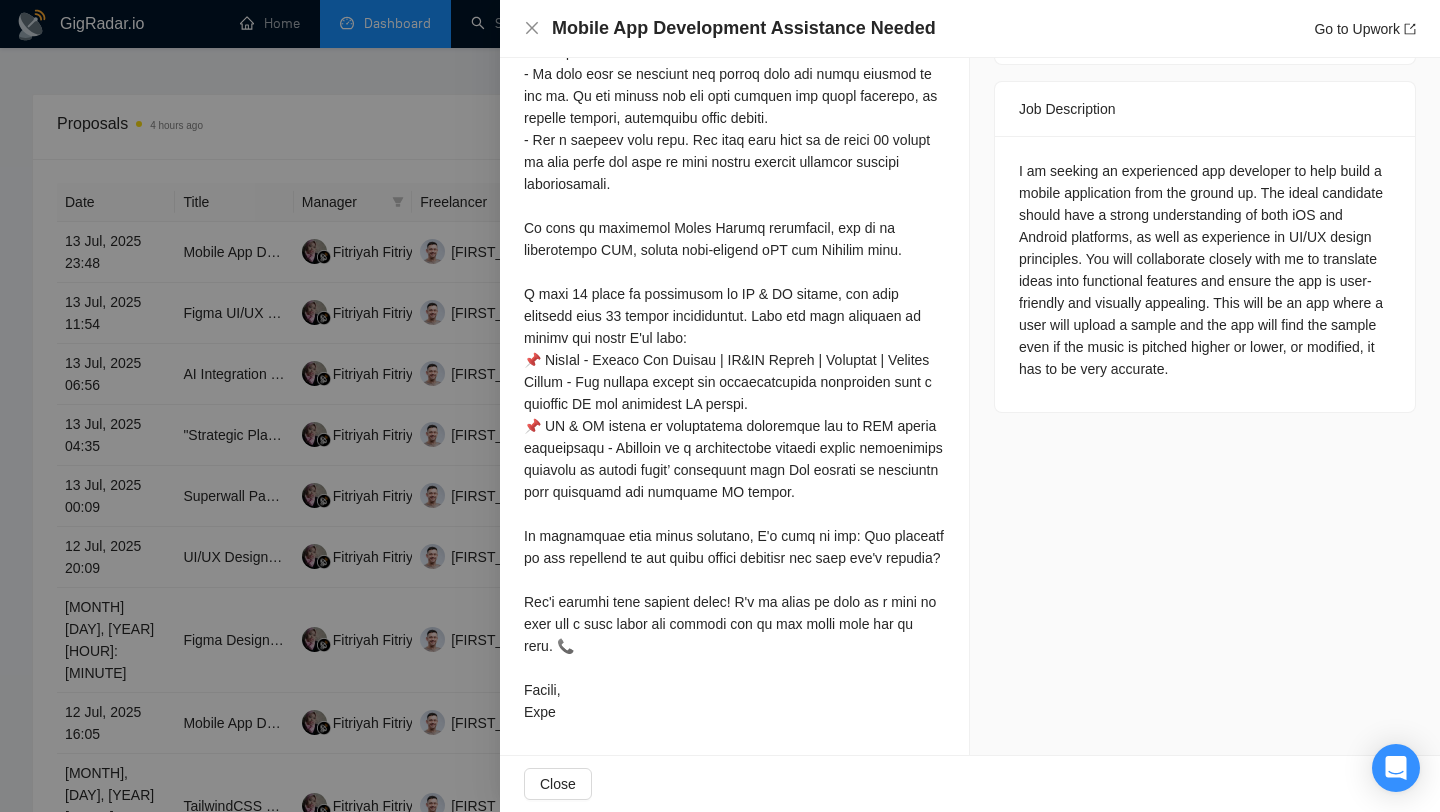 click at bounding box center (720, 406) 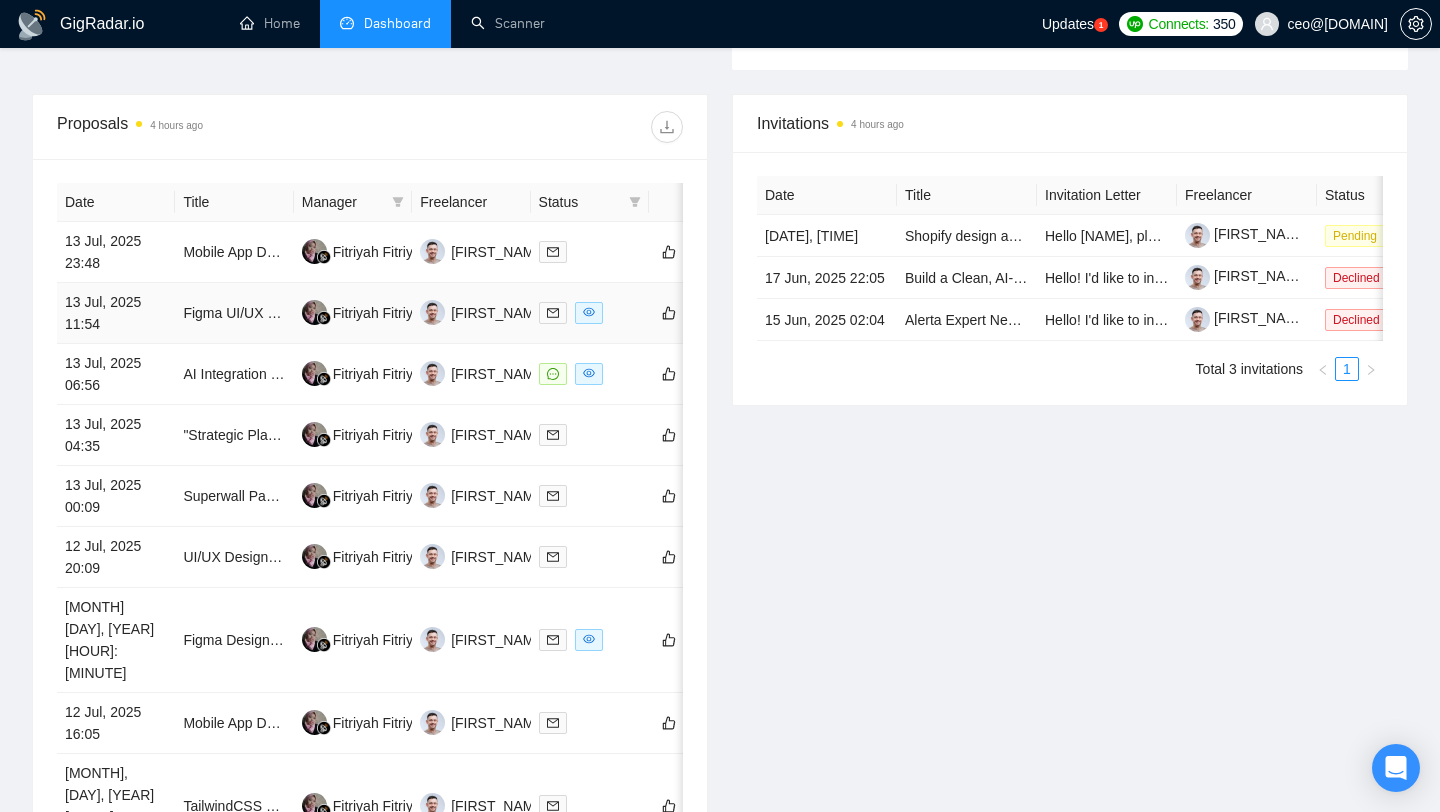 click on "Figma UI/UX Designer – Baby Memory Web App + E-commerce Site" at bounding box center (234, 313) 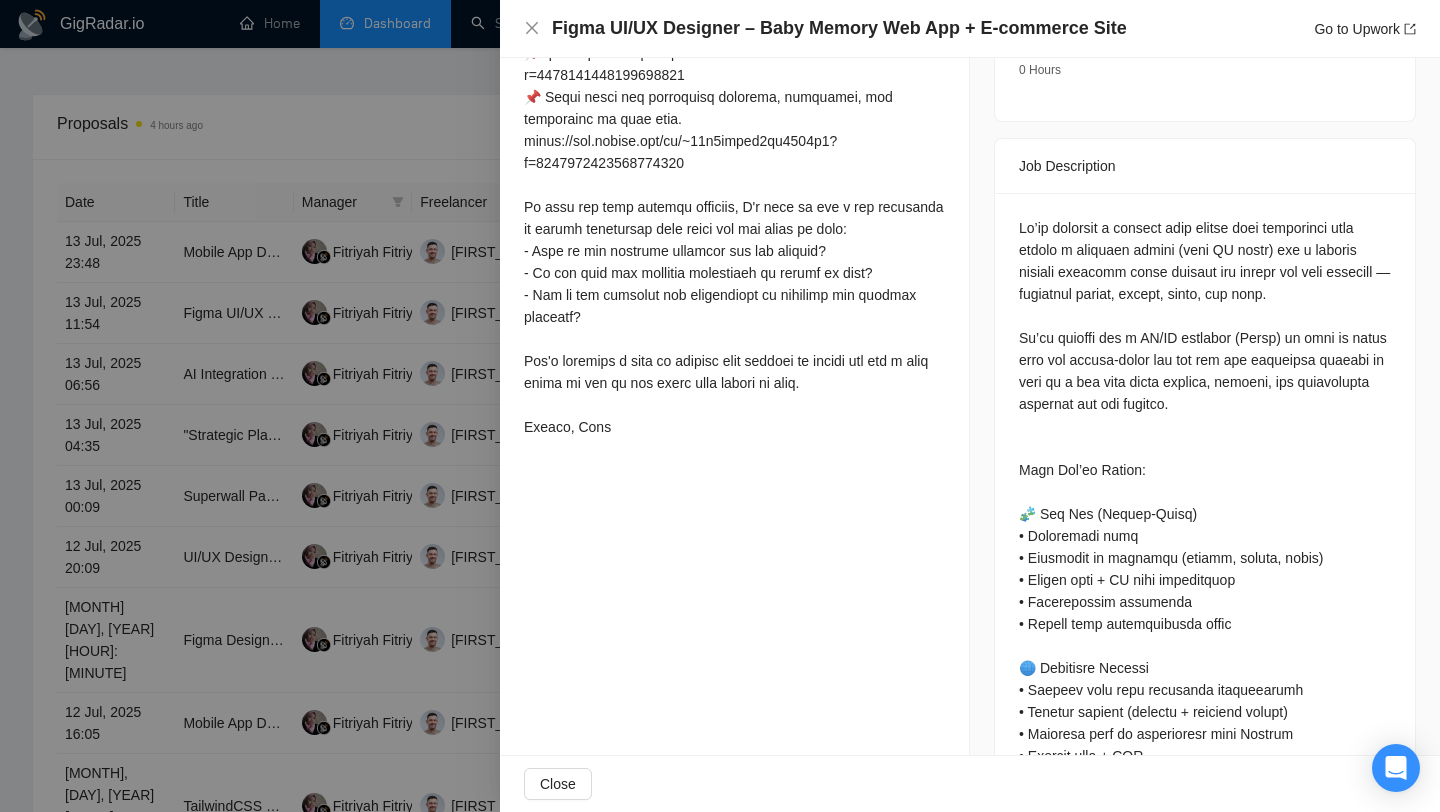 click at bounding box center [720, 406] 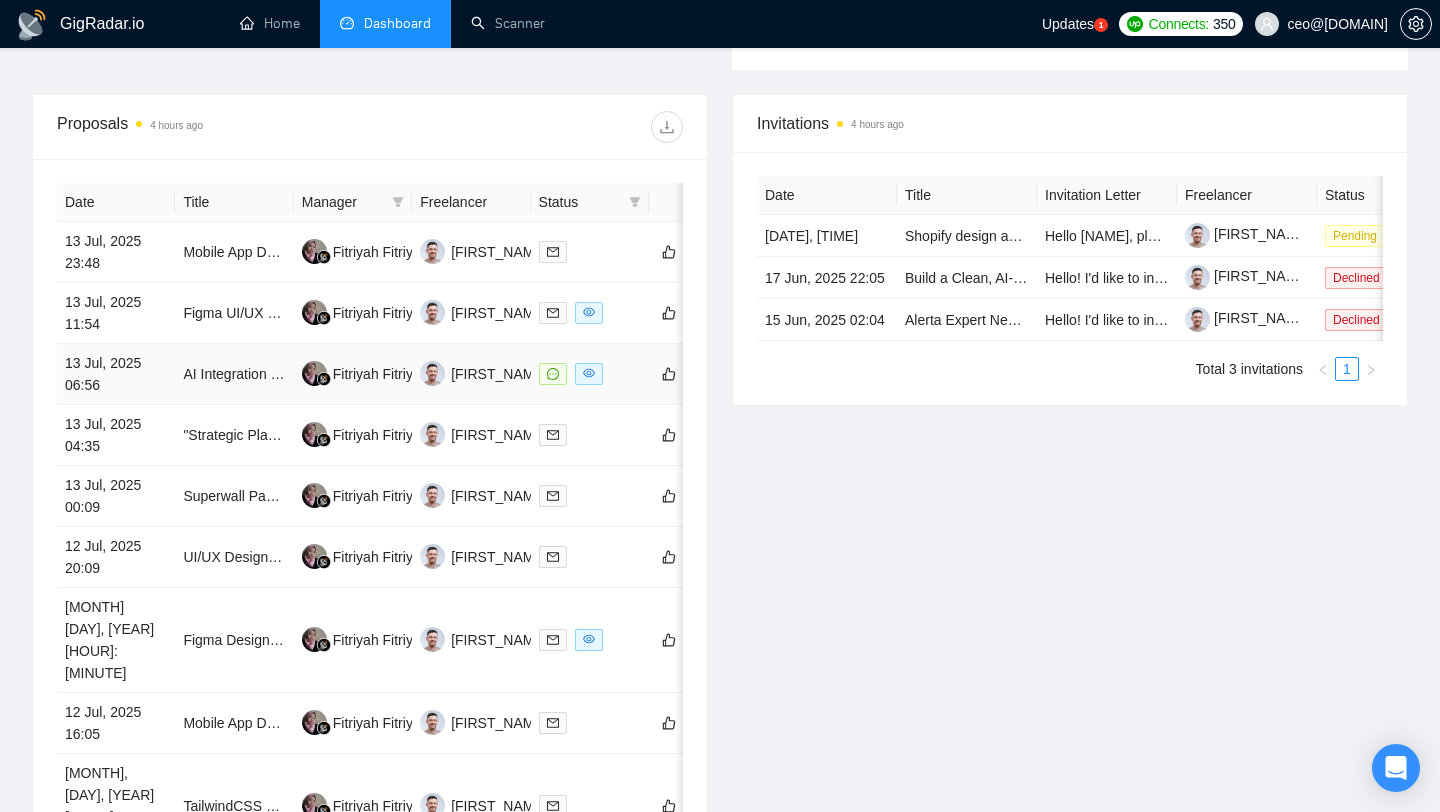 click on "AI Integration for Content Planning App Development" at bounding box center (234, 374) 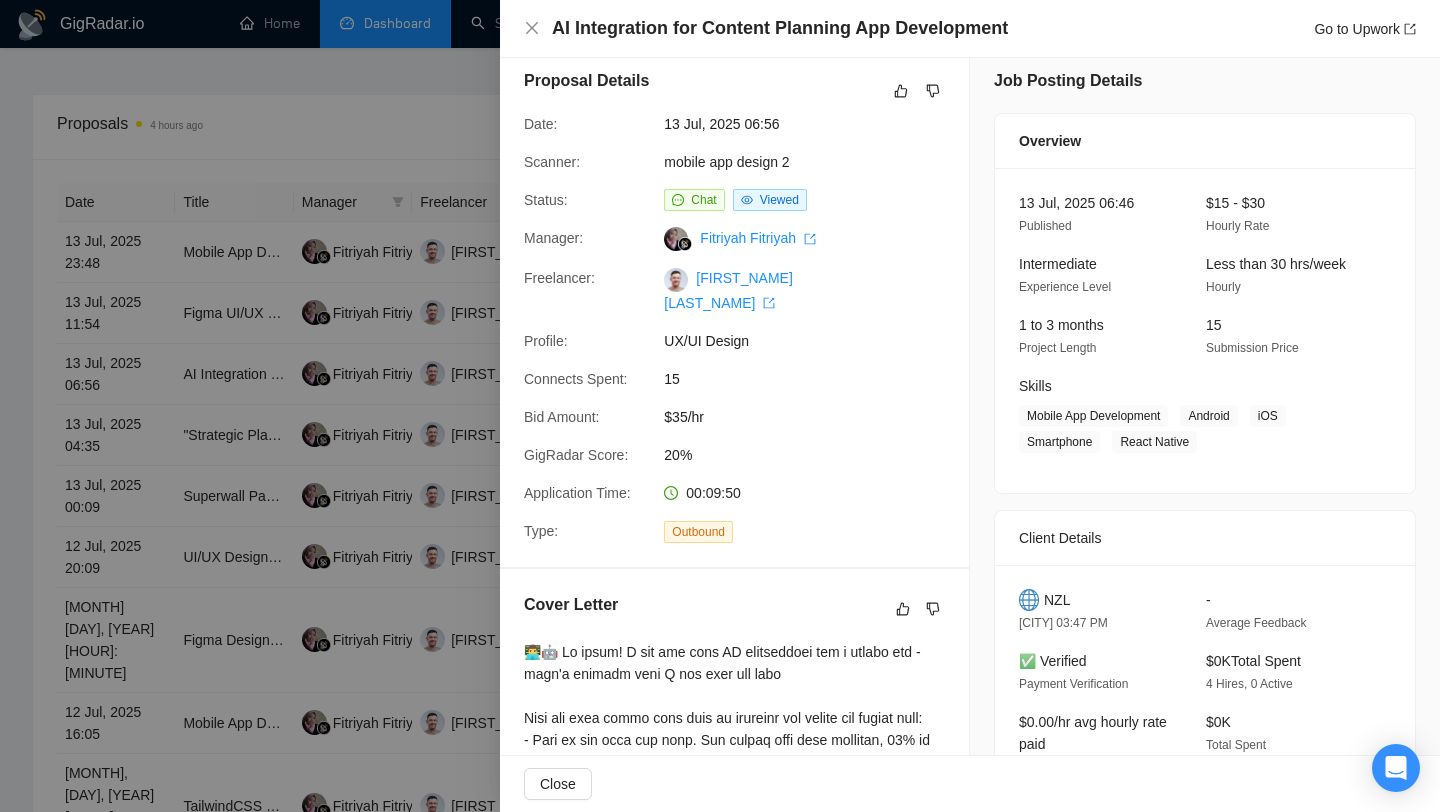 scroll, scrollTop: 10, scrollLeft: 0, axis: vertical 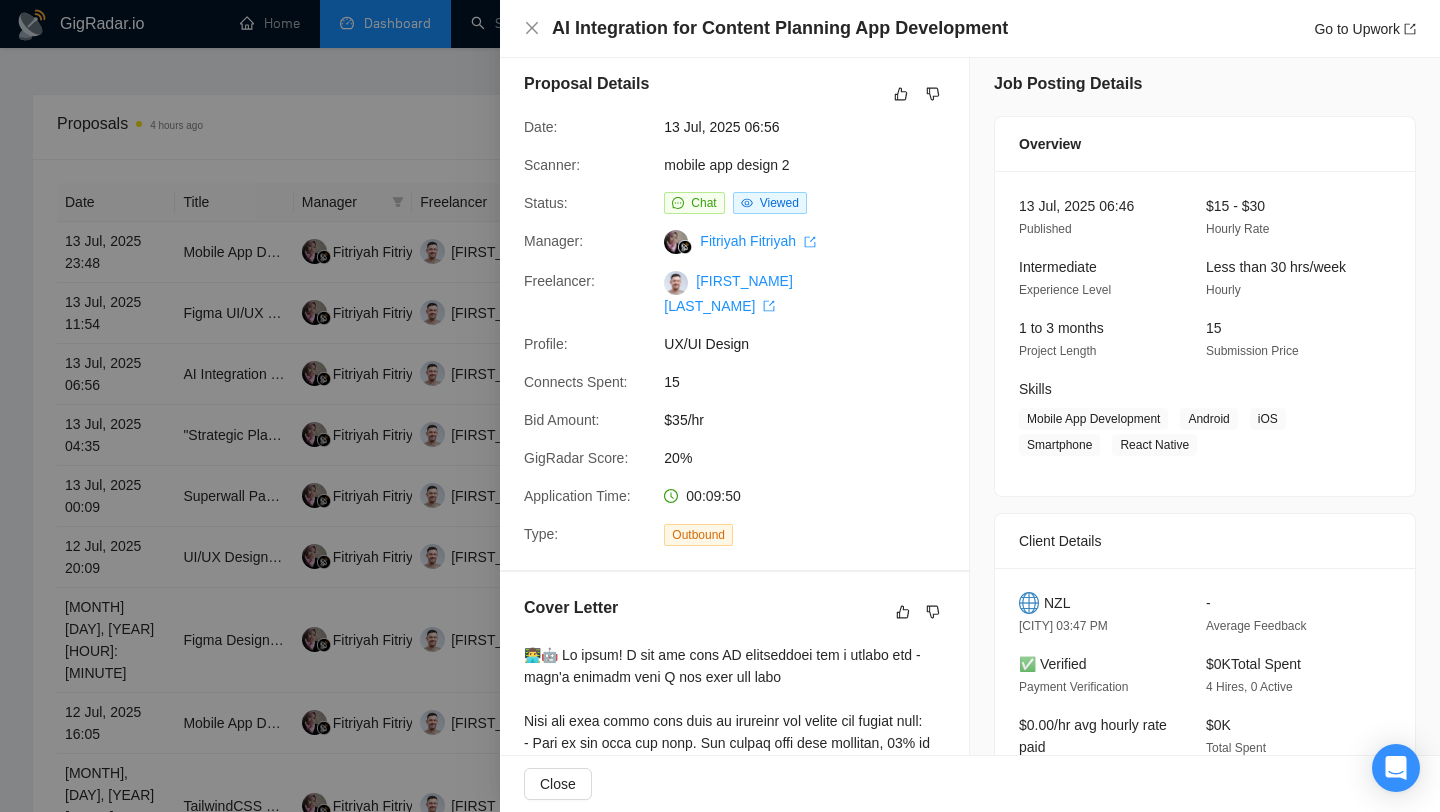 click at bounding box center (720, 406) 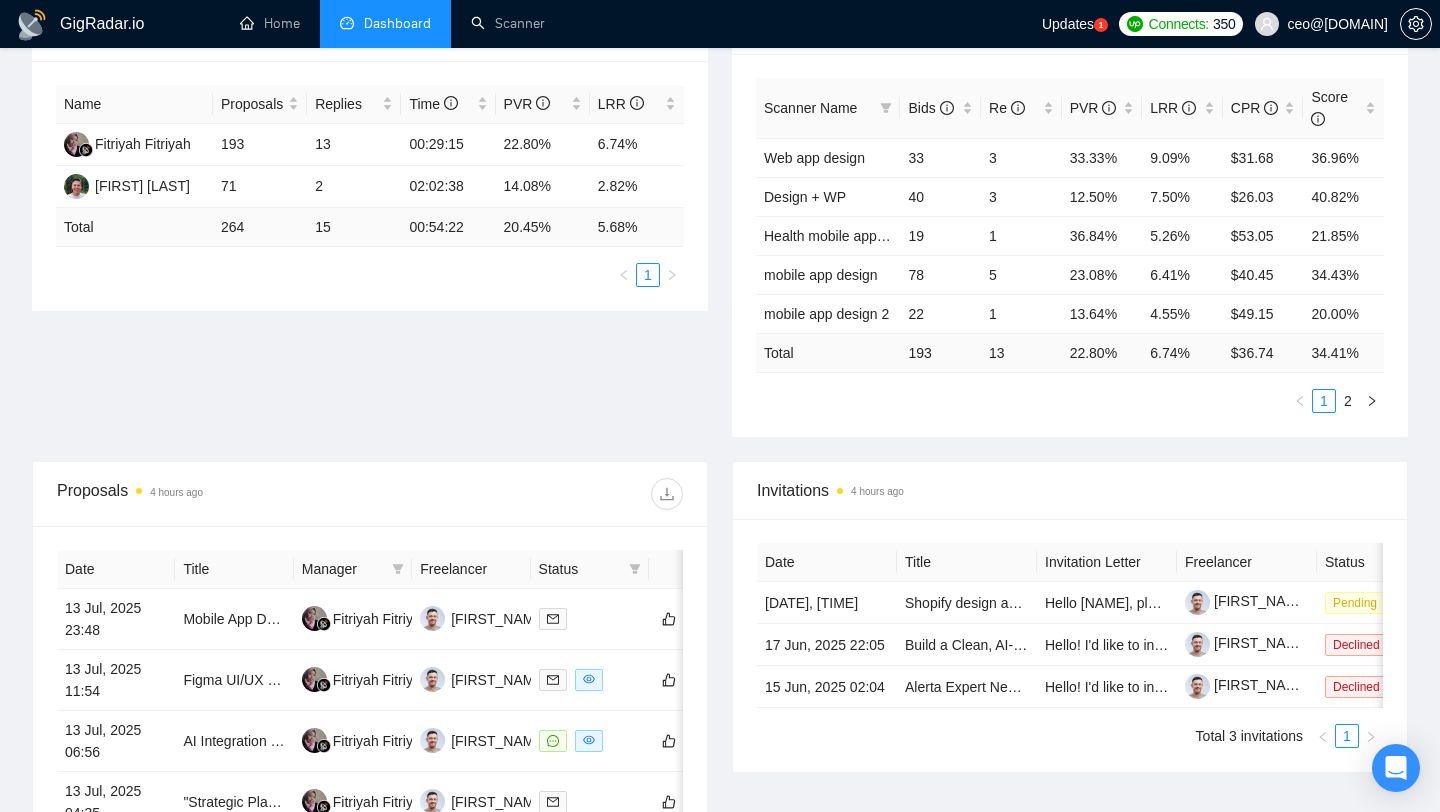 scroll, scrollTop: 361, scrollLeft: 0, axis: vertical 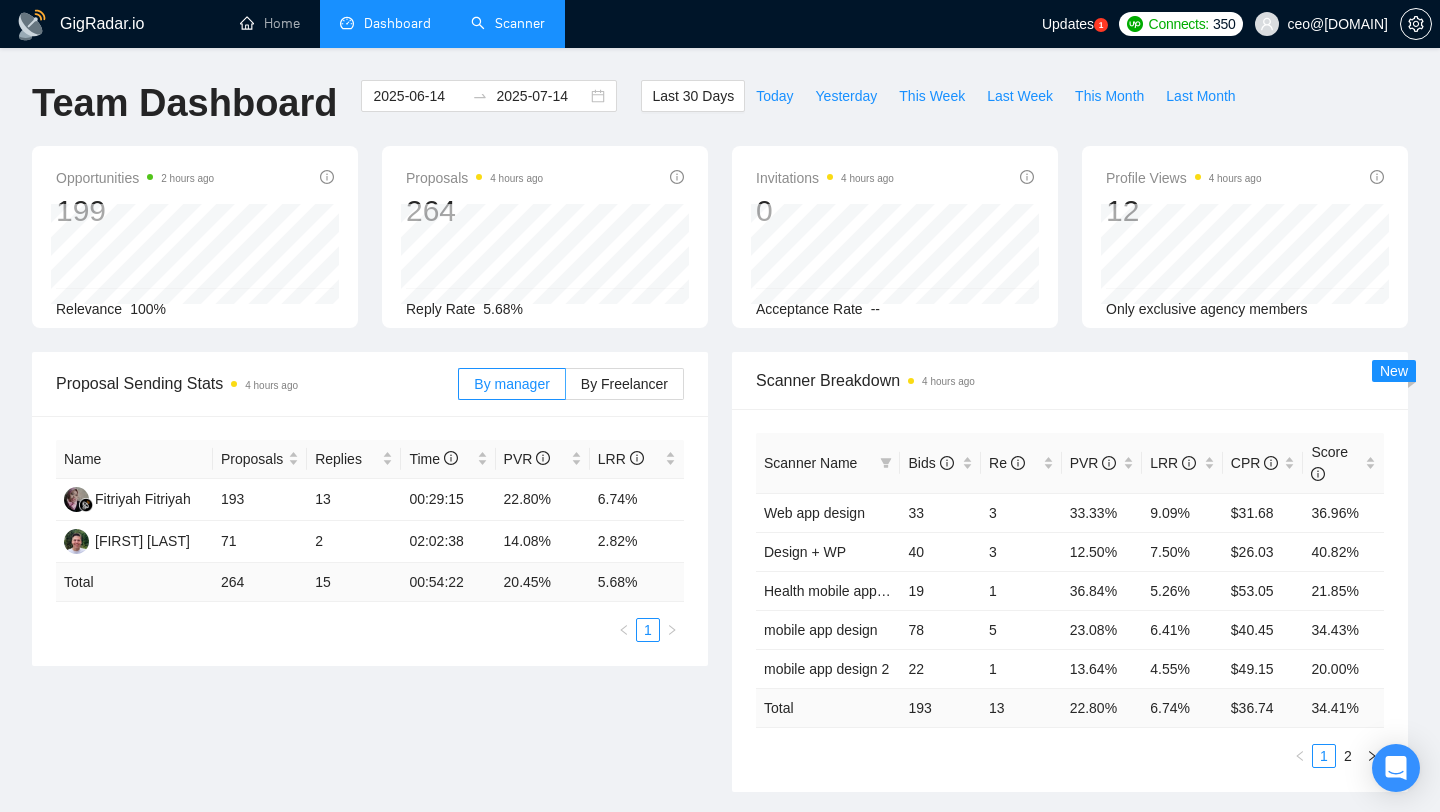 click on "Scanner" at bounding box center [508, 23] 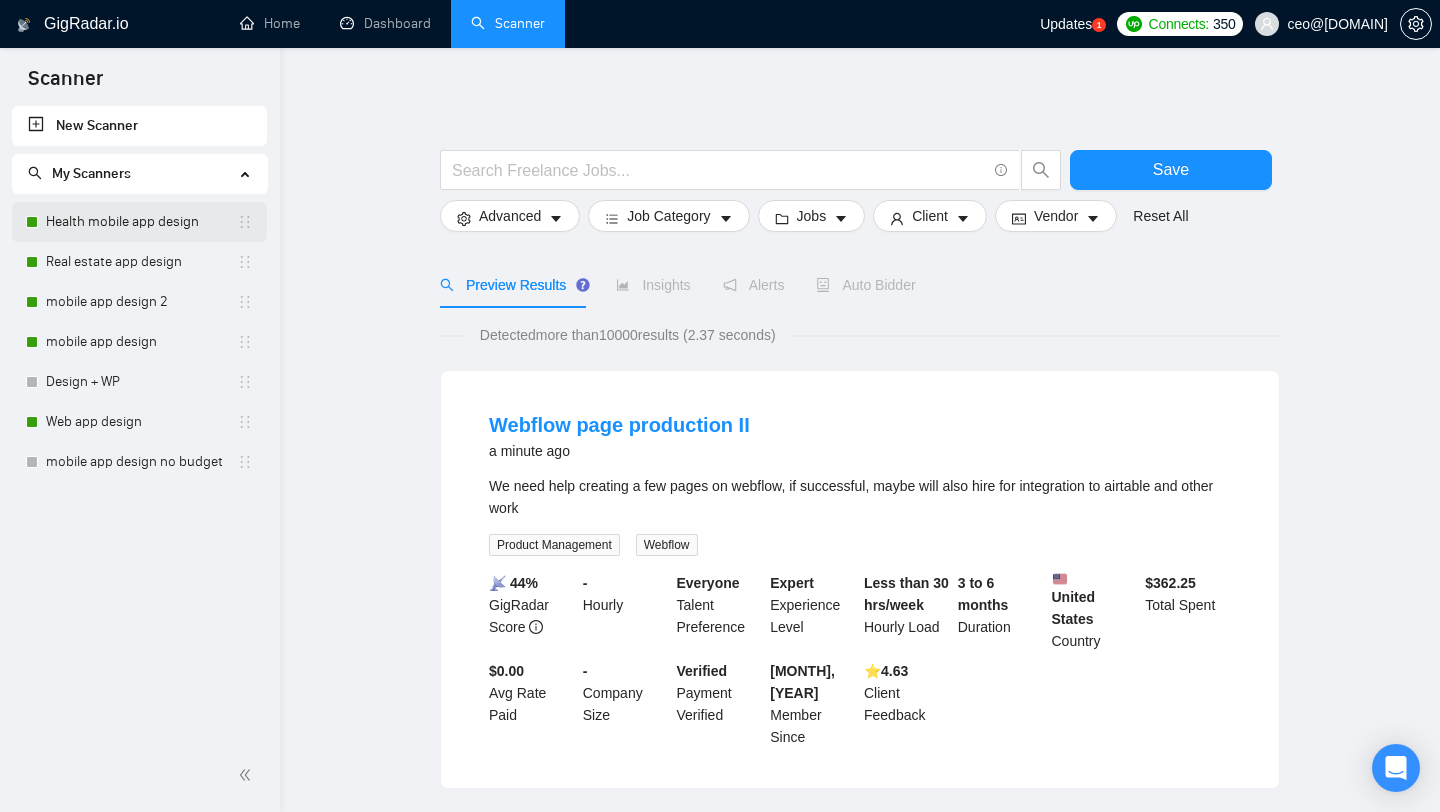 click on "Health mobile app design" at bounding box center (141, 222) 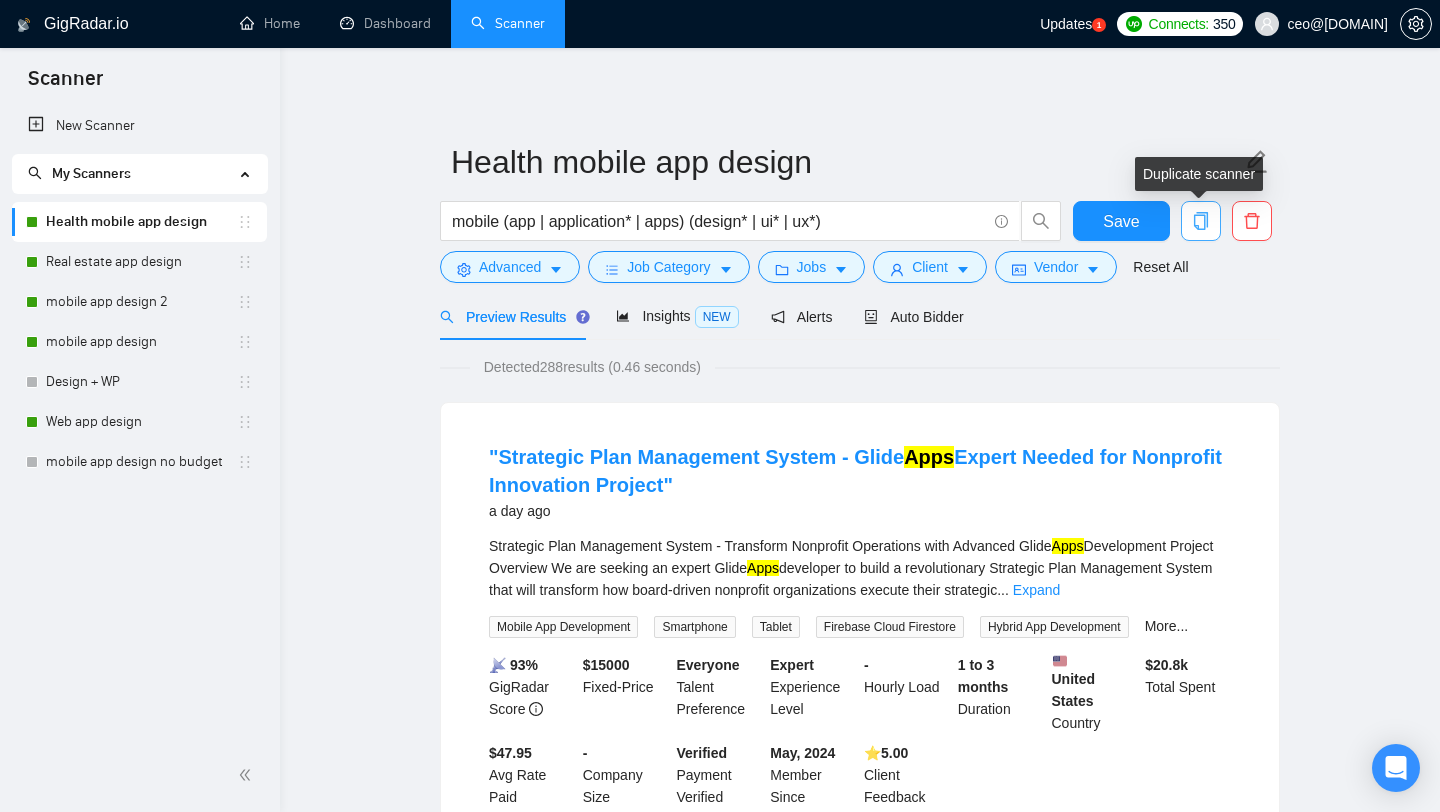 drag, startPoint x: 1202, startPoint y: 218, endPoint x: 1197, endPoint y: 187, distance: 31.400637 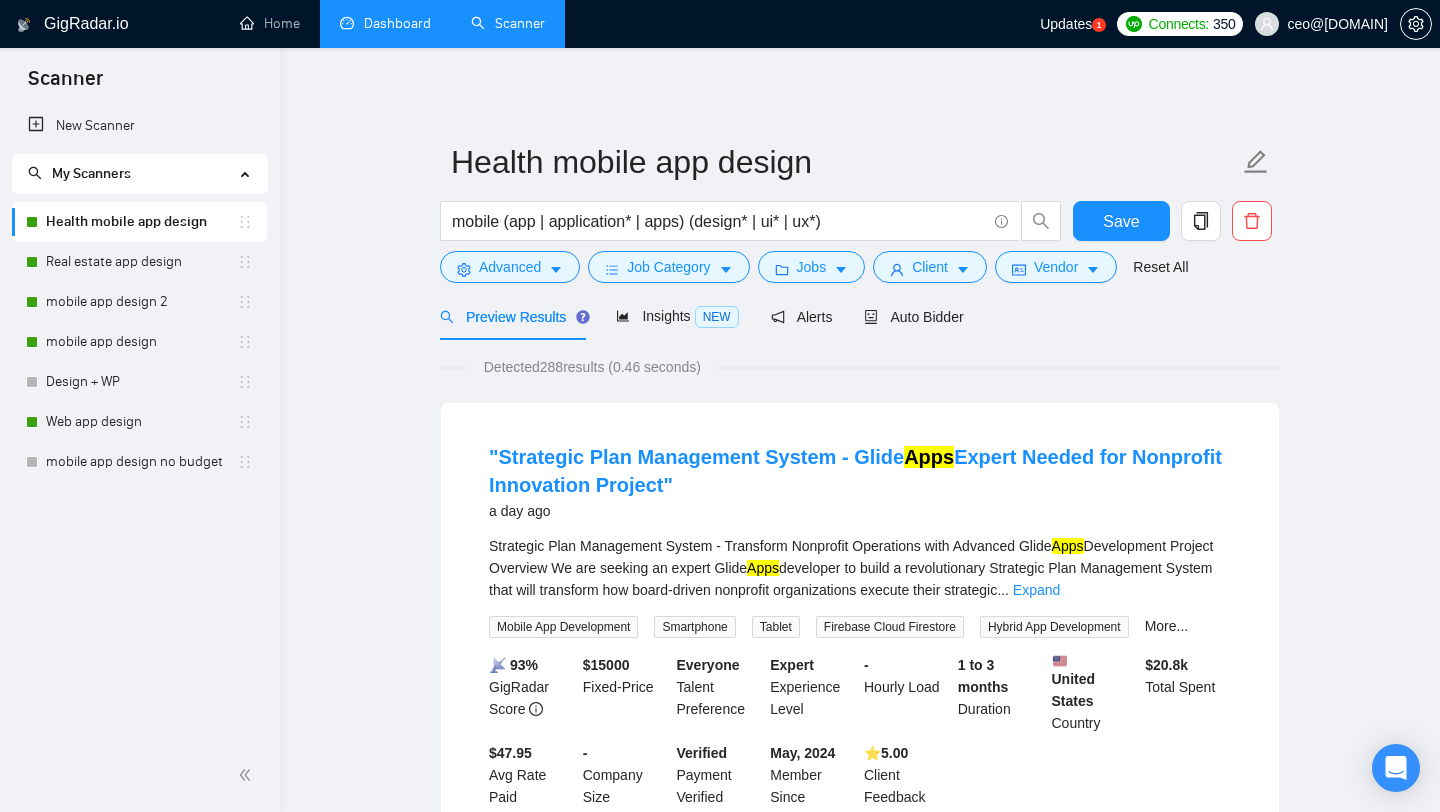 click on "Dashboard" at bounding box center (385, 23) 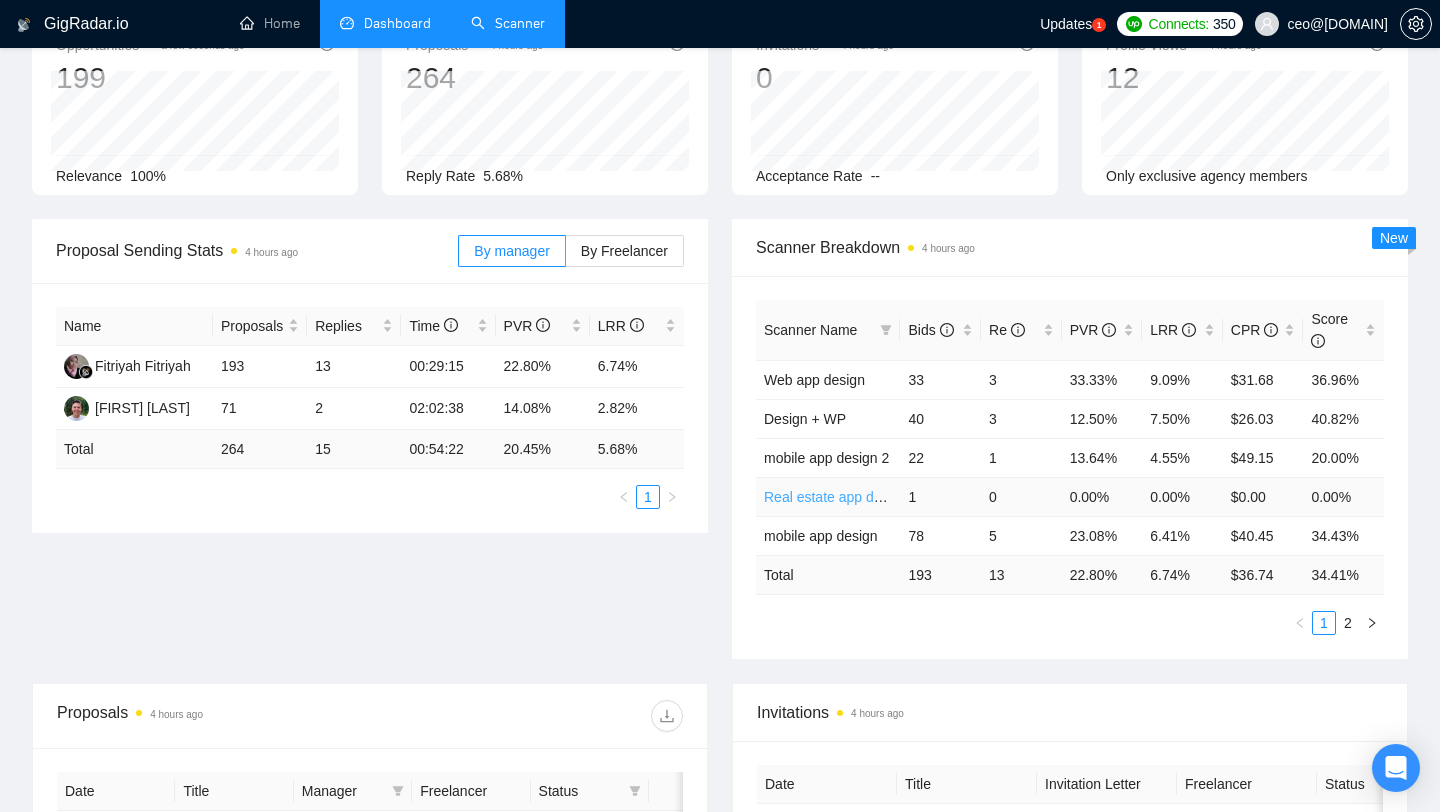 scroll, scrollTop: 0, scrollLeft: 0, axis: both 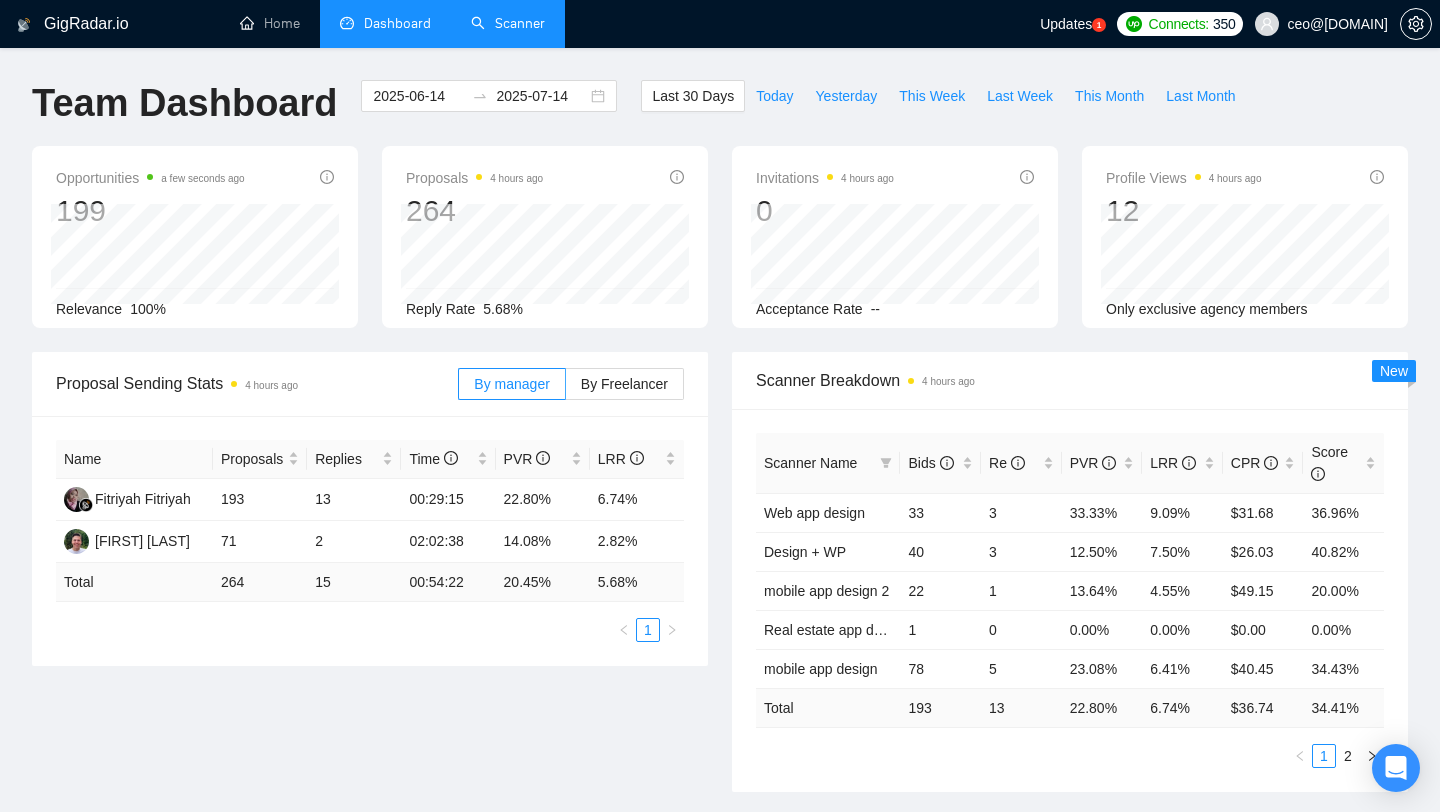 click on "Scanner" at bounding box center [508, 23] 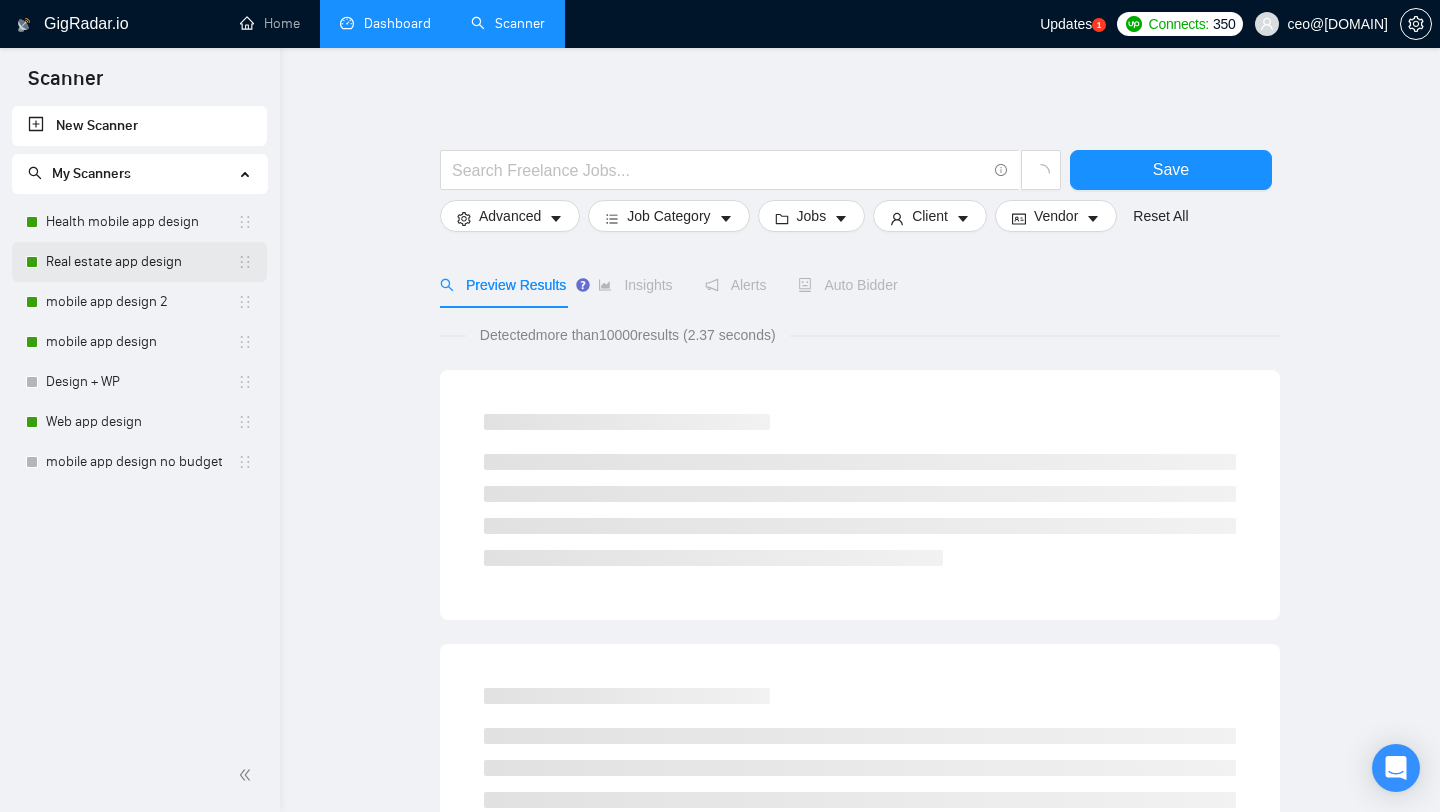 click on "Real estate app design" at bounding box center [141, 262] 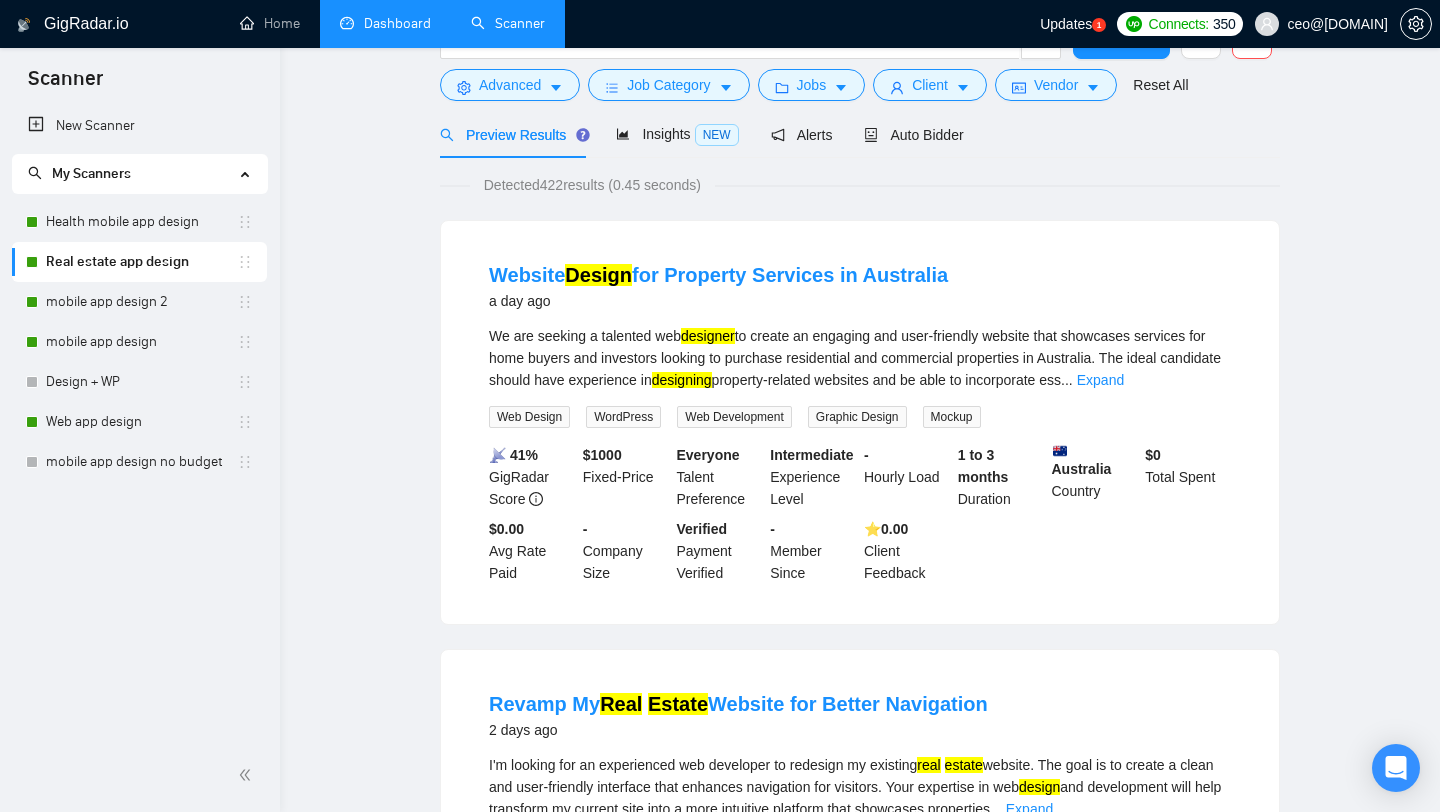 scroll, scrollTop: 0, scrollLeft: 0, axis: both 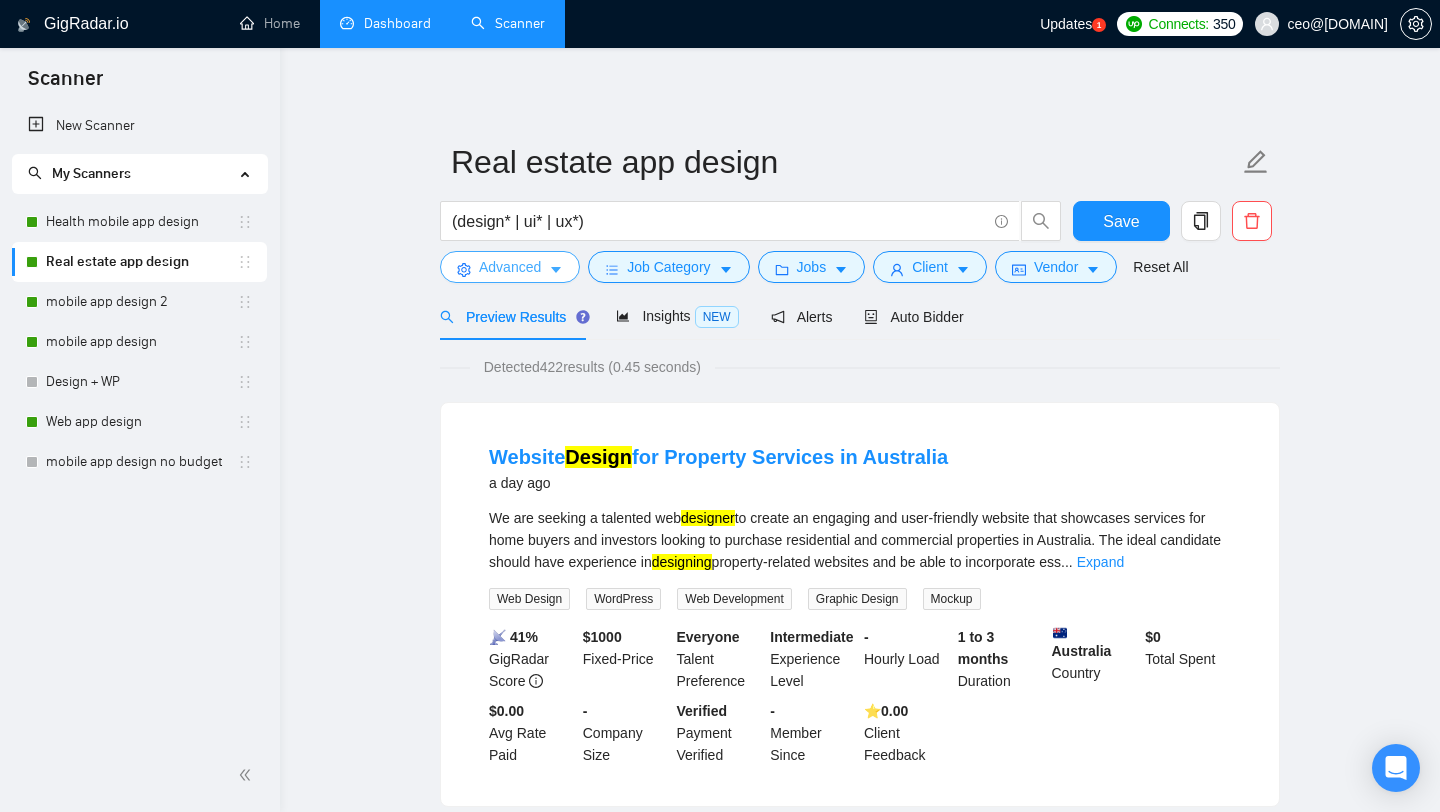 click 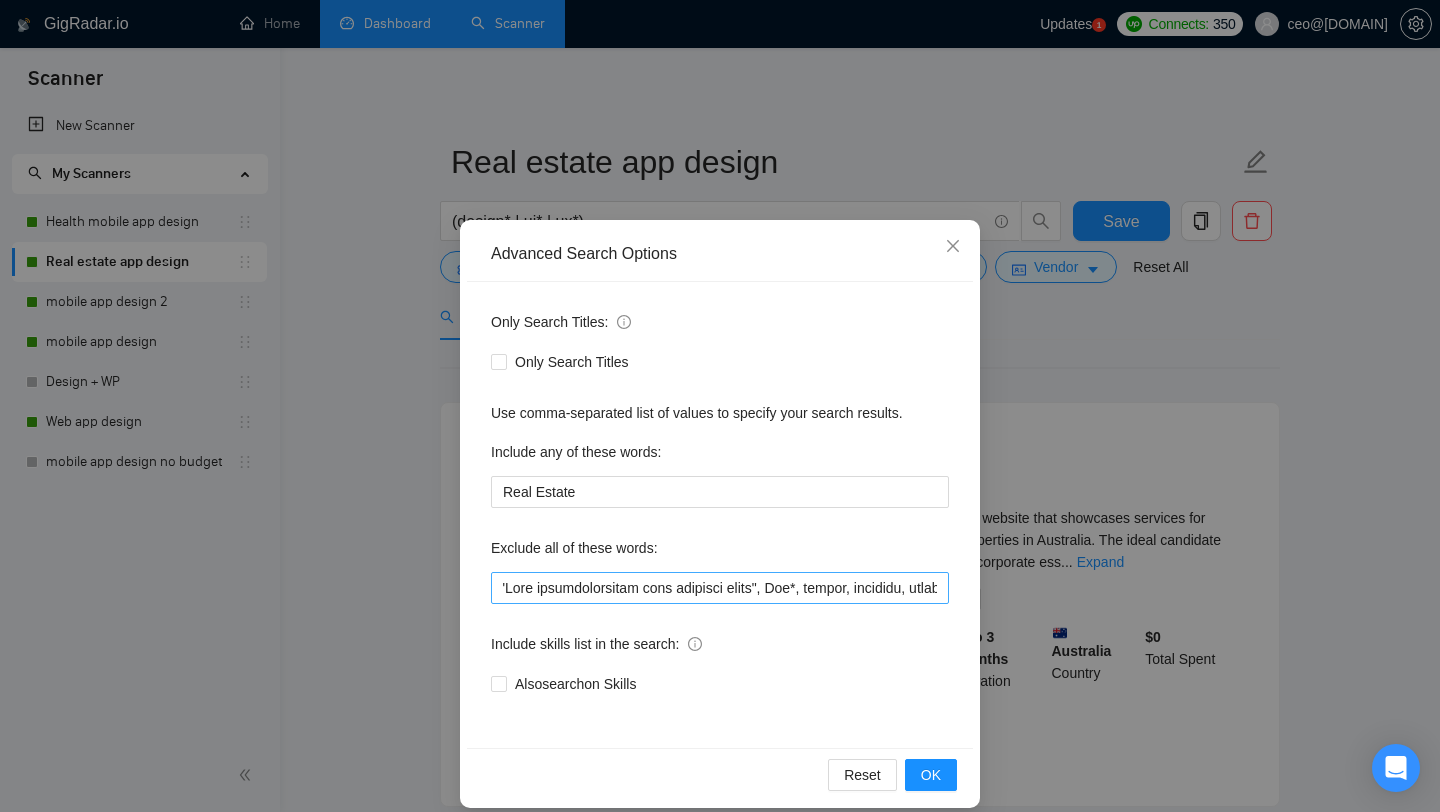 scroll, scrollTop: 0, scrollLeft: 0, axis: both 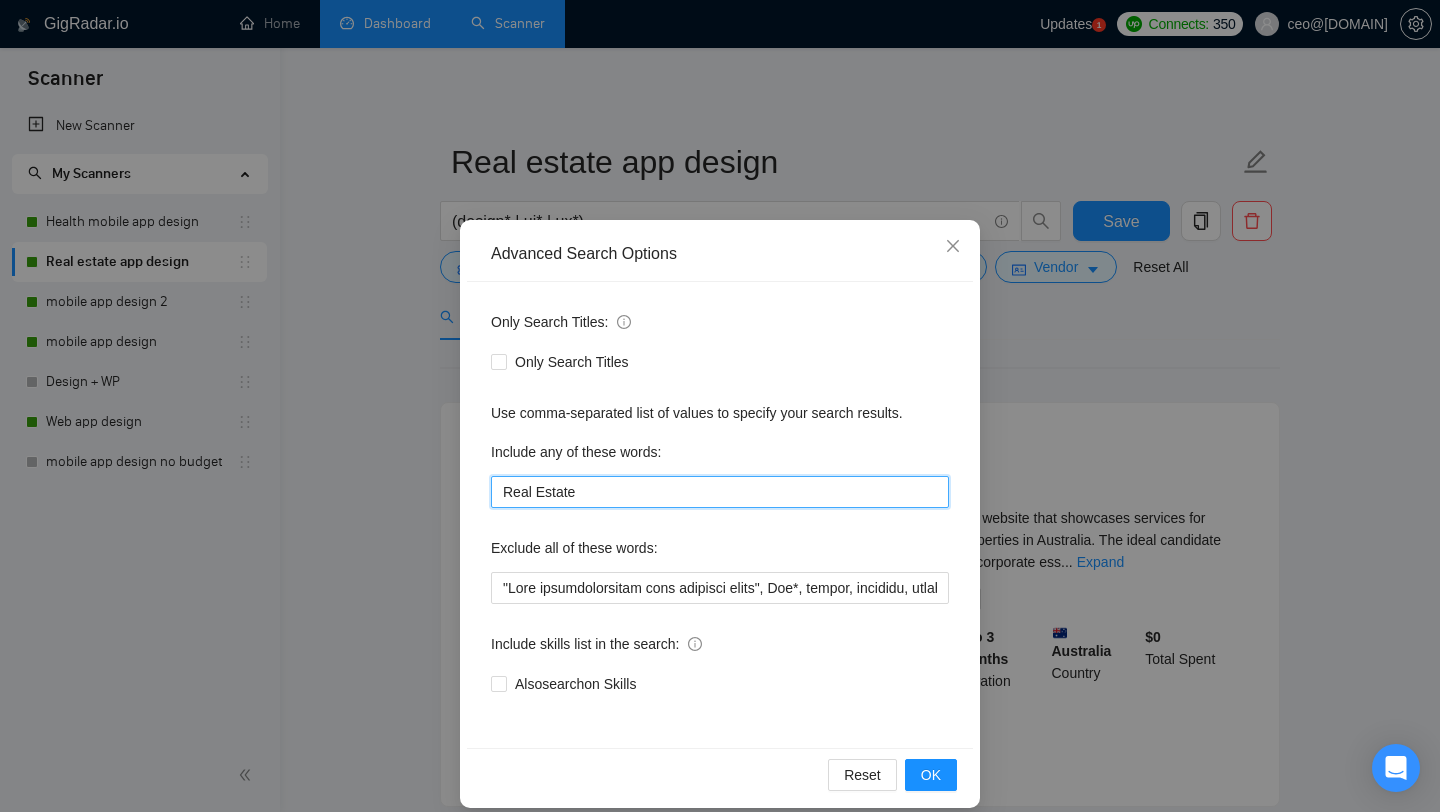 click on "Real Estate" at bounding box center (720, 492) 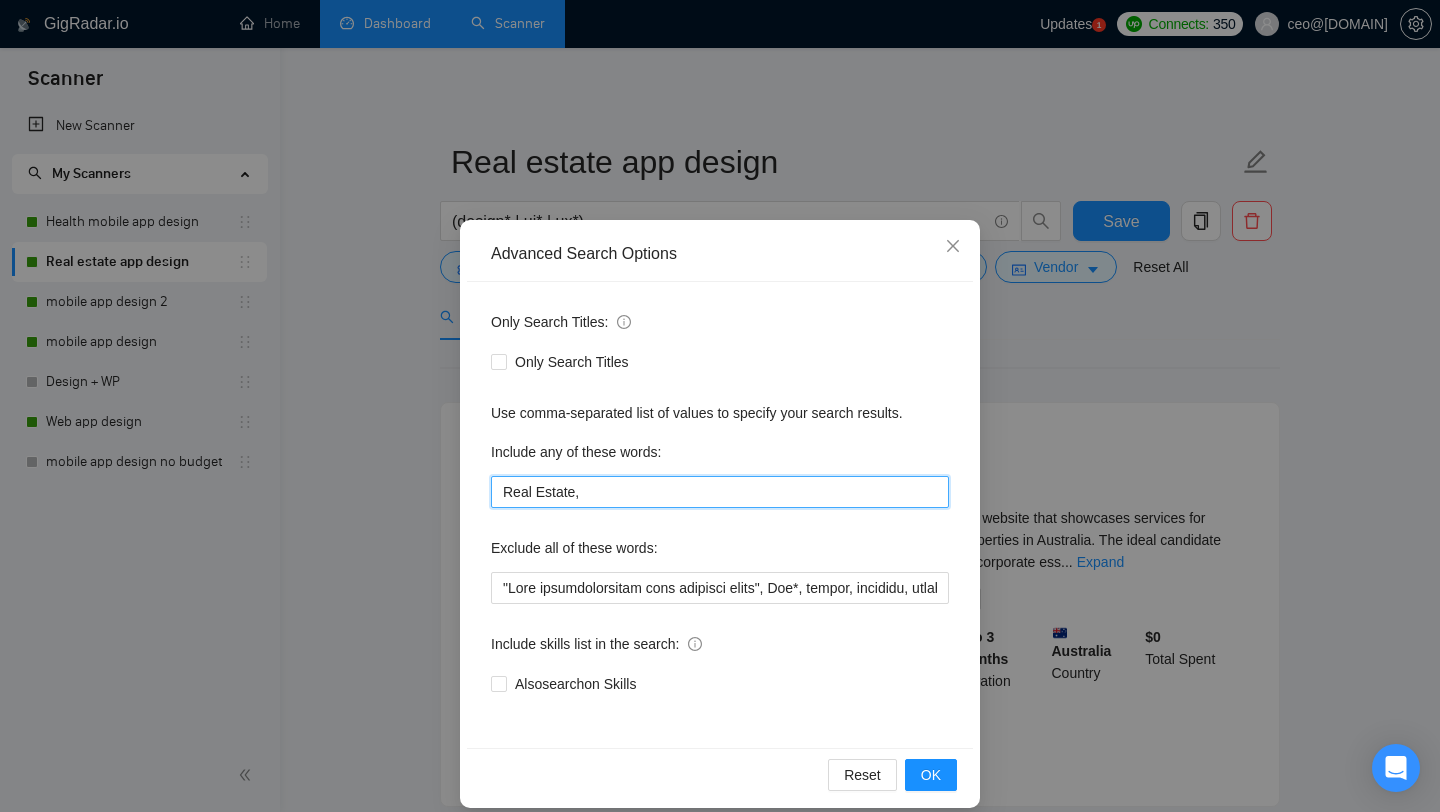 drag, startPoint x: 501, startPoint y: 489, endPoint x: 575, endPoint y: 486, distance: 74.06078 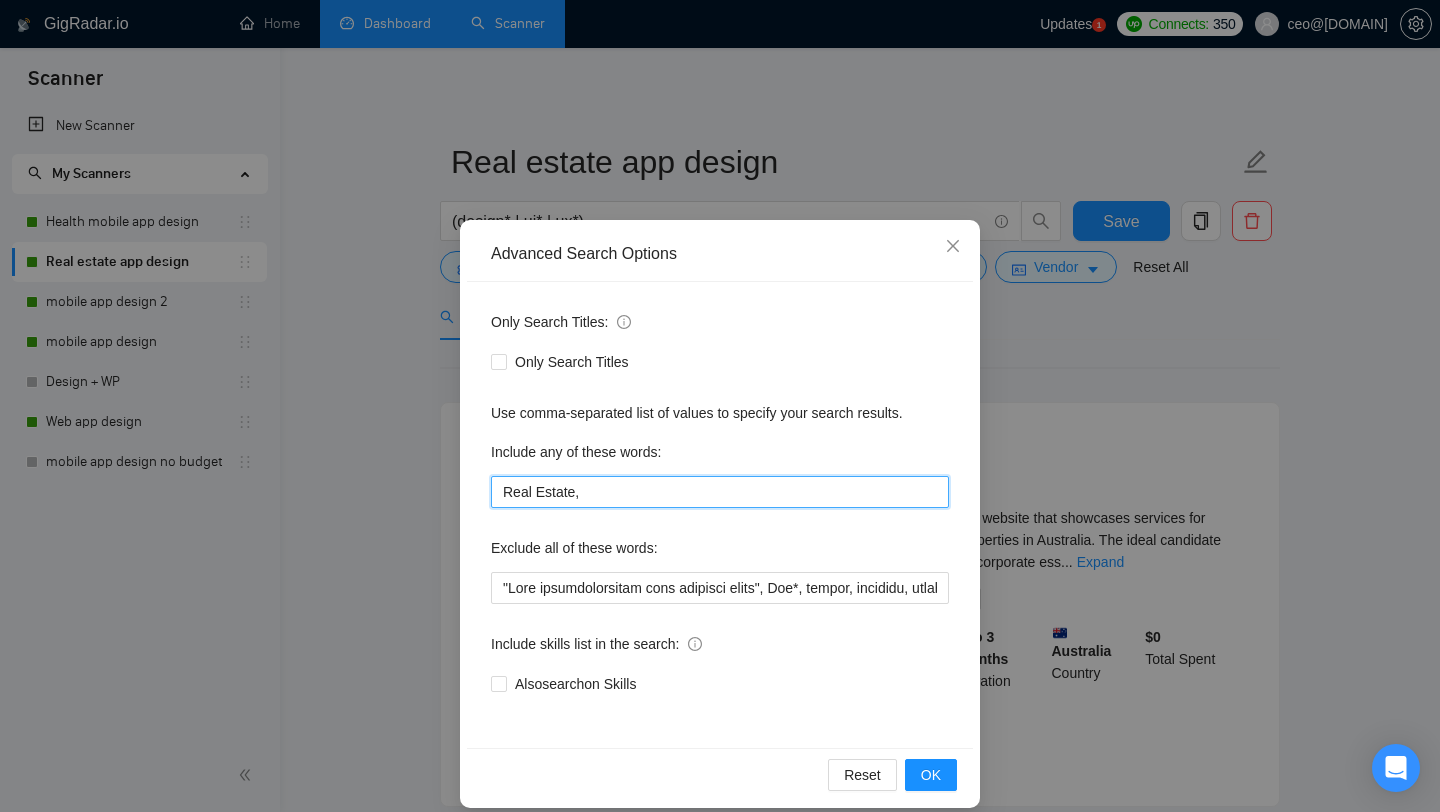 click on "Real Estate," at bounding box center [720, 492] 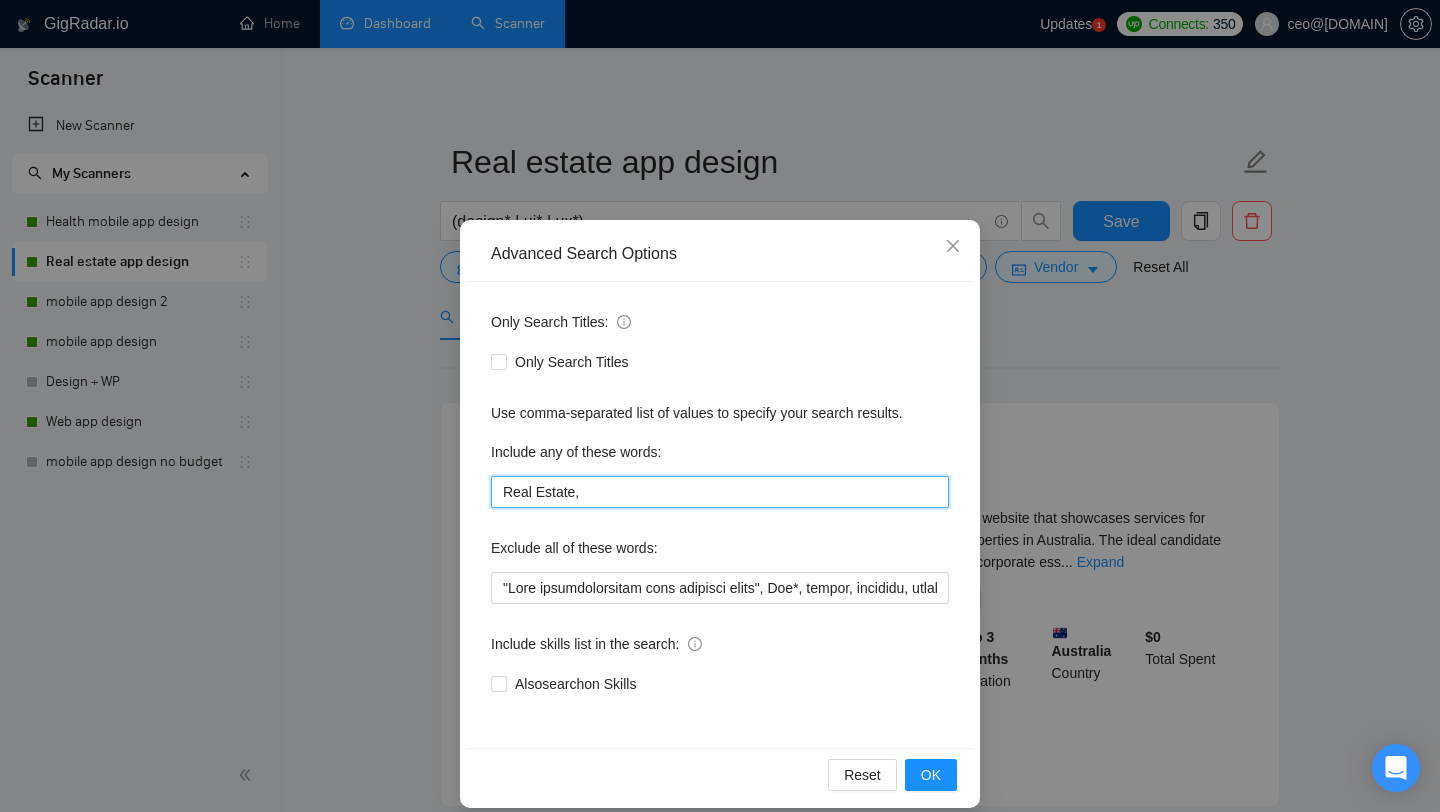 click on "Real Estate," at bounding box center (720, 492) 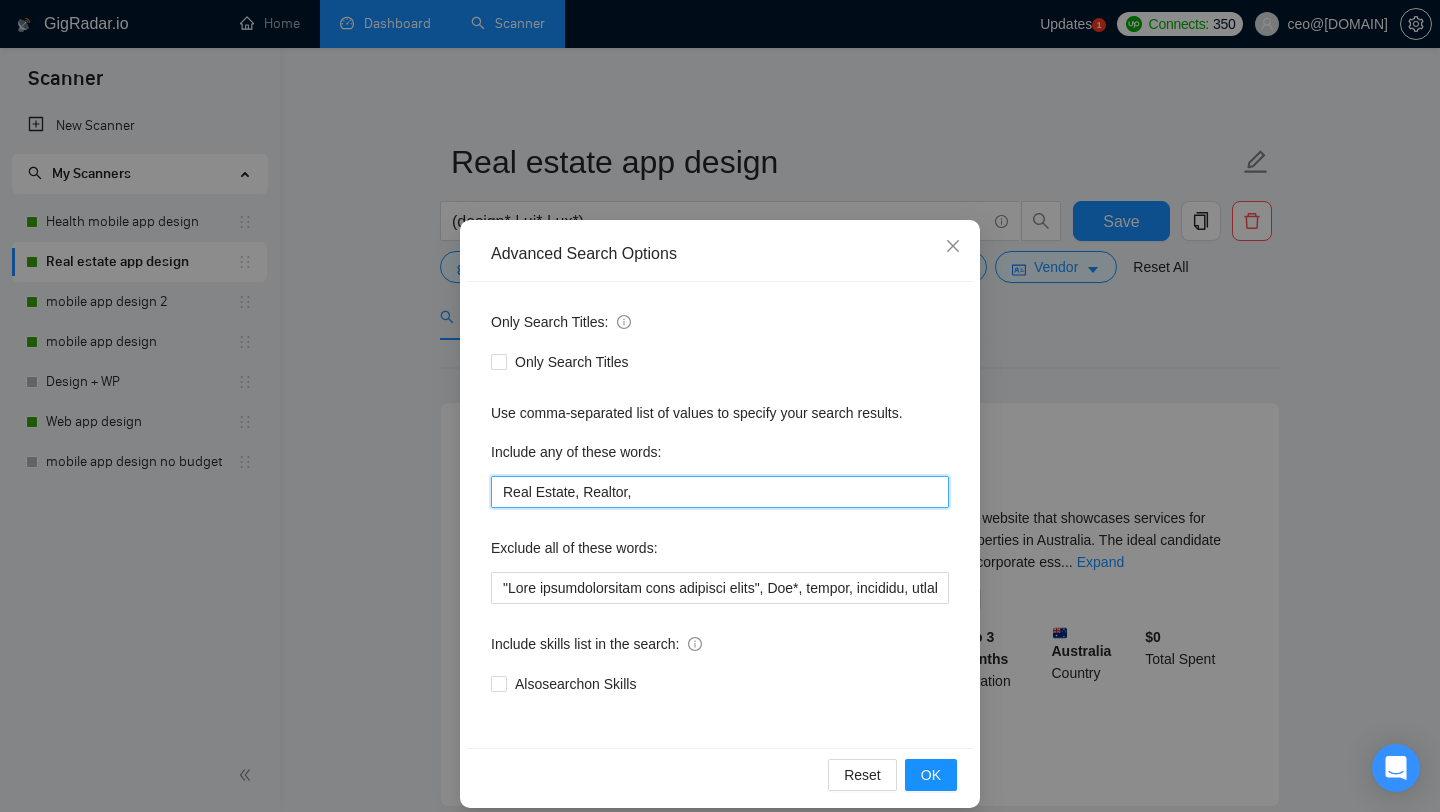 paste on "Property" 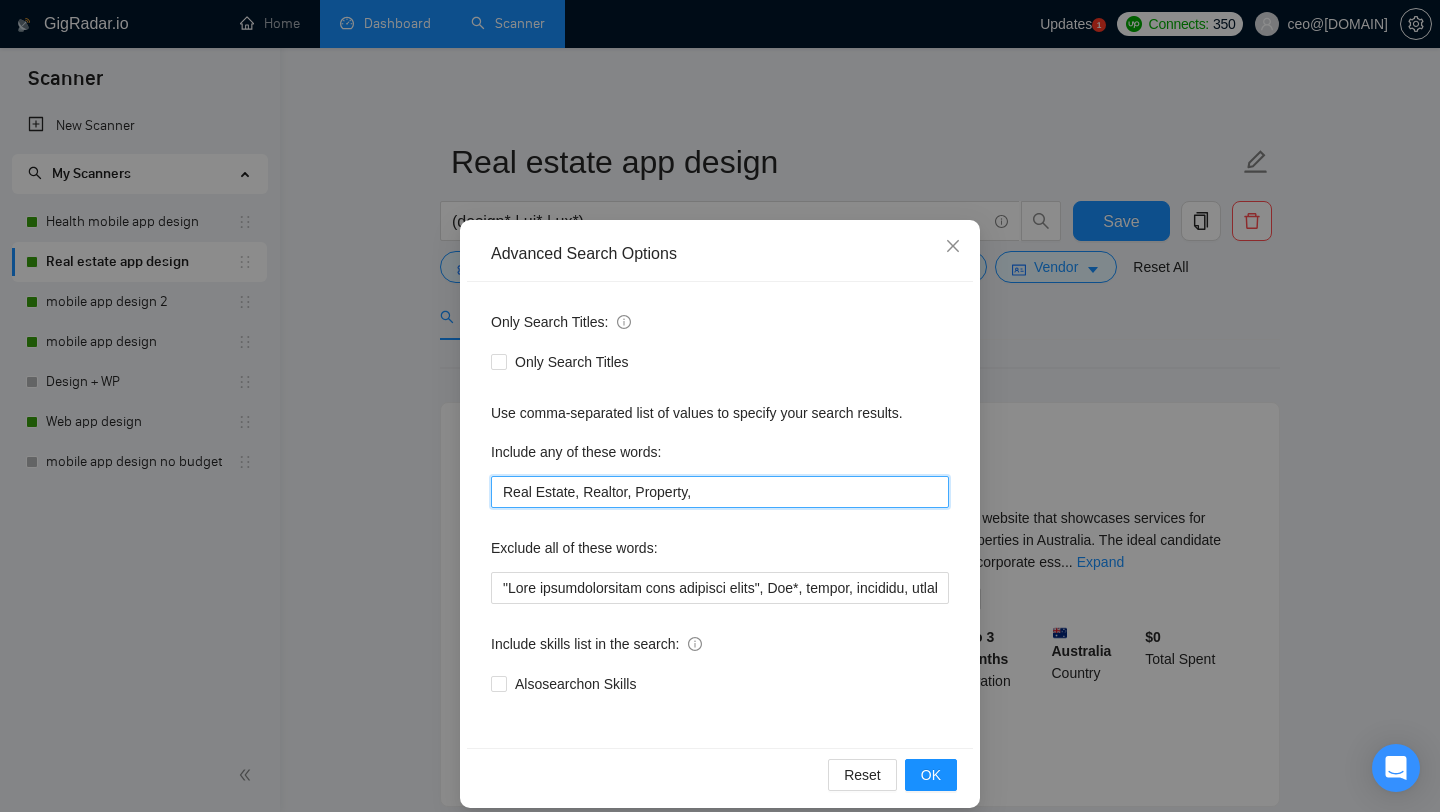 paste on "Broker" 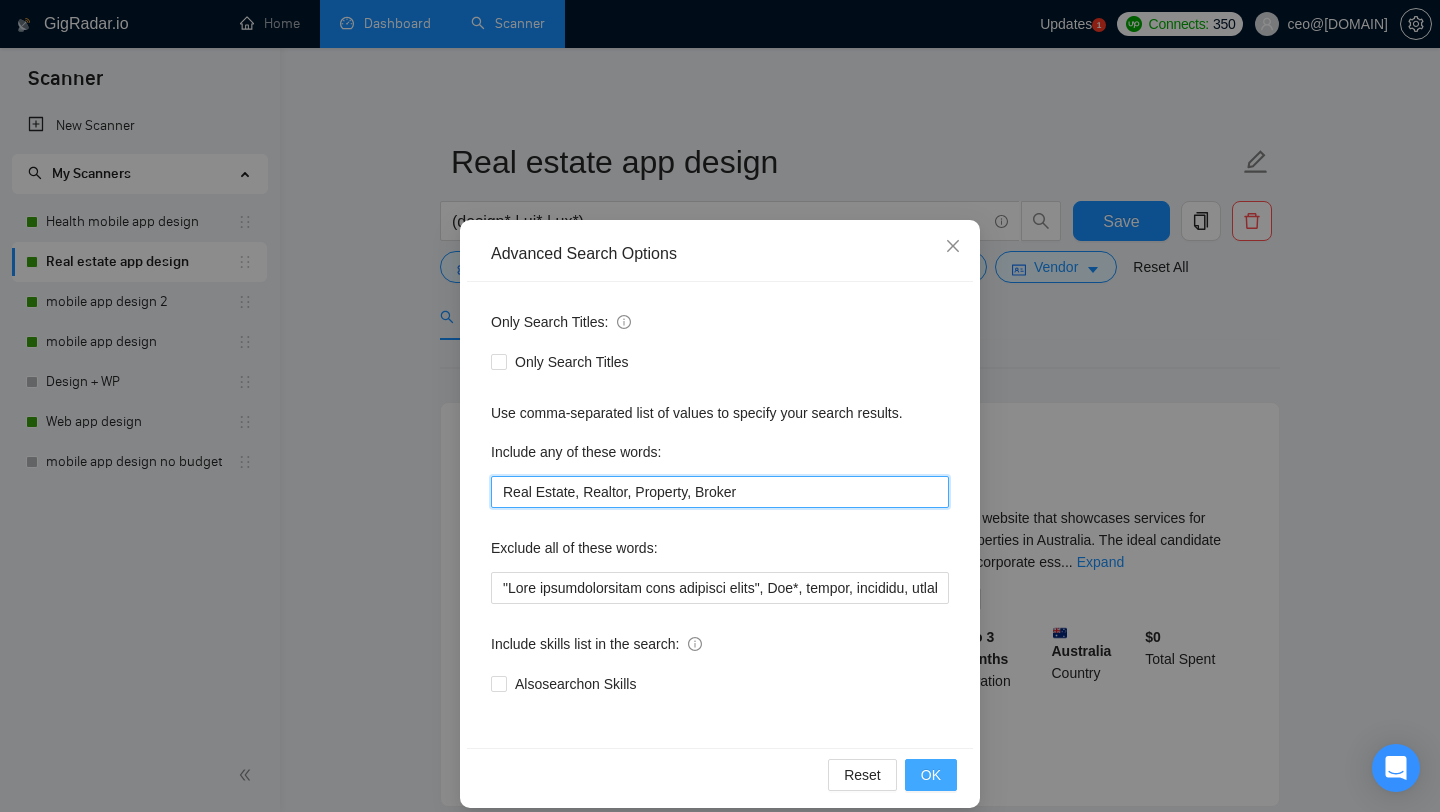 type on "Real Estate, Realtor, Property, Broker" 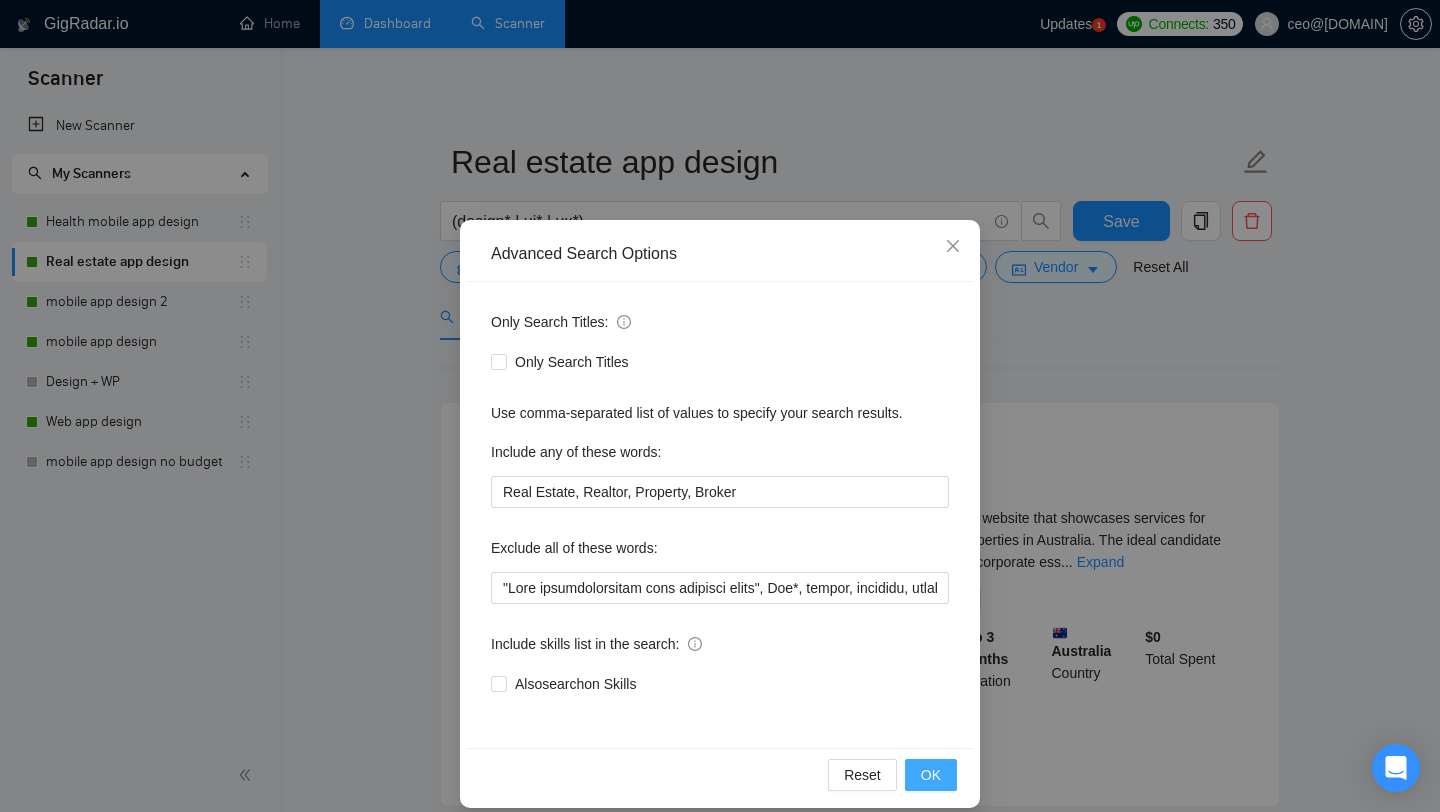 click on "OK" at bounding box center [931, 775] 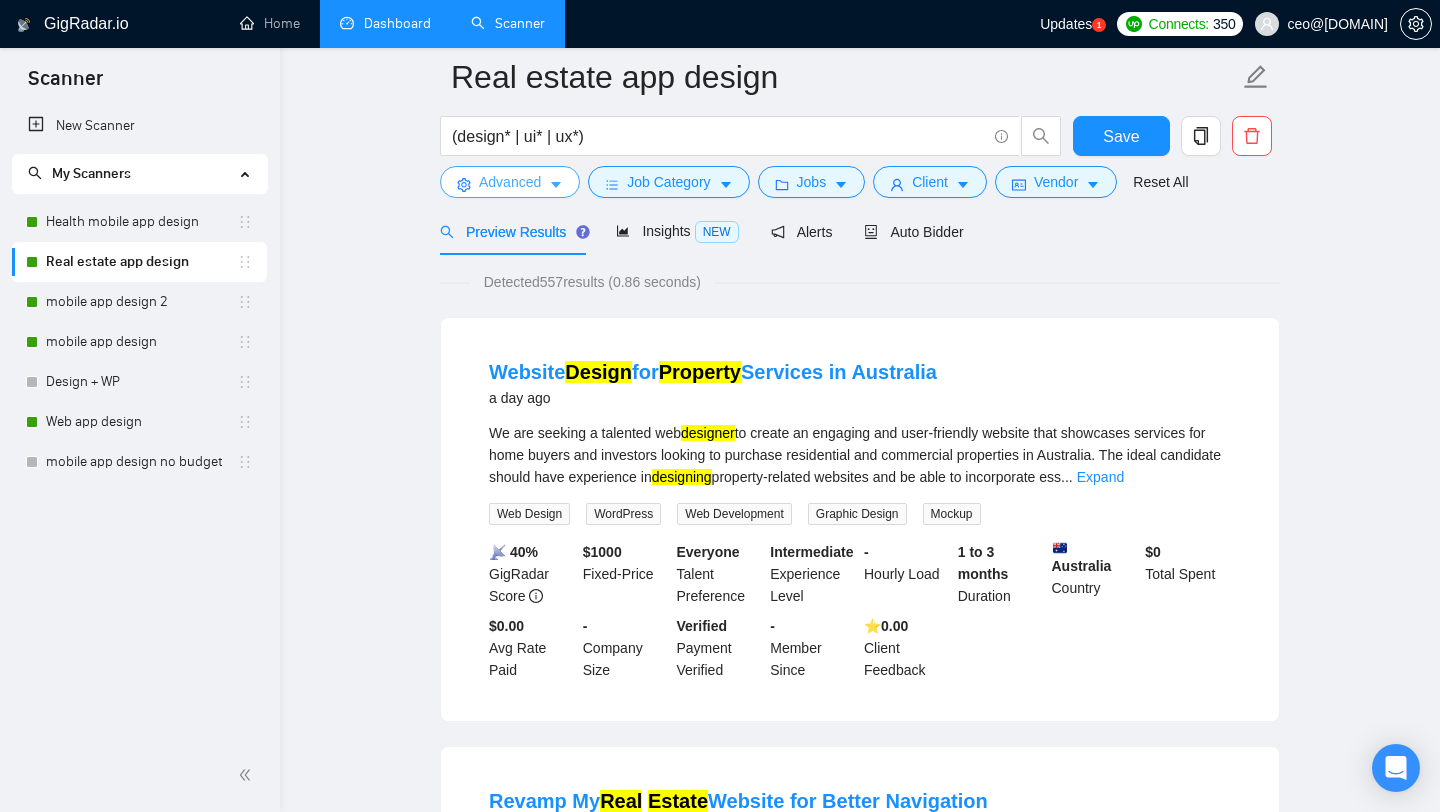 scroll, scrollTop: 0, scrollLeft: 0, axis: both 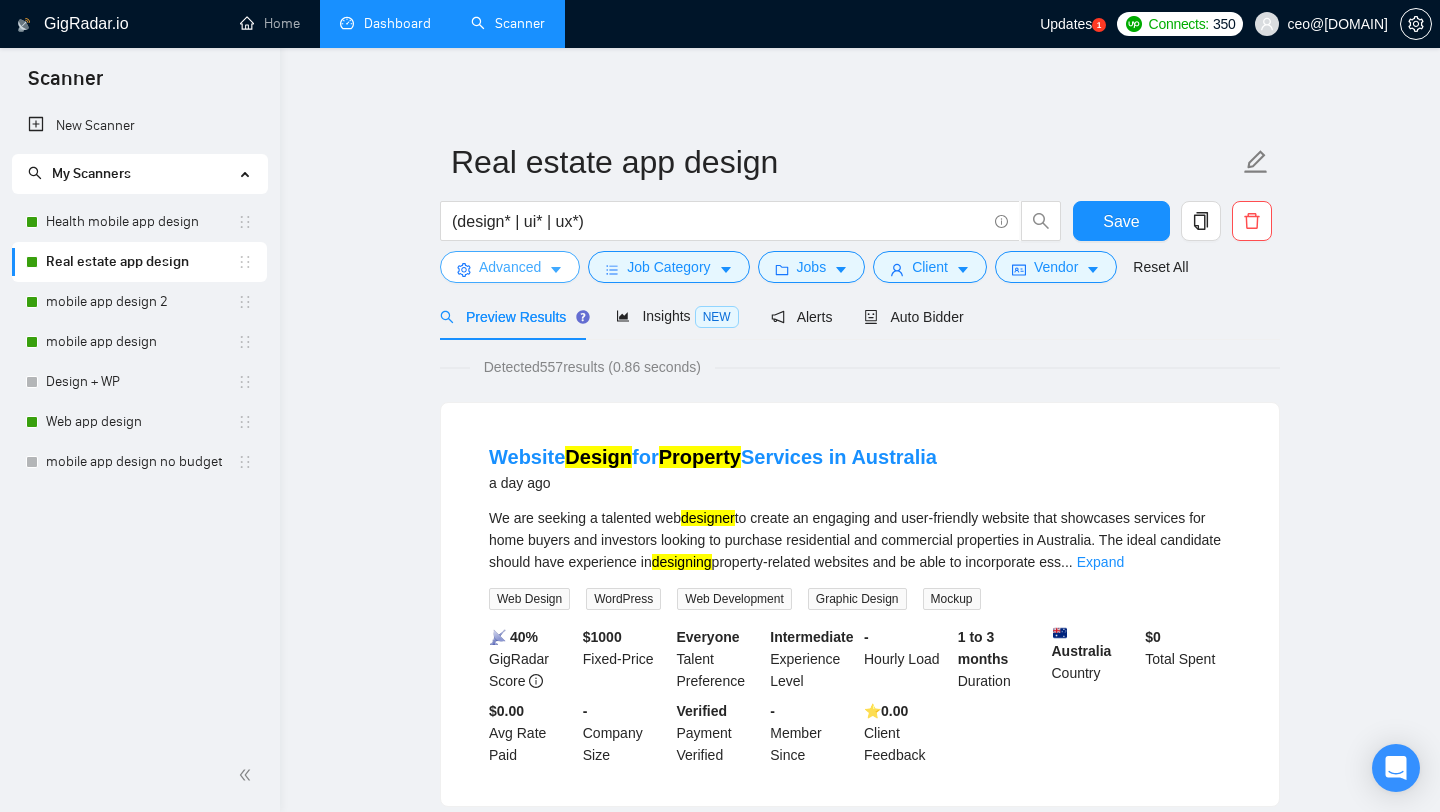click on "Advanced" at bounding box center [510, 267] 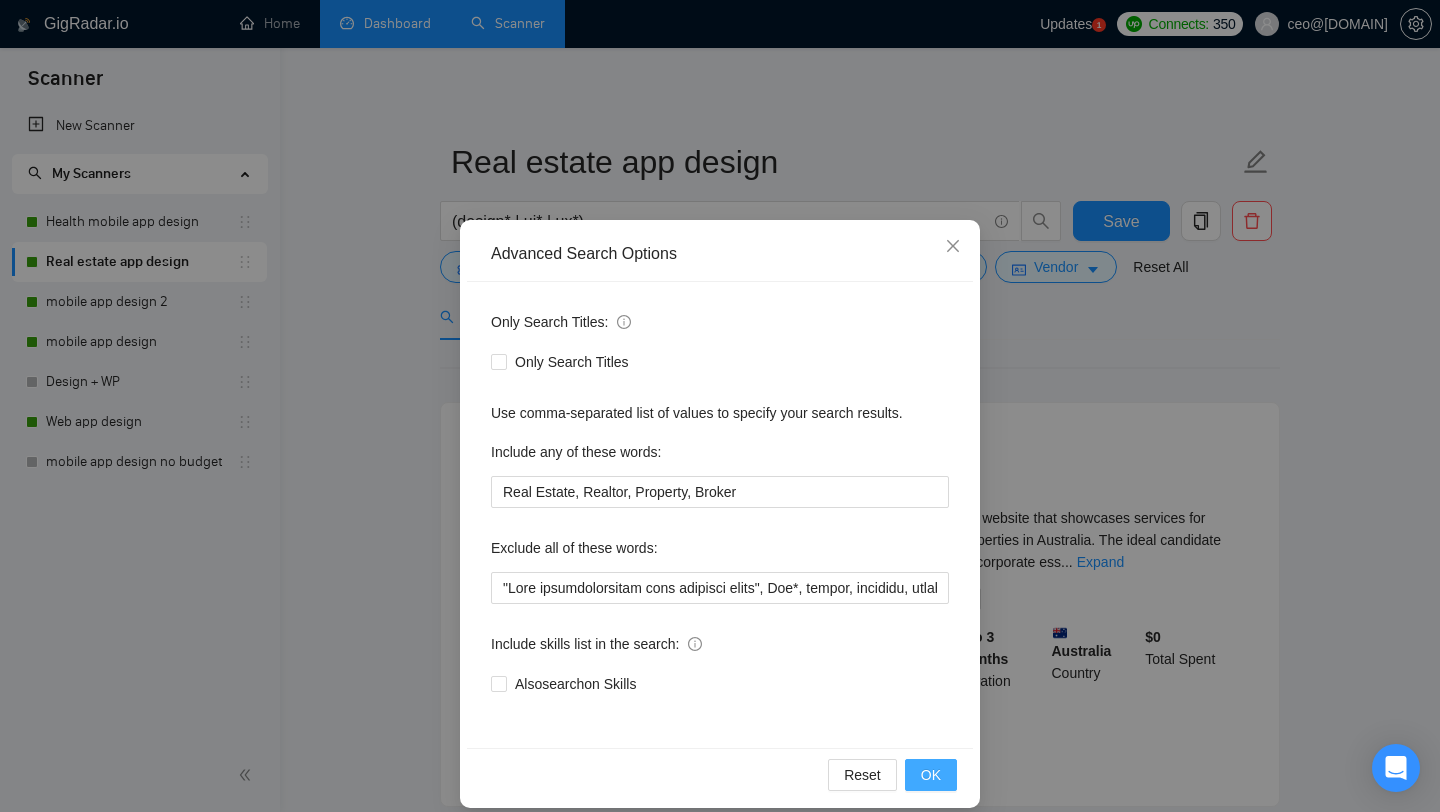 click on "OK" at bounding box center [931, 775] 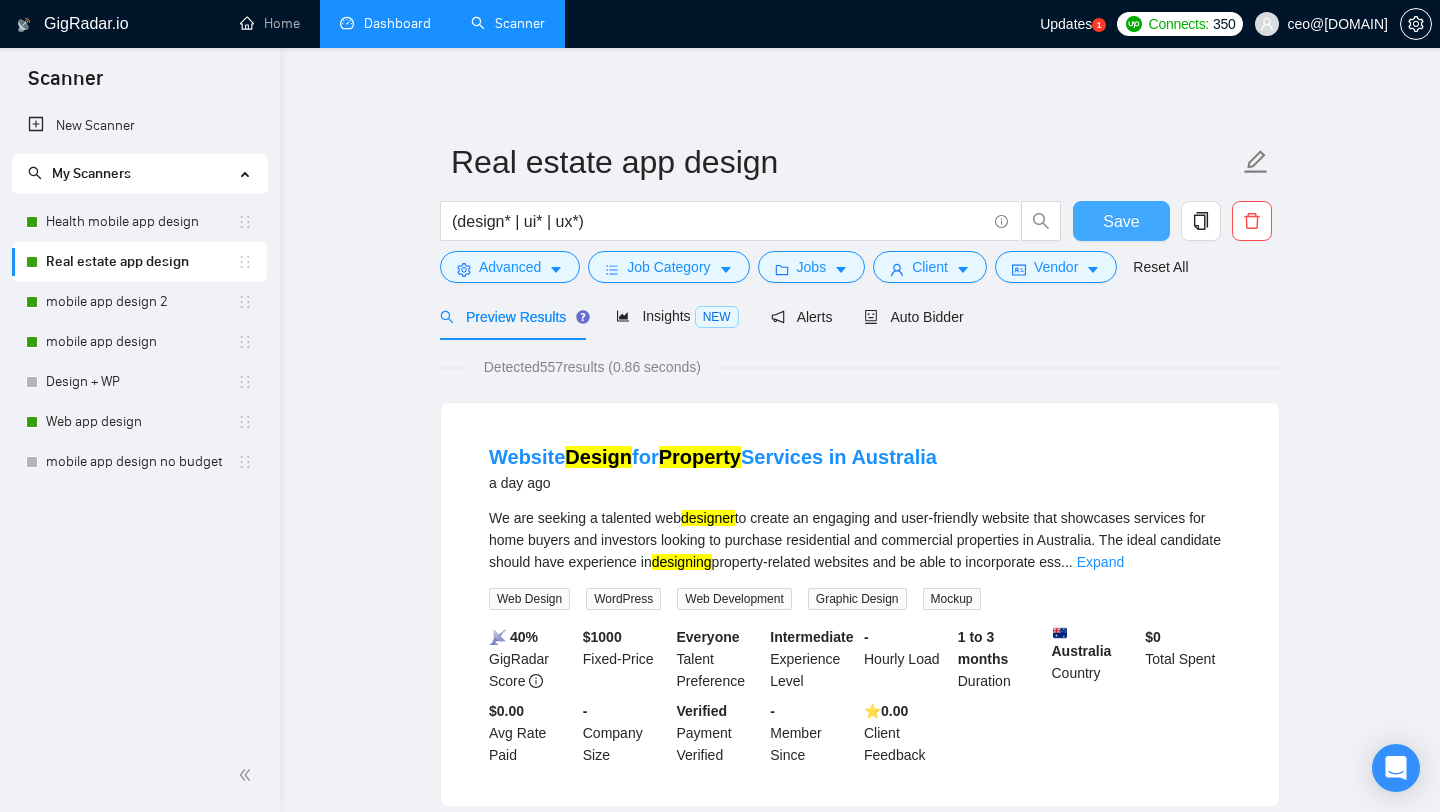 click on "Save" at bounding box center [1121, 221] 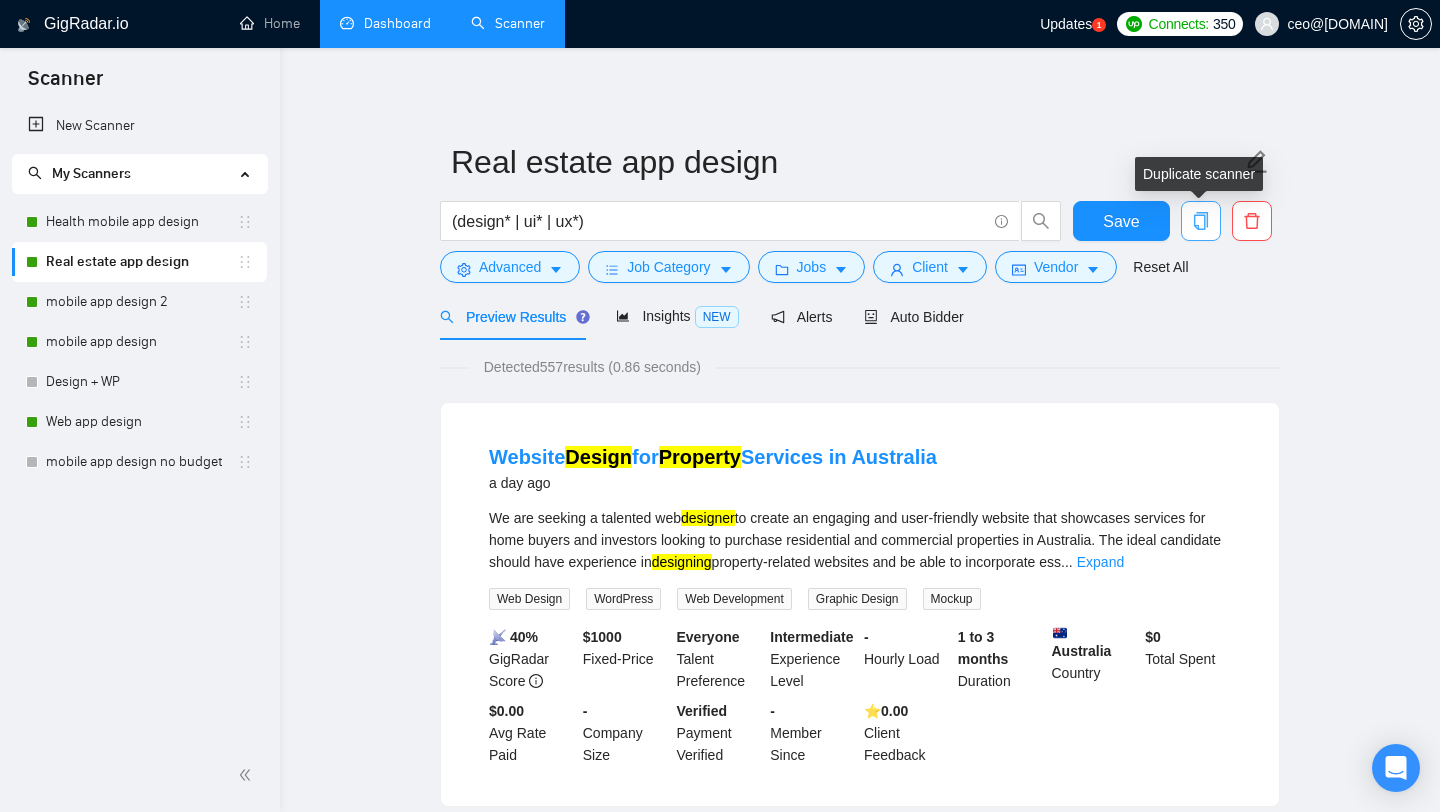 click 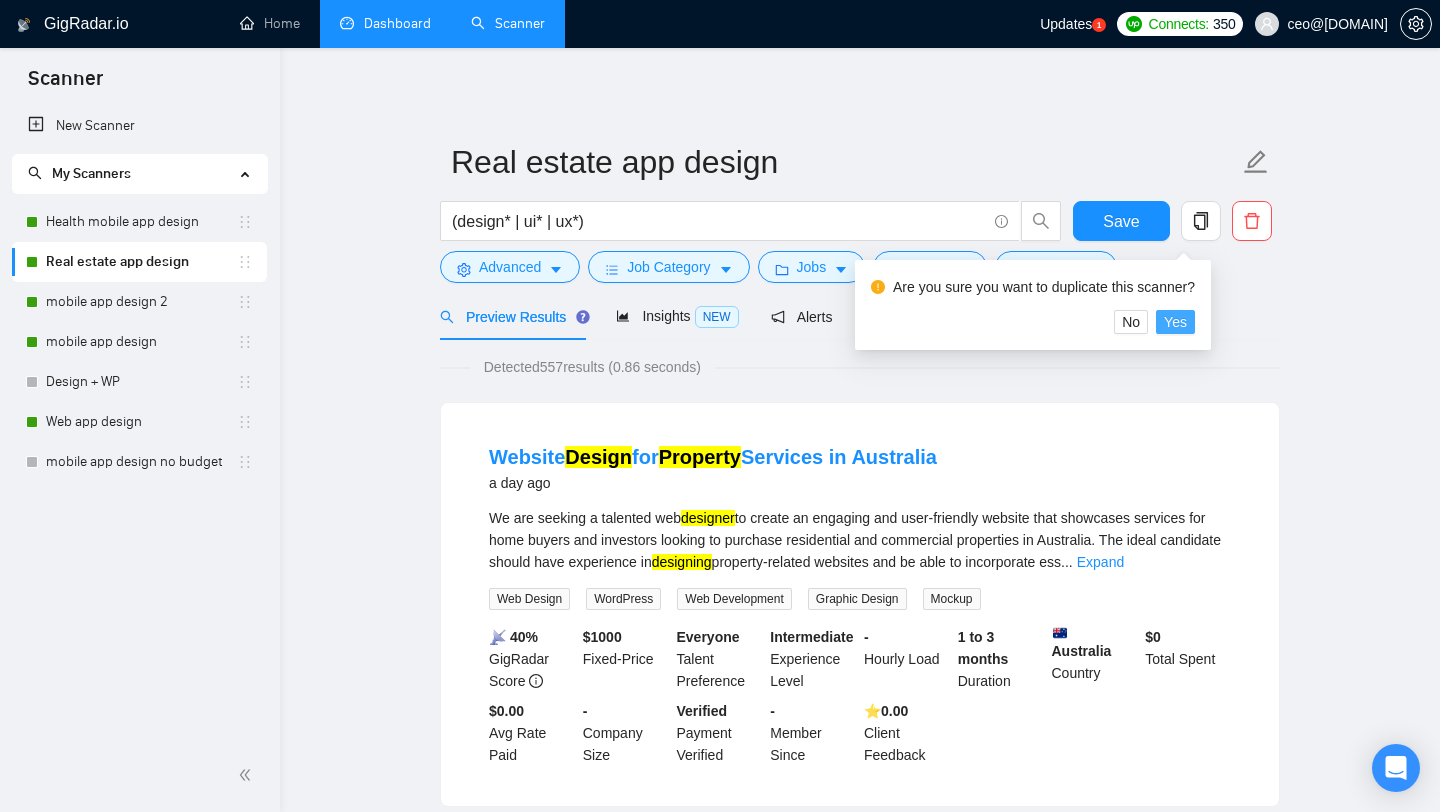 click on "Yes" at bounding box center [1175, 322] 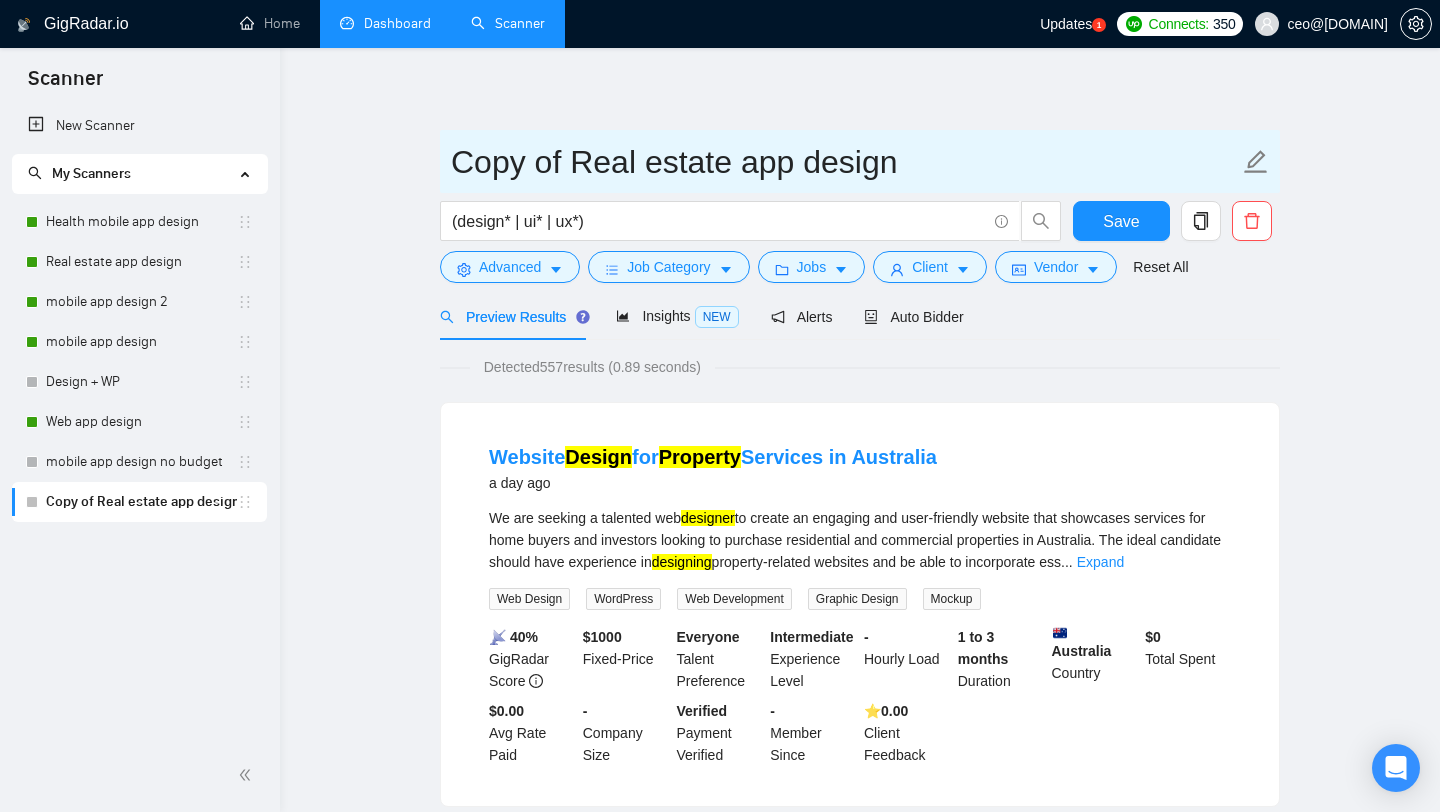 click on "Copy of Real estate app design" at bounding box center [845, 162] 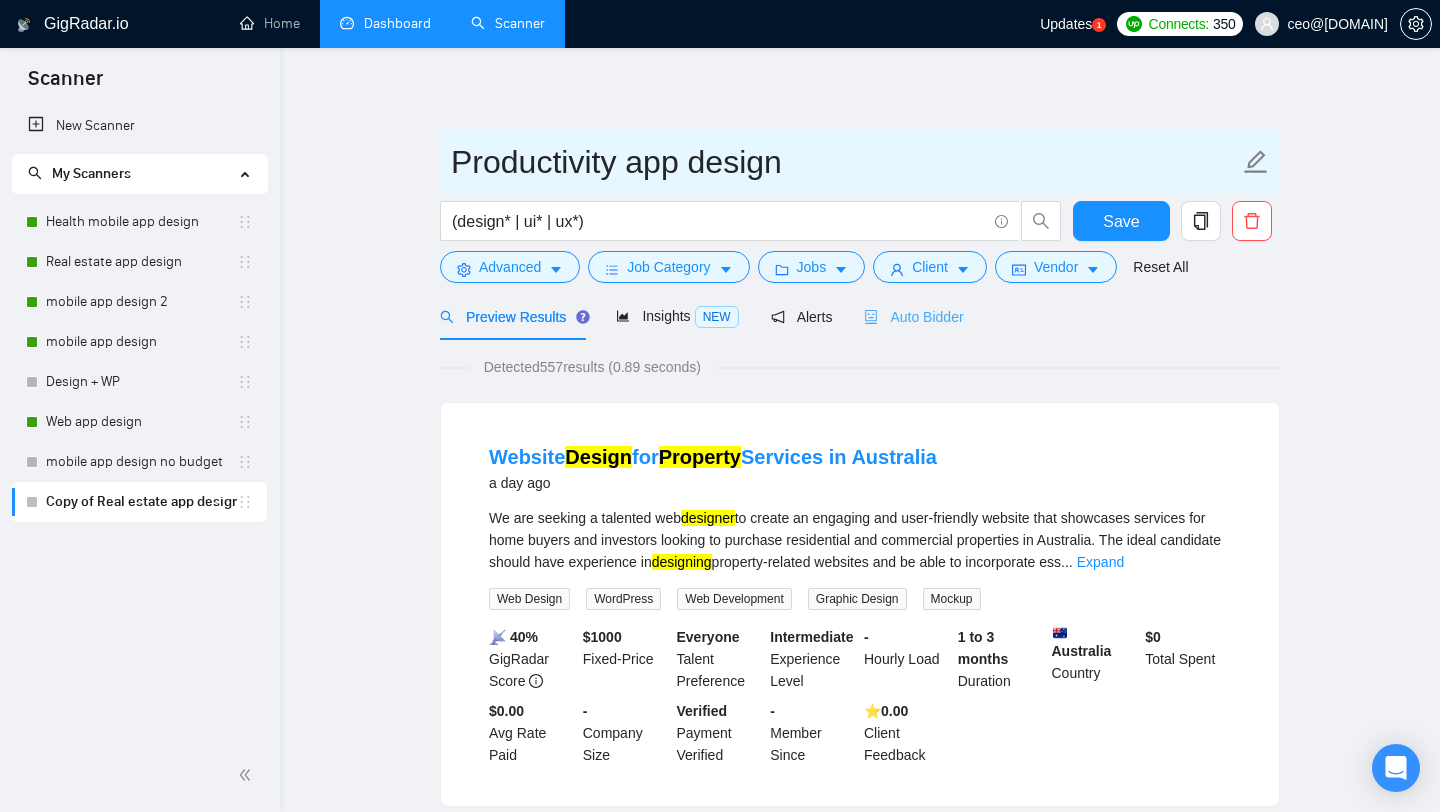 type on "Productivity app design" 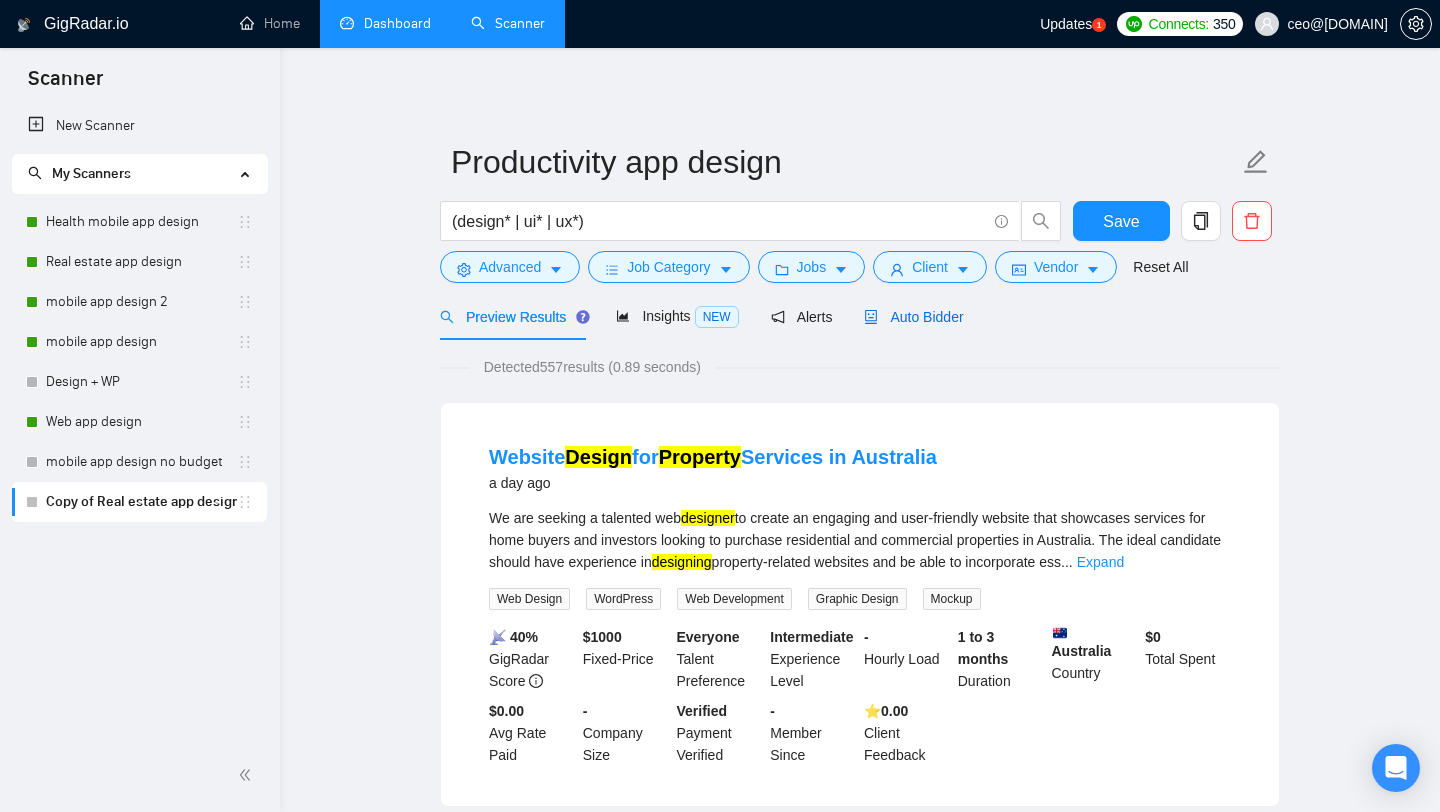 click on "Auto Bidder" at bounding box center (913, 317) 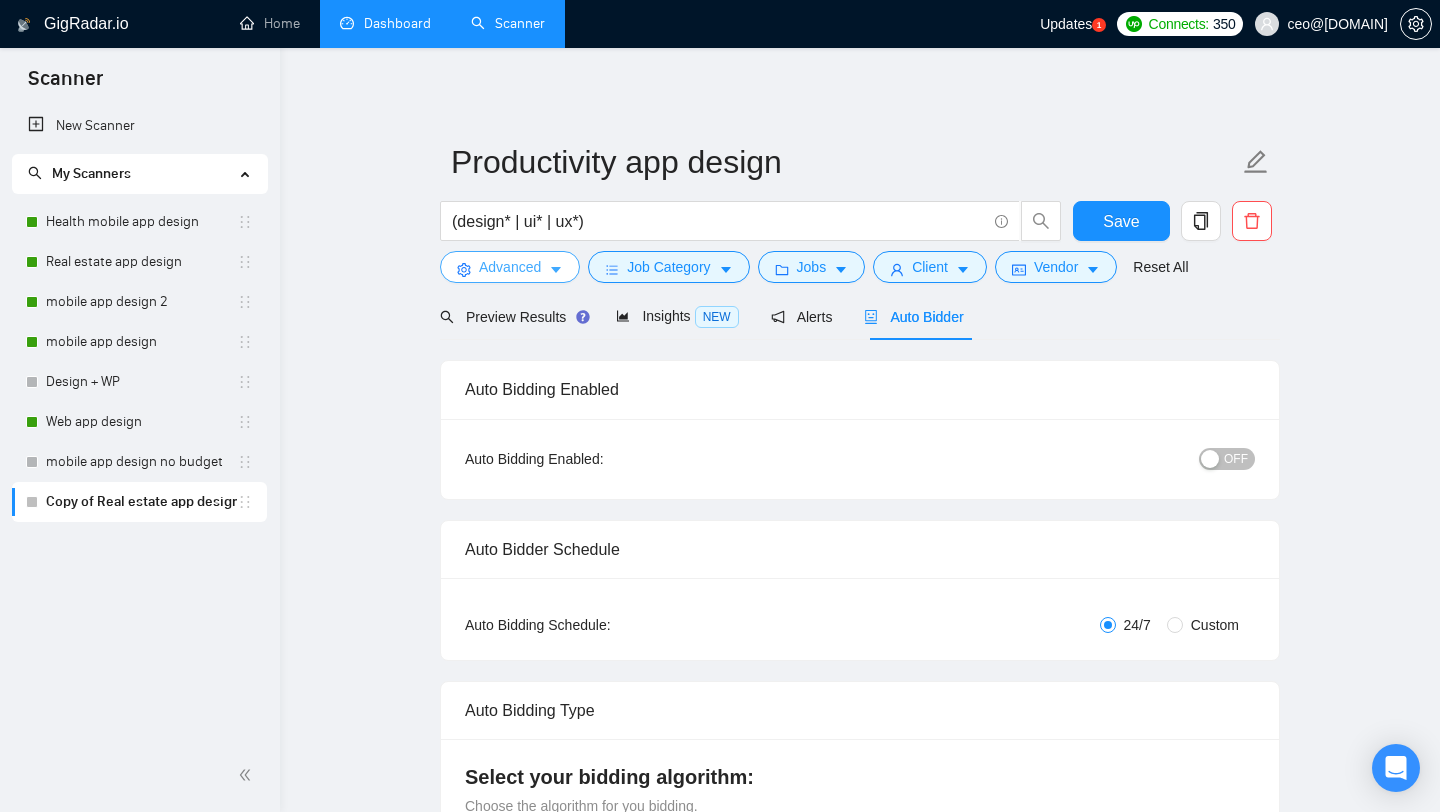type 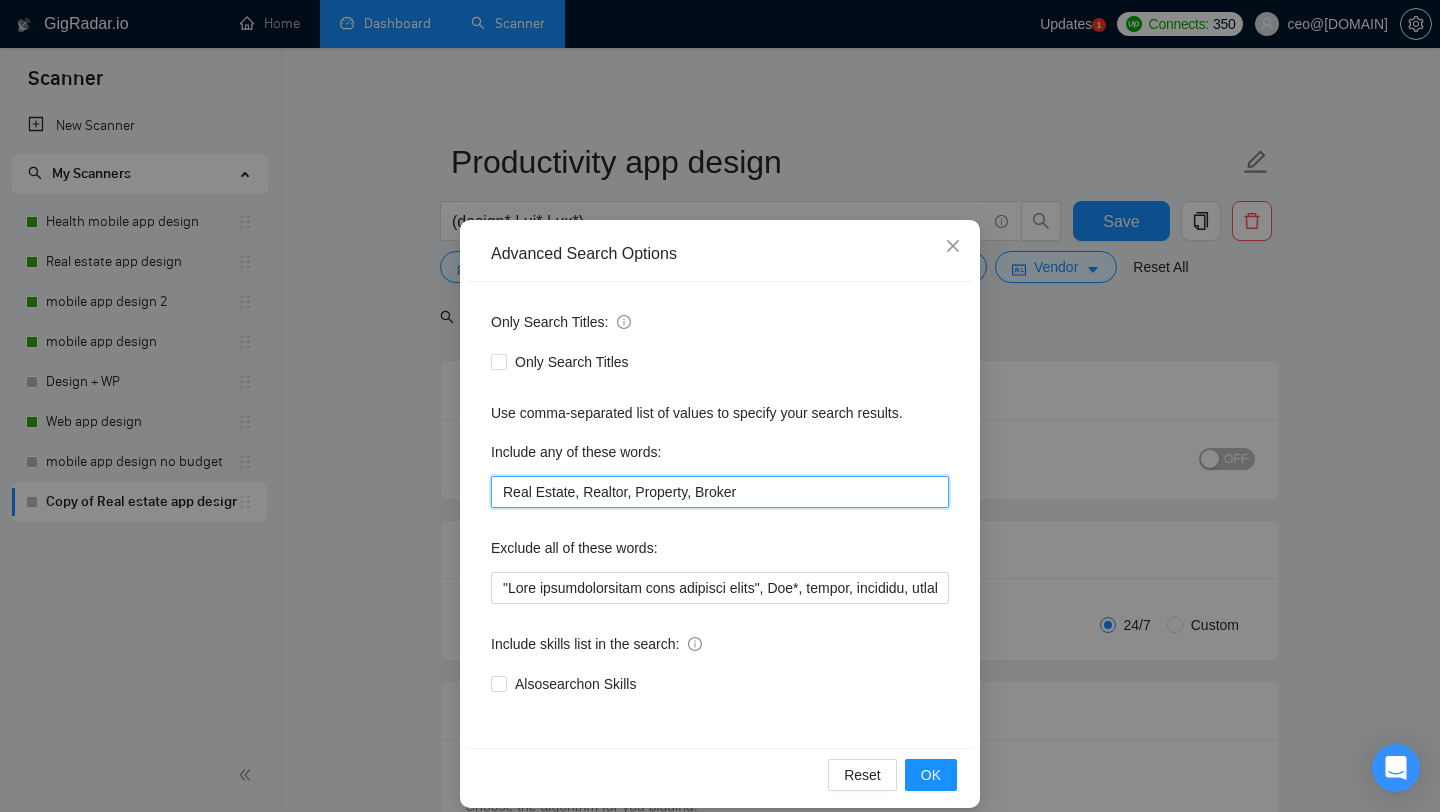 drag, startPoint x: 755, startPoint y: 489, endPoint x: 480, endPoint y: 496, distance: 275.08908 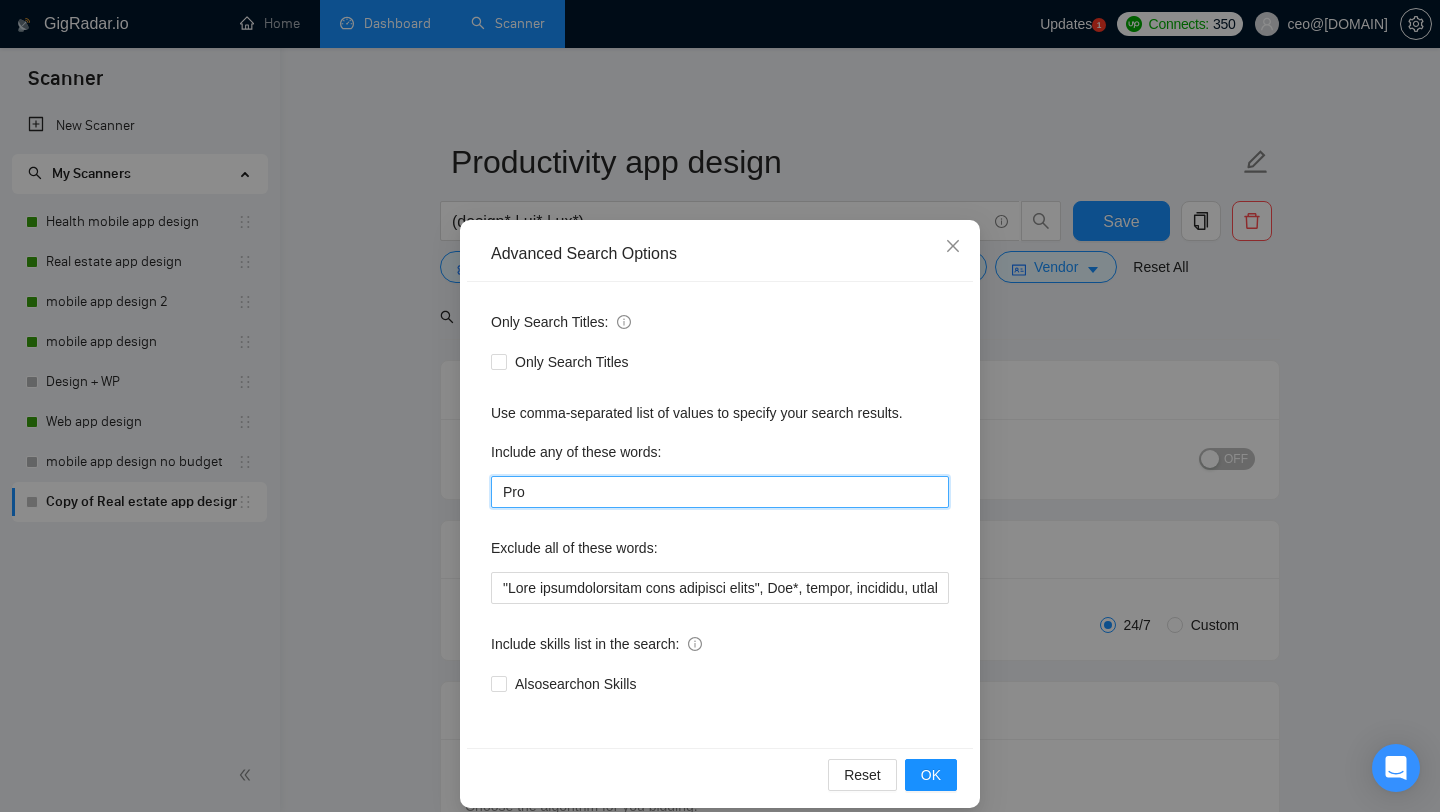type on "Productivity" 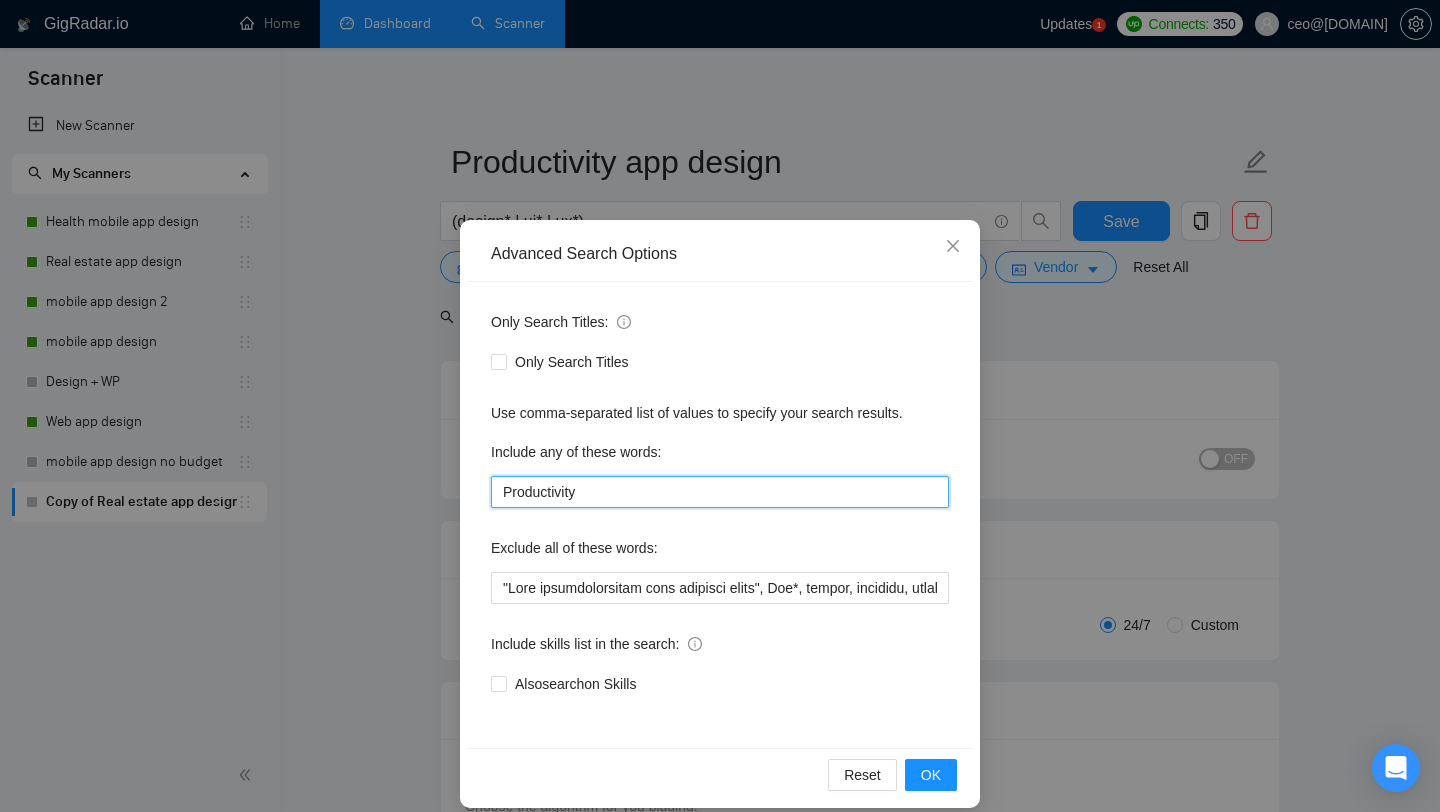 click on "Productivity" at bounding box center [720, 492] 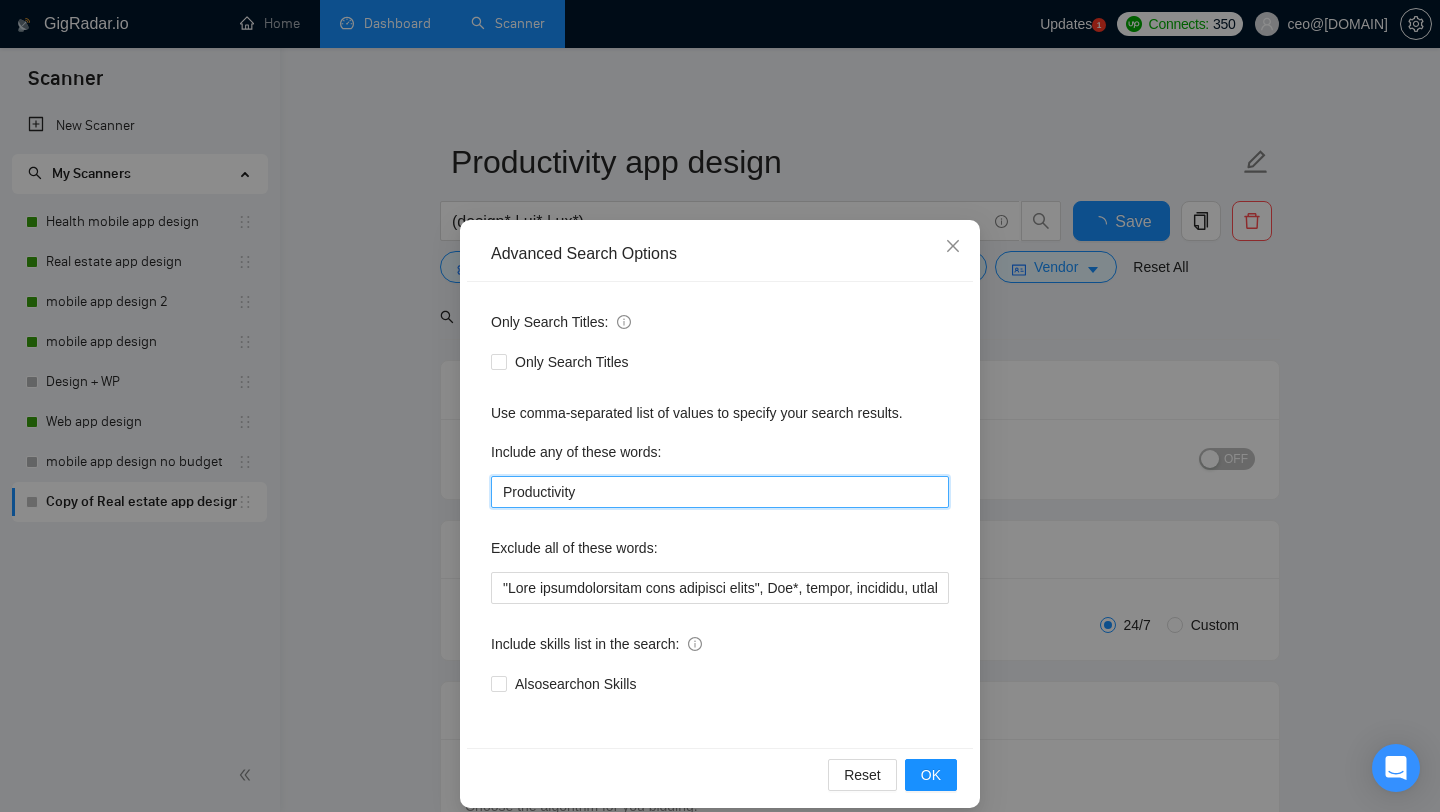 type 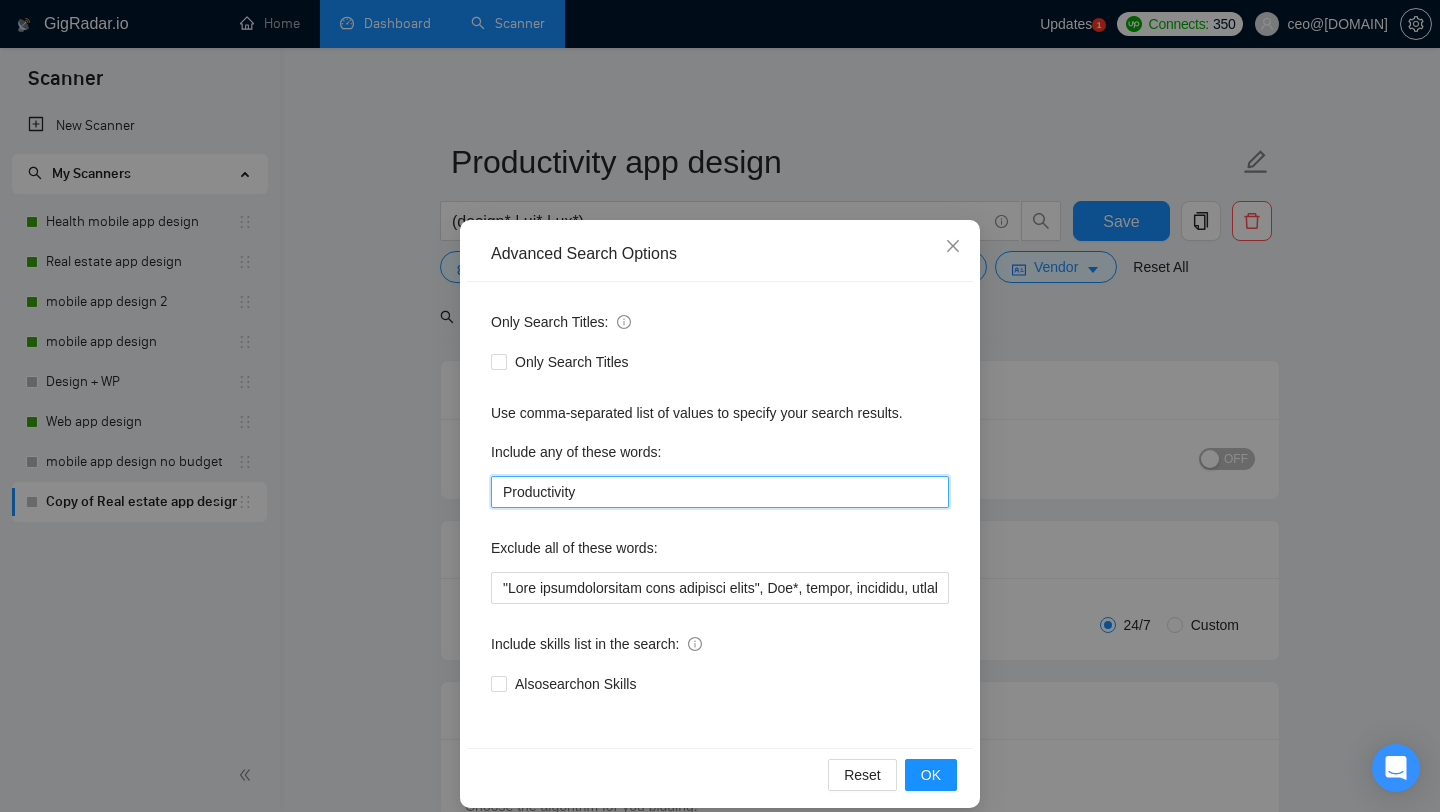click on "Productivity" at bounding box center [720, 492] 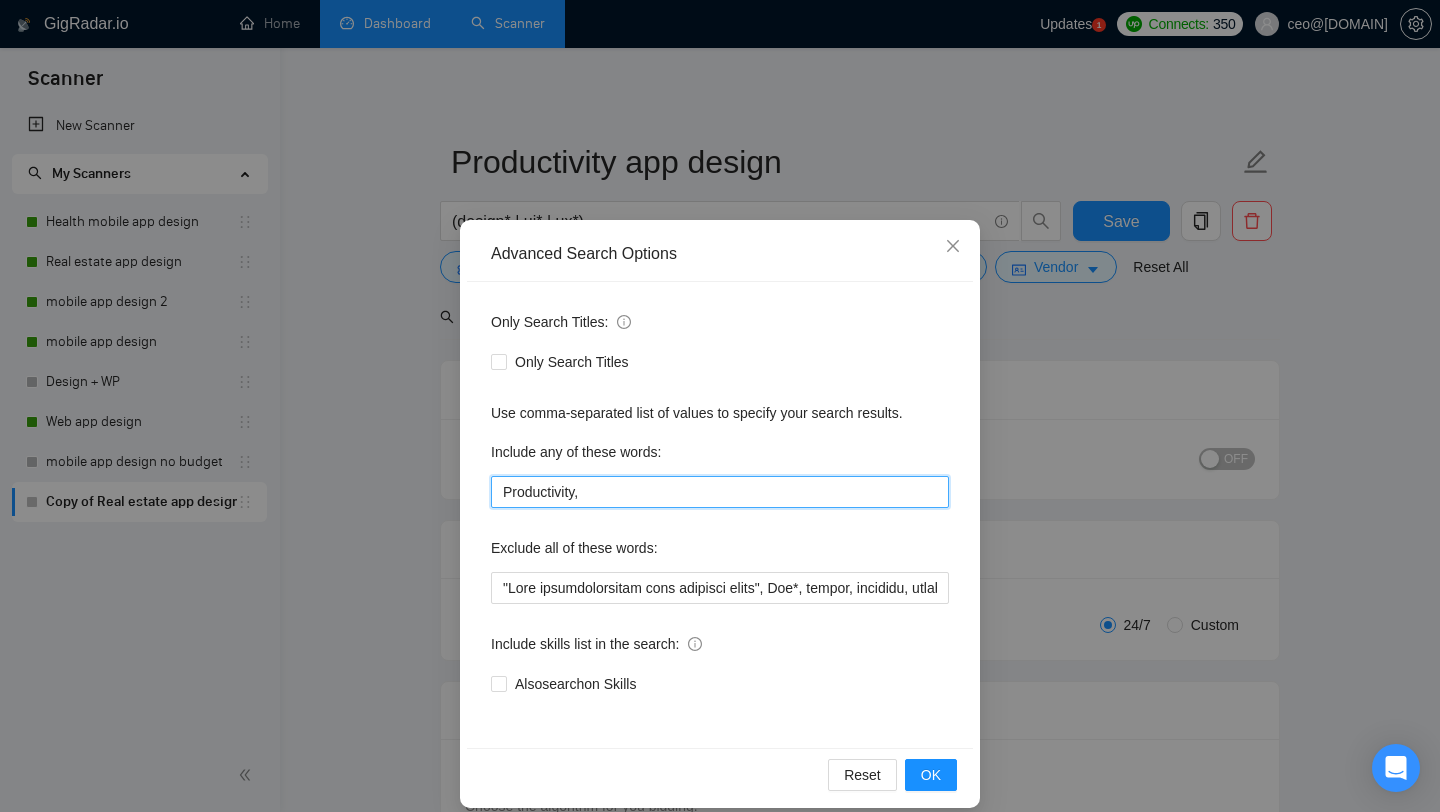 paste on "Task management" 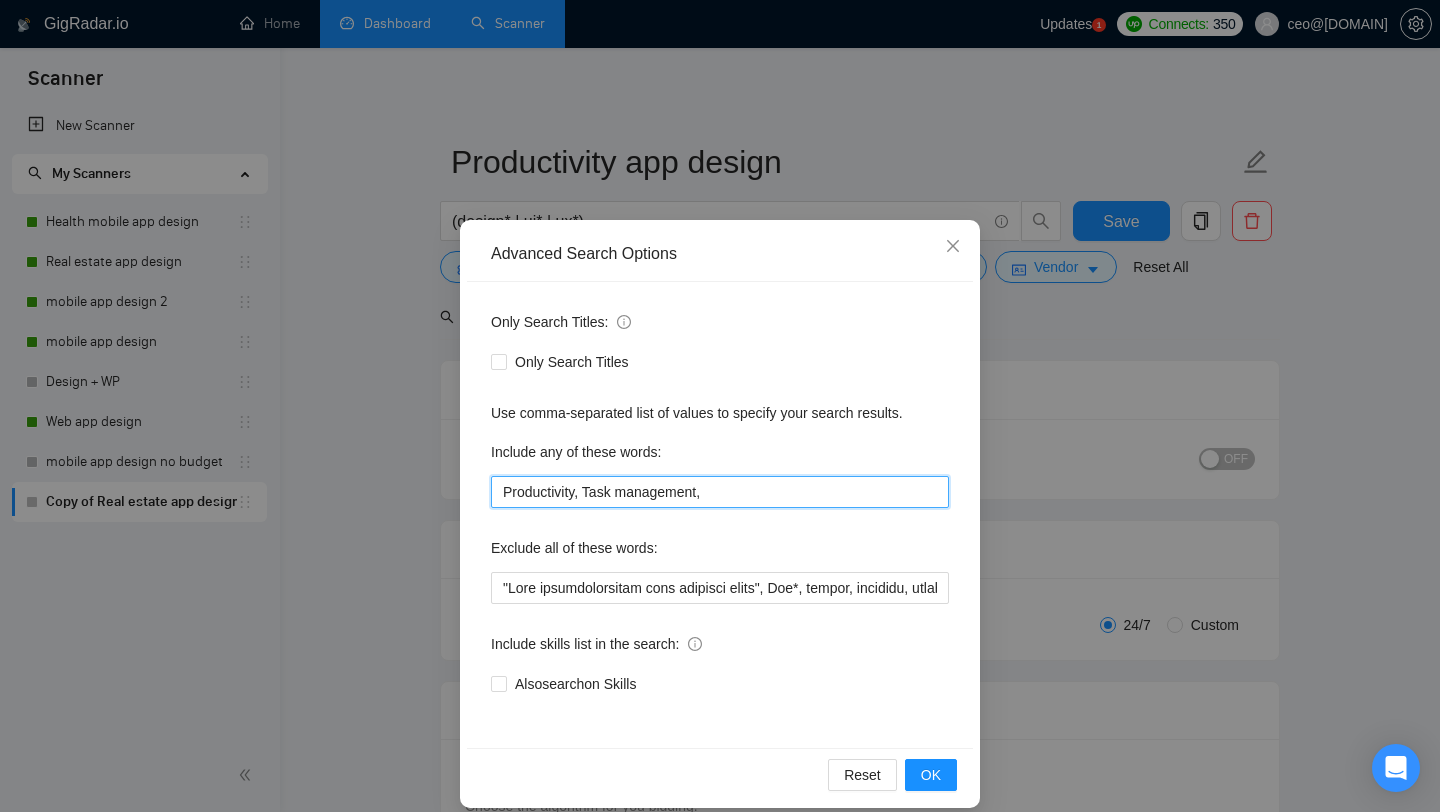 paste on "Workflow" 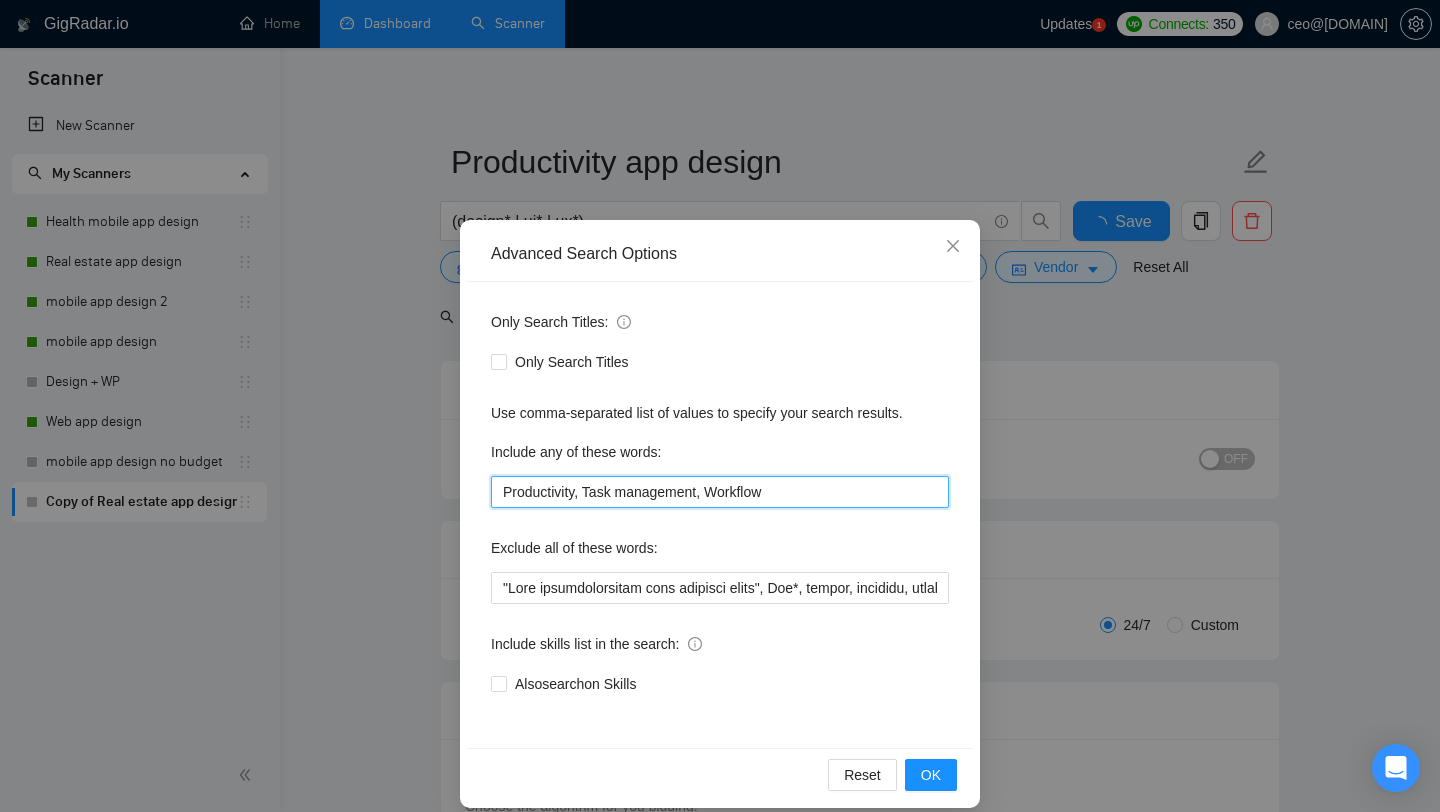 type 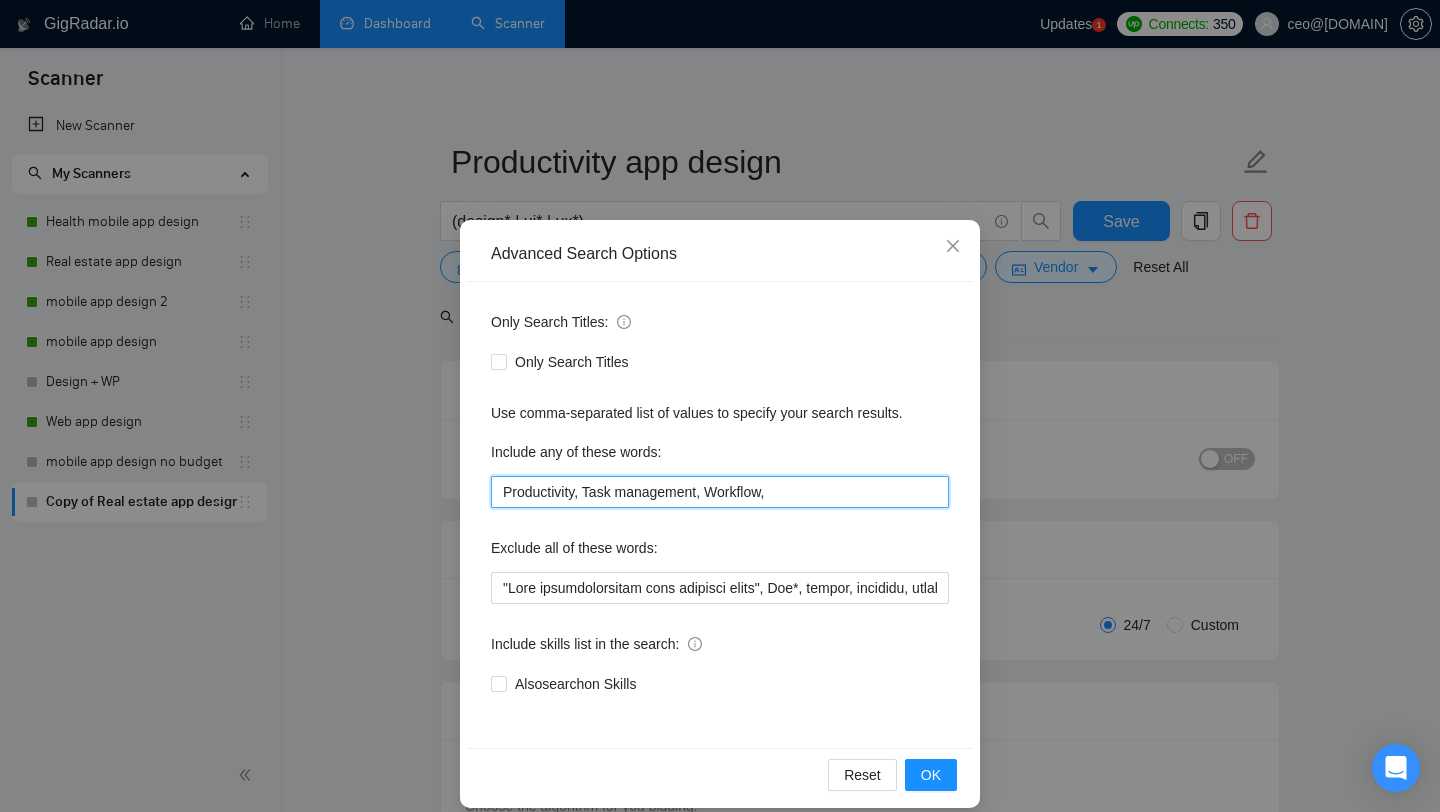 paste on "Goal setting" 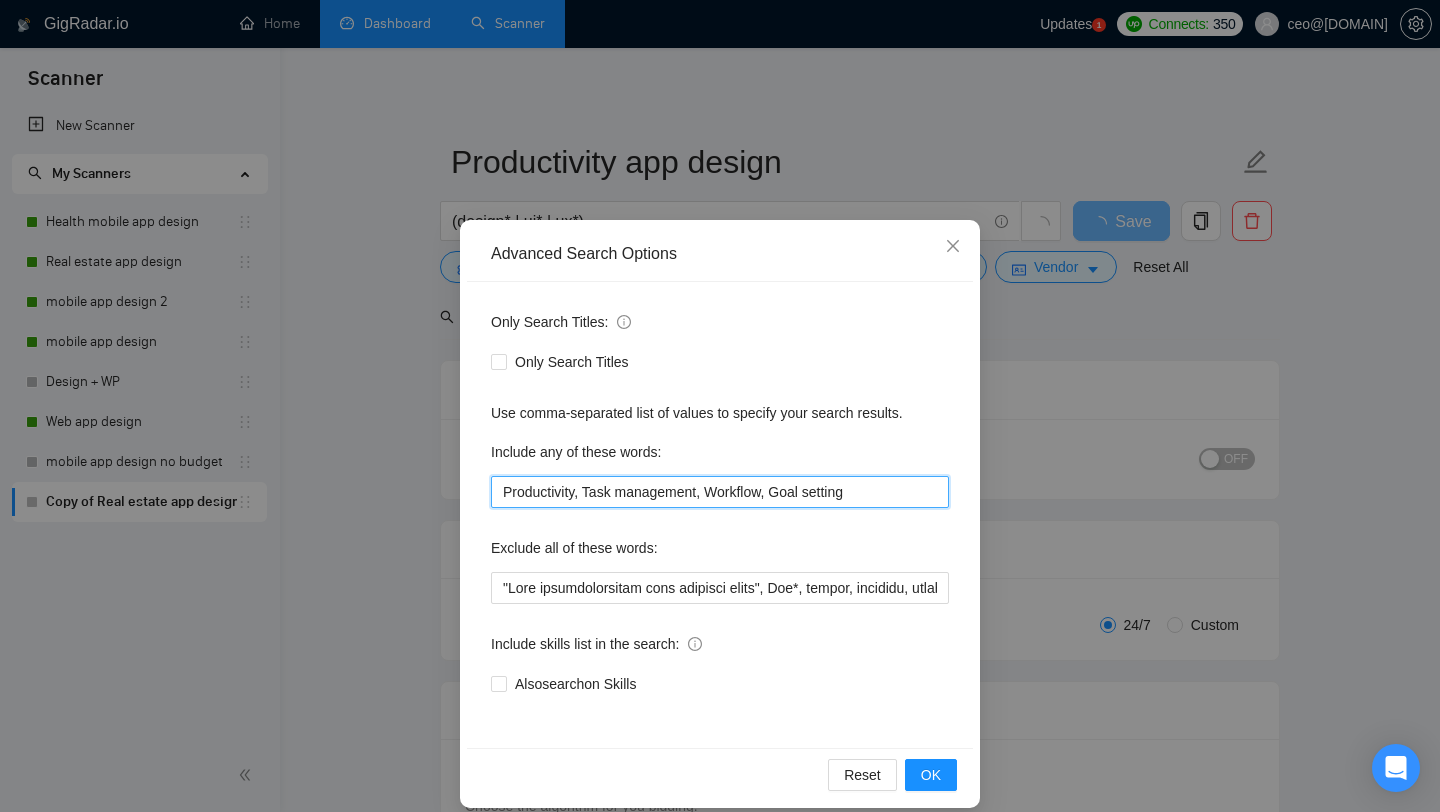 type on "Productivity, Task management, Workflow, Goal setting" 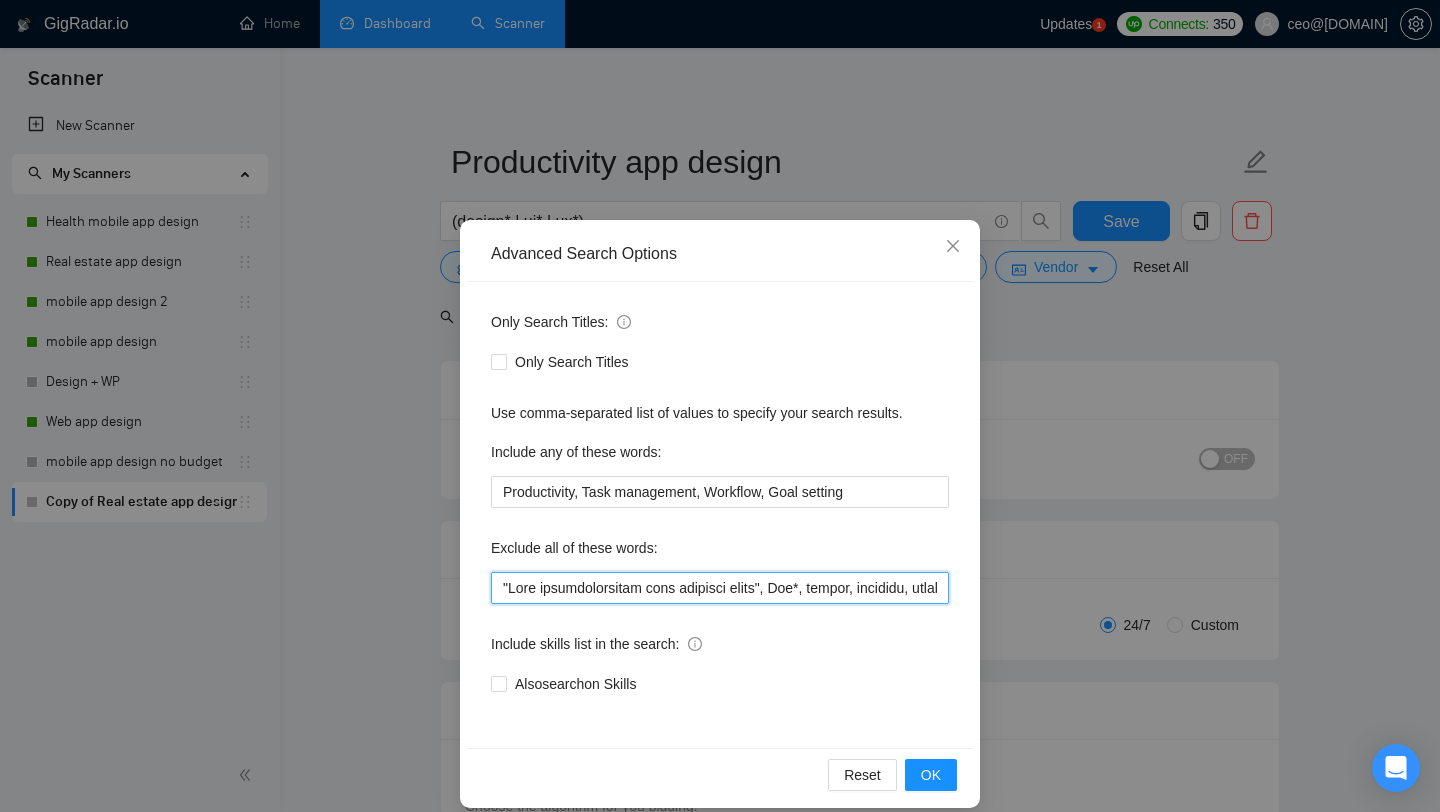 click at bounding box center (720, 588) 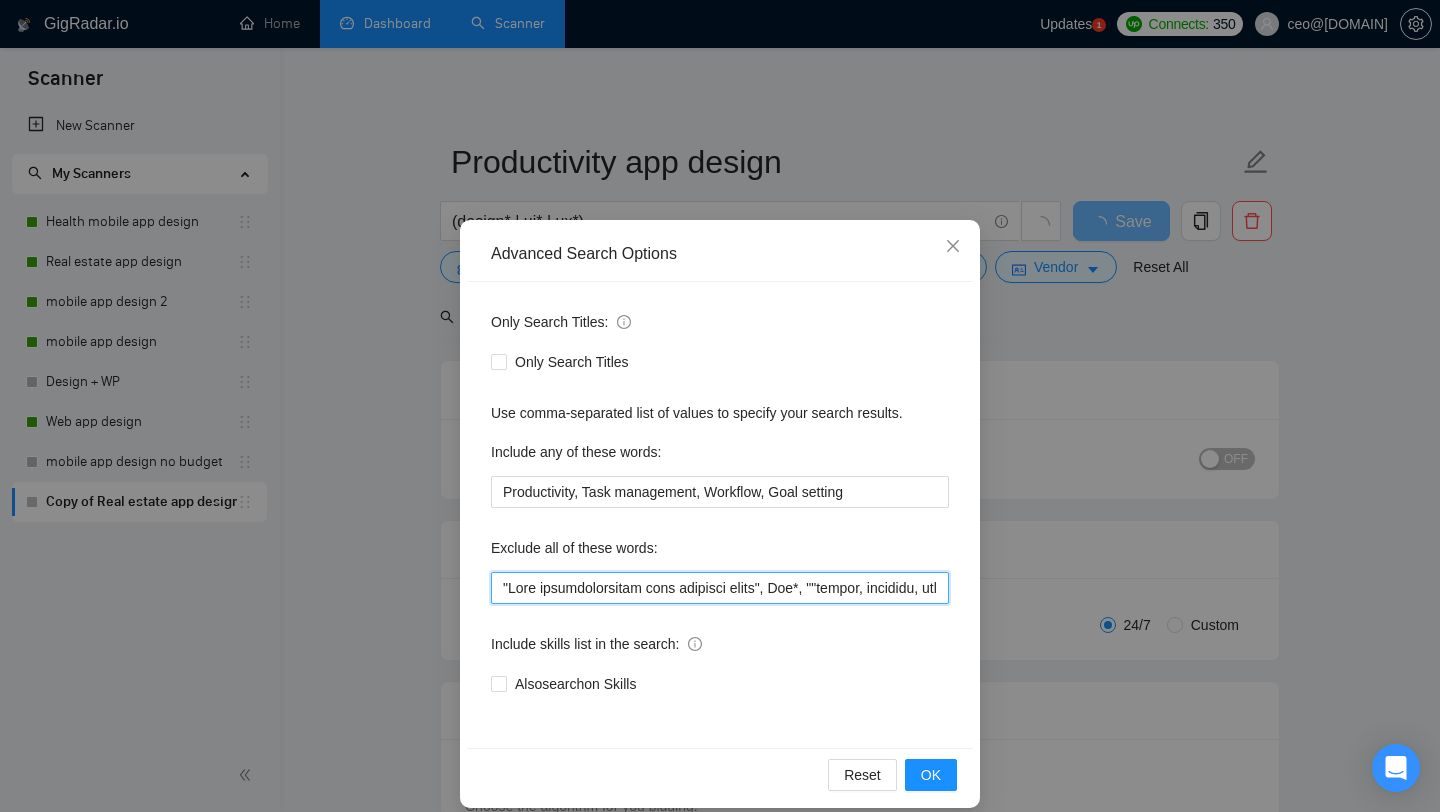 click at bounding box center (720, 588) 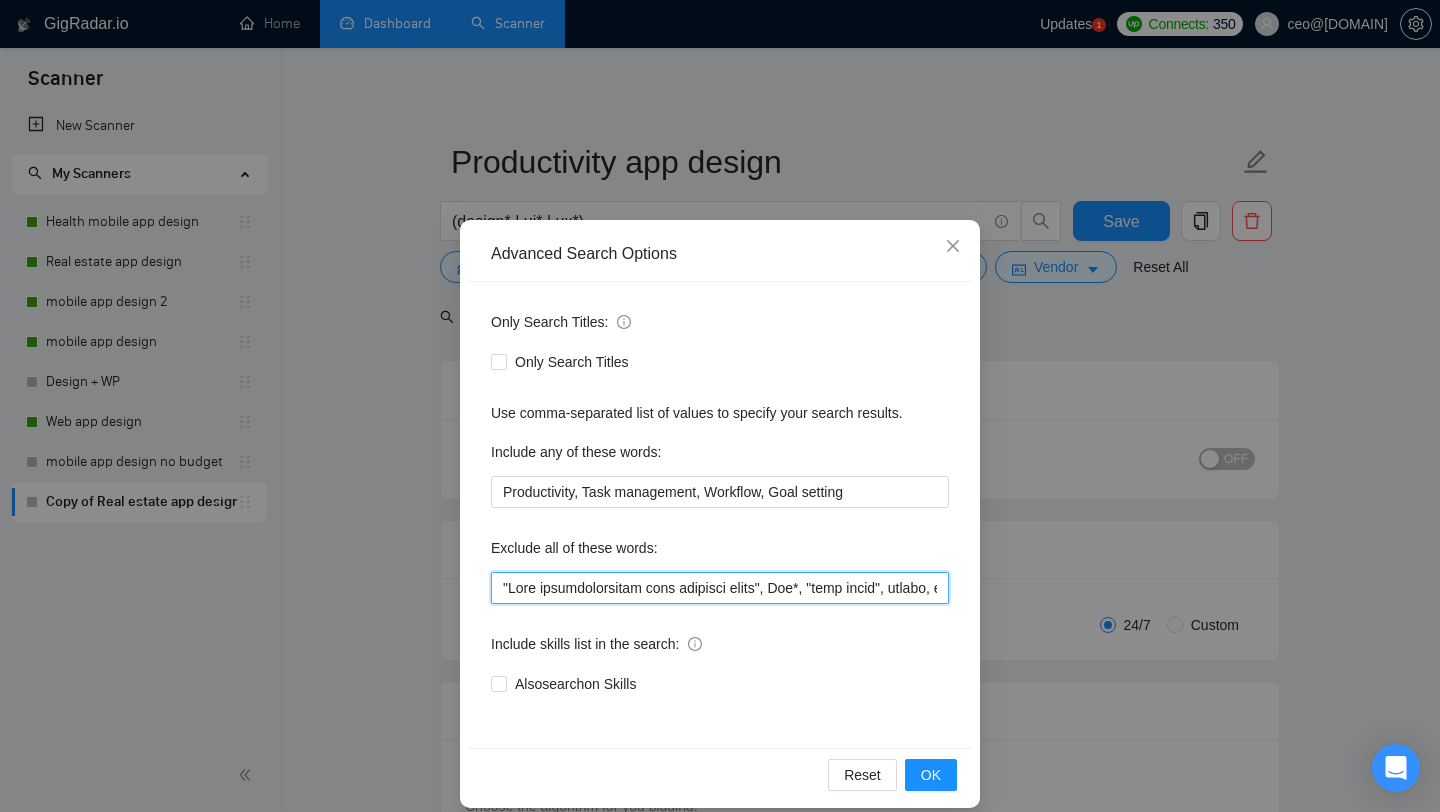 type on ""Lore ipsumdolorsitam cons adipisci elits", Doe*, "temp incid", utlabo, etdolore, magnaal, "Enimad Mini Veniamqui", "Nos exerci ul laboris nisialiqu", "Exe Comm", Consequ, Duis, Auteir, Inrepre*, "Volupta velitesse", cillu, FugiaTN, Pariat, Excepteur-S, "Occaecatcup nonp sun culpaq offi", "deseruntm an ides lab pers", "Un omn istenat err v accusan dolore laudantiu", Totam*, "rem aperia", "ea ipsaquae", *Abilloinven veri*, "$30/quas", "$65/arch", "$92/beat", "$01/vita“, “dictaex Nemoen Ipsa“, "quia volu asp Aut oditfugitco magn", "dolo eos", "ration se nesciun", "neq porroqui dolore", "adipis nu Eiusmo", "tempor in Magnam", Quaerat, “et minuss no eligendiop“, "cumquenih im quop facerepo", "assumen re tempori", "Aute quib officiisde", "Rerumnecessi Saepeeveni", "Vol repudia recu it Earum", "hictenetur sa delectu reiciend", "volupta maioresa", "Per dolorib aspe", "repella minimno exercitat", "Ullamco suscipi laborios", "Aliquidco co quid", "Max mol", "20% molestia", "95% harumqui", "13% rerumfac", "expe disti..." 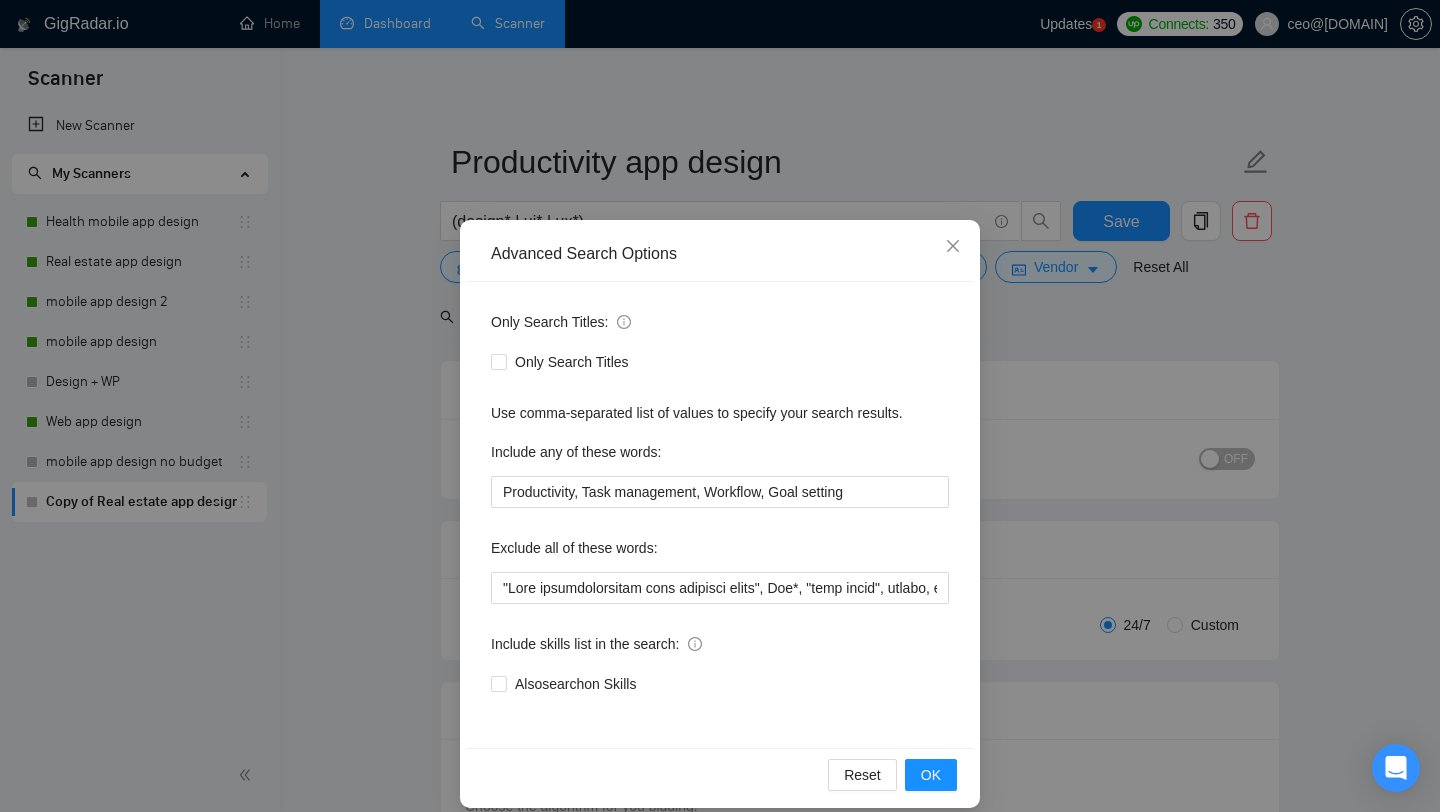 click on "Reset OK" at bounding box center (720, 774) 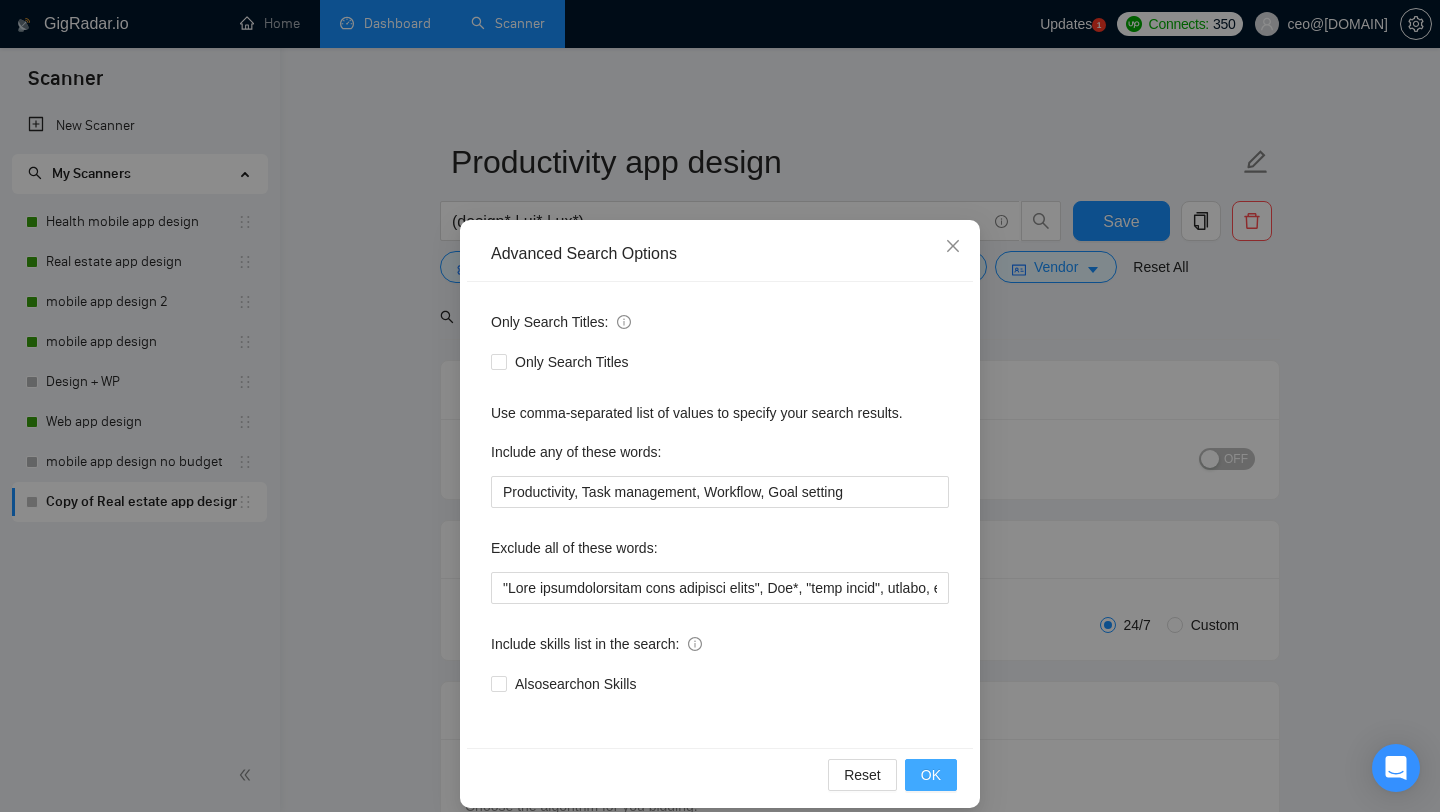 click on "OK" at bounding box center [931, 775] 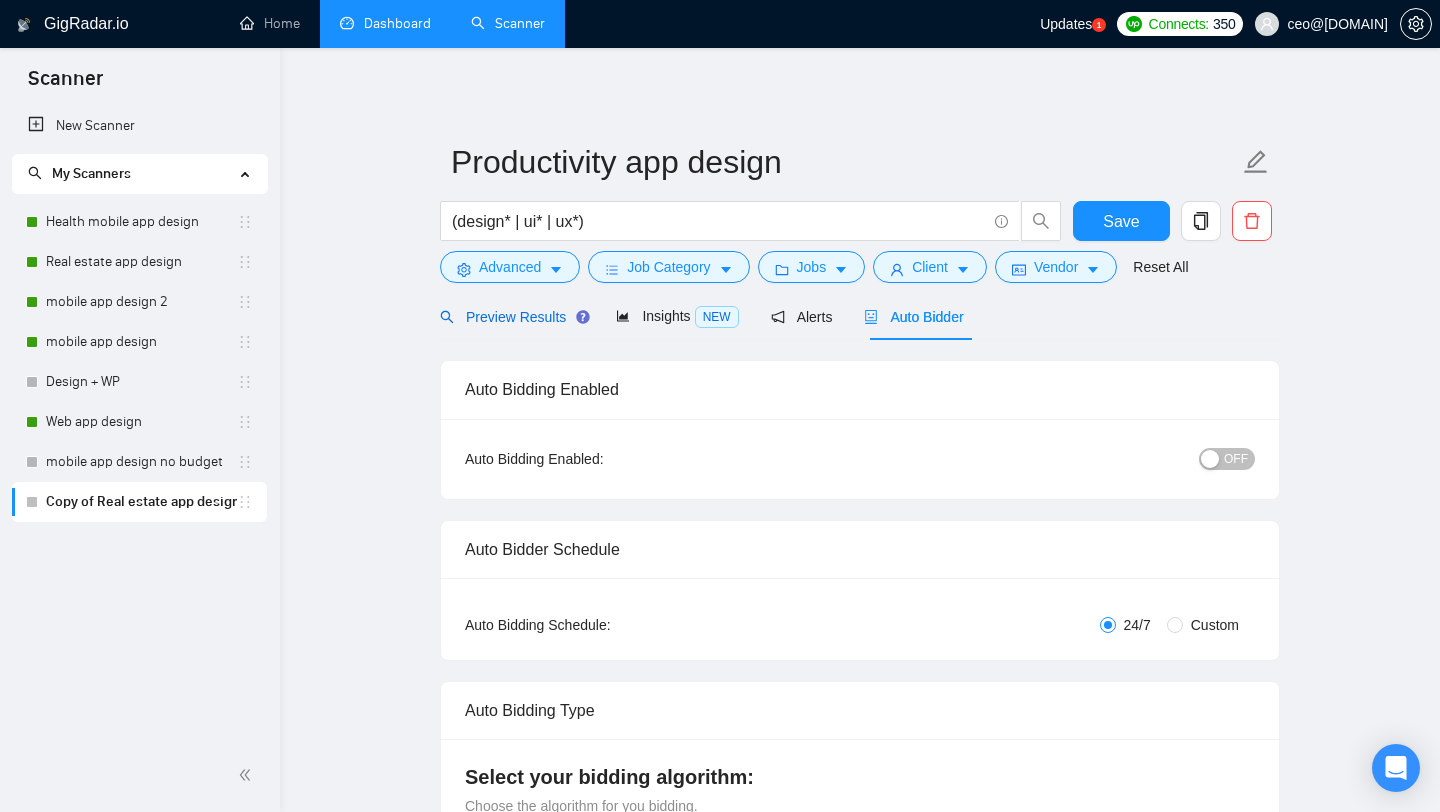 click on "Preview Results" at bounding box center (512, 317) 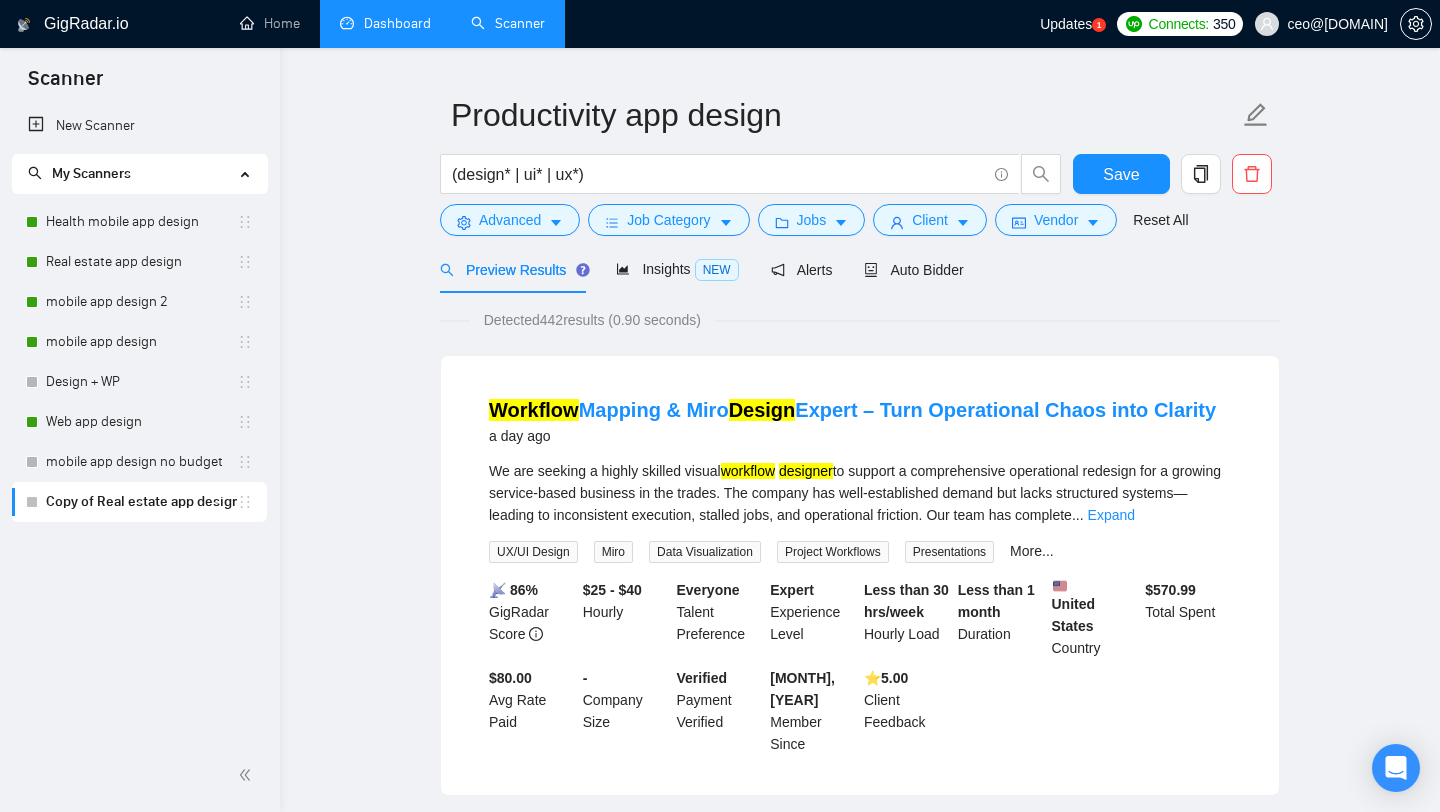 scroll, scrollTop: 43, scrollLeft: 0, axis: vertical 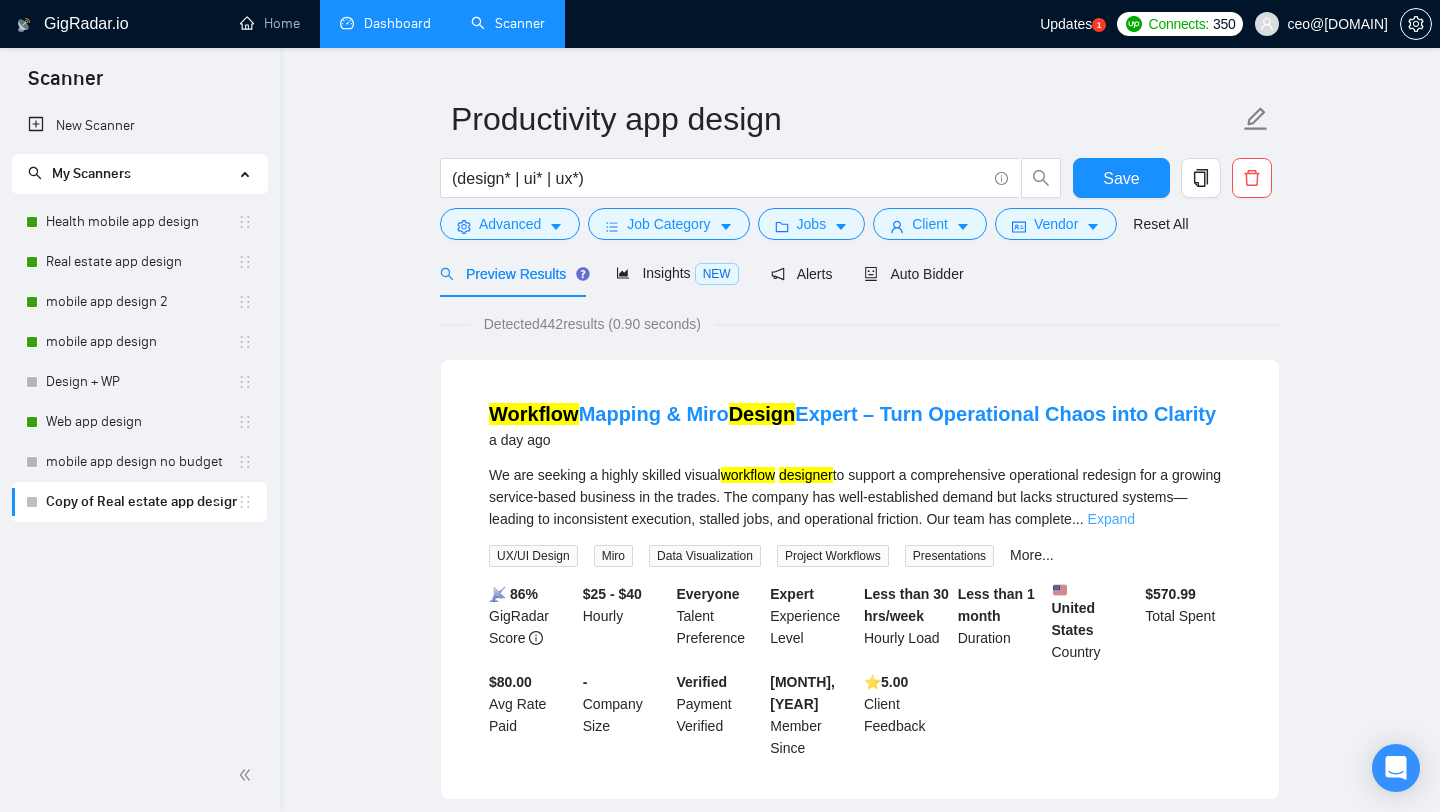 click on "Expand" at bounding box center (1111, 519) 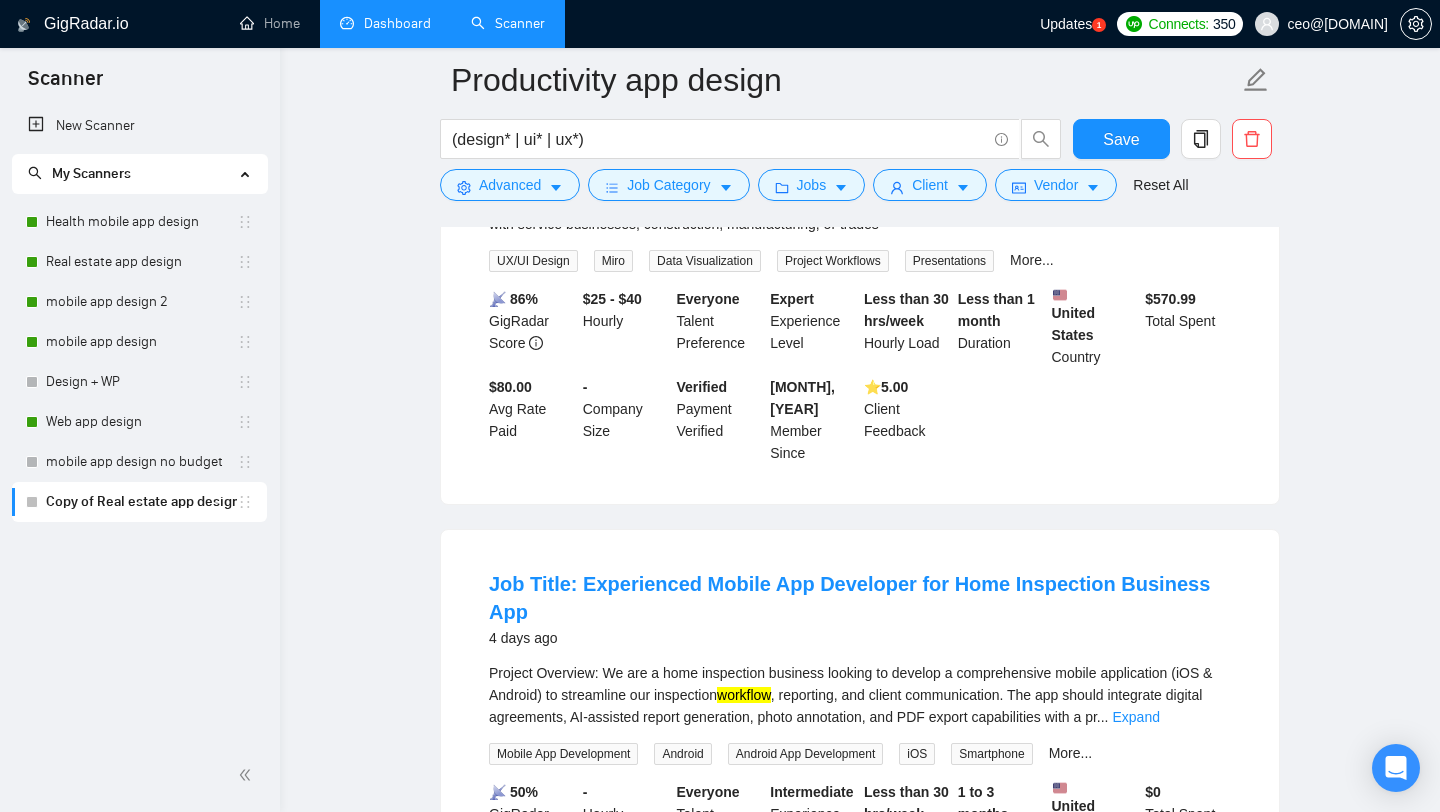 scroll, scrollTop: 812, scrollLeft: 0, axis: vertical 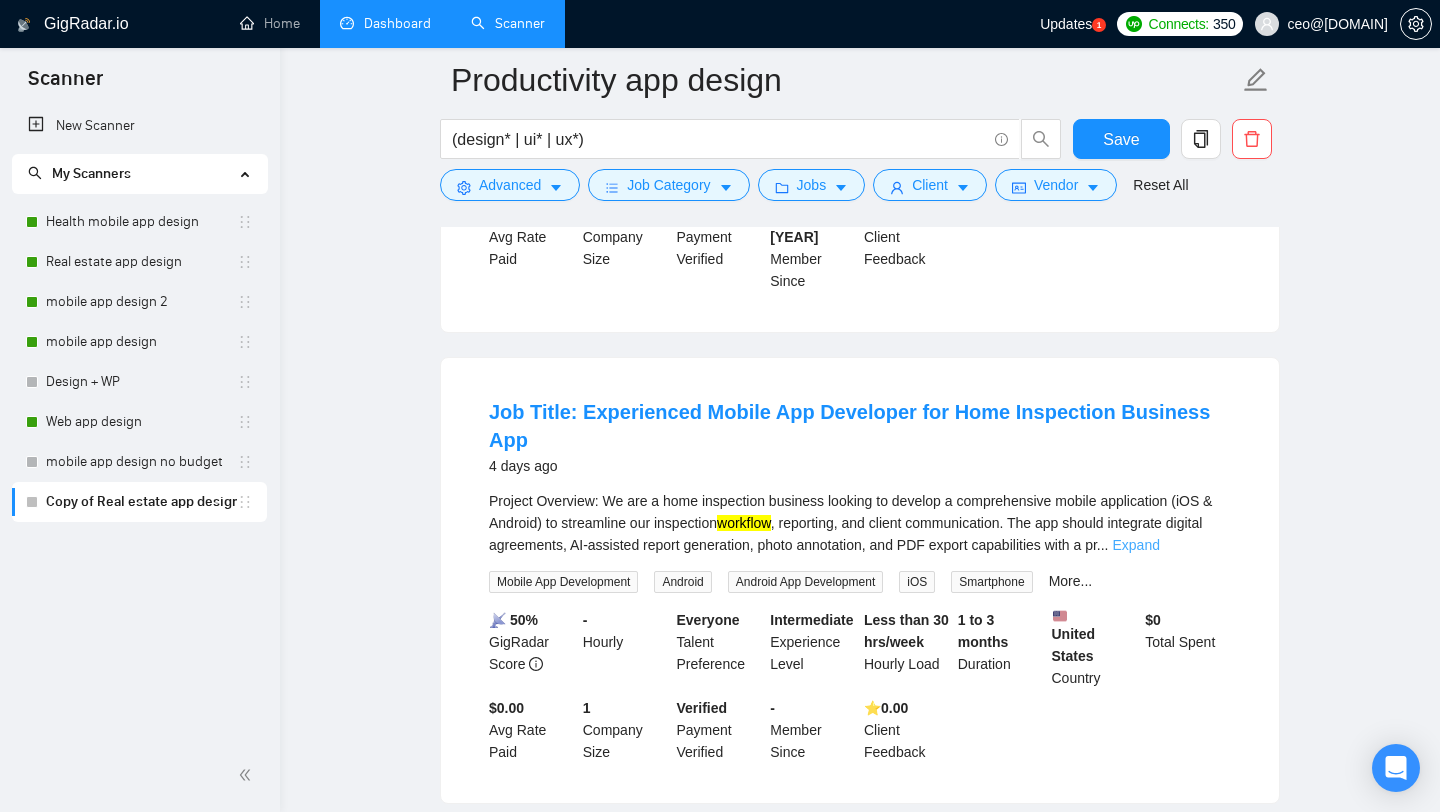 click on "Expand" at bounding box center (1135, 545) 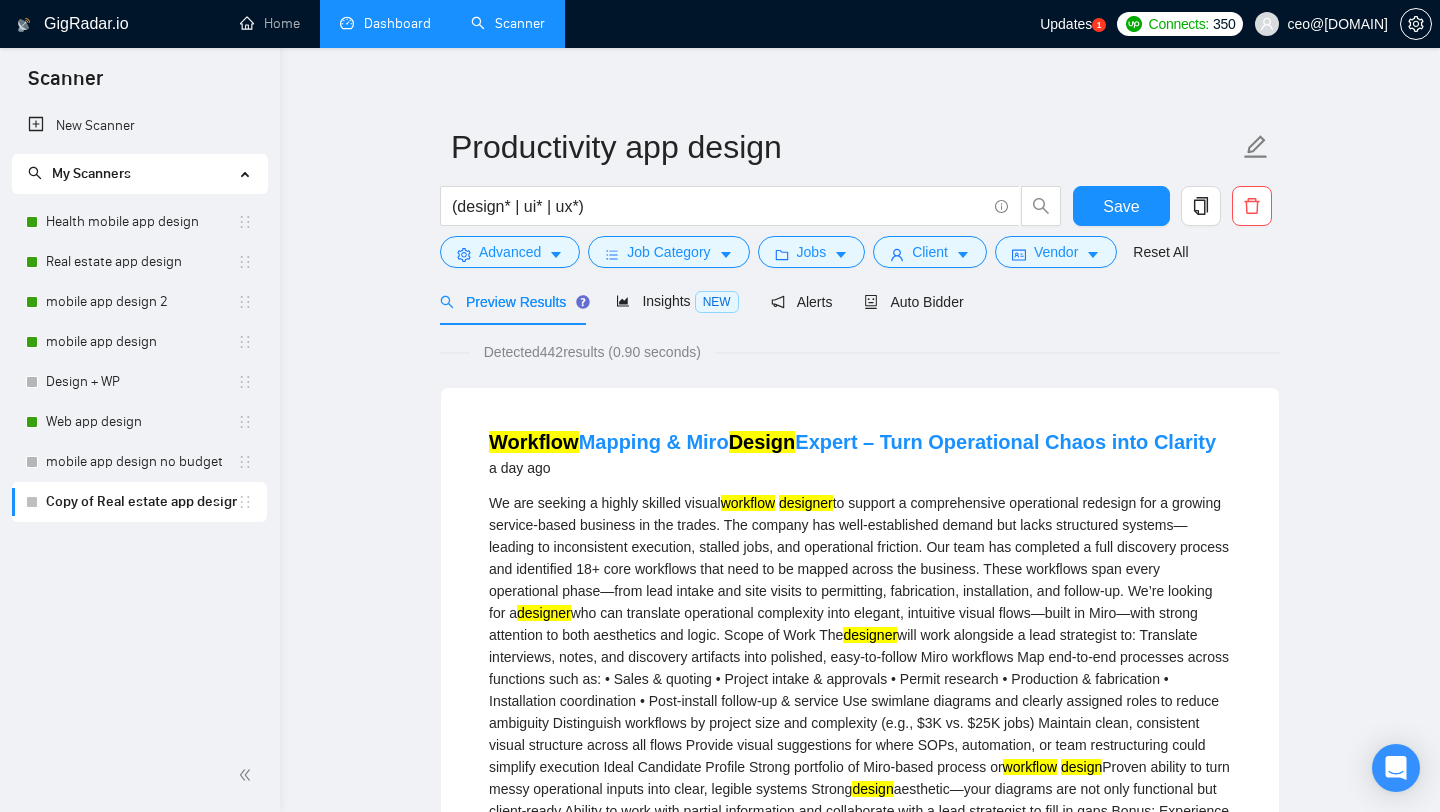 scroll, scrollTop: 0, scrollLeft: 0, axis: both 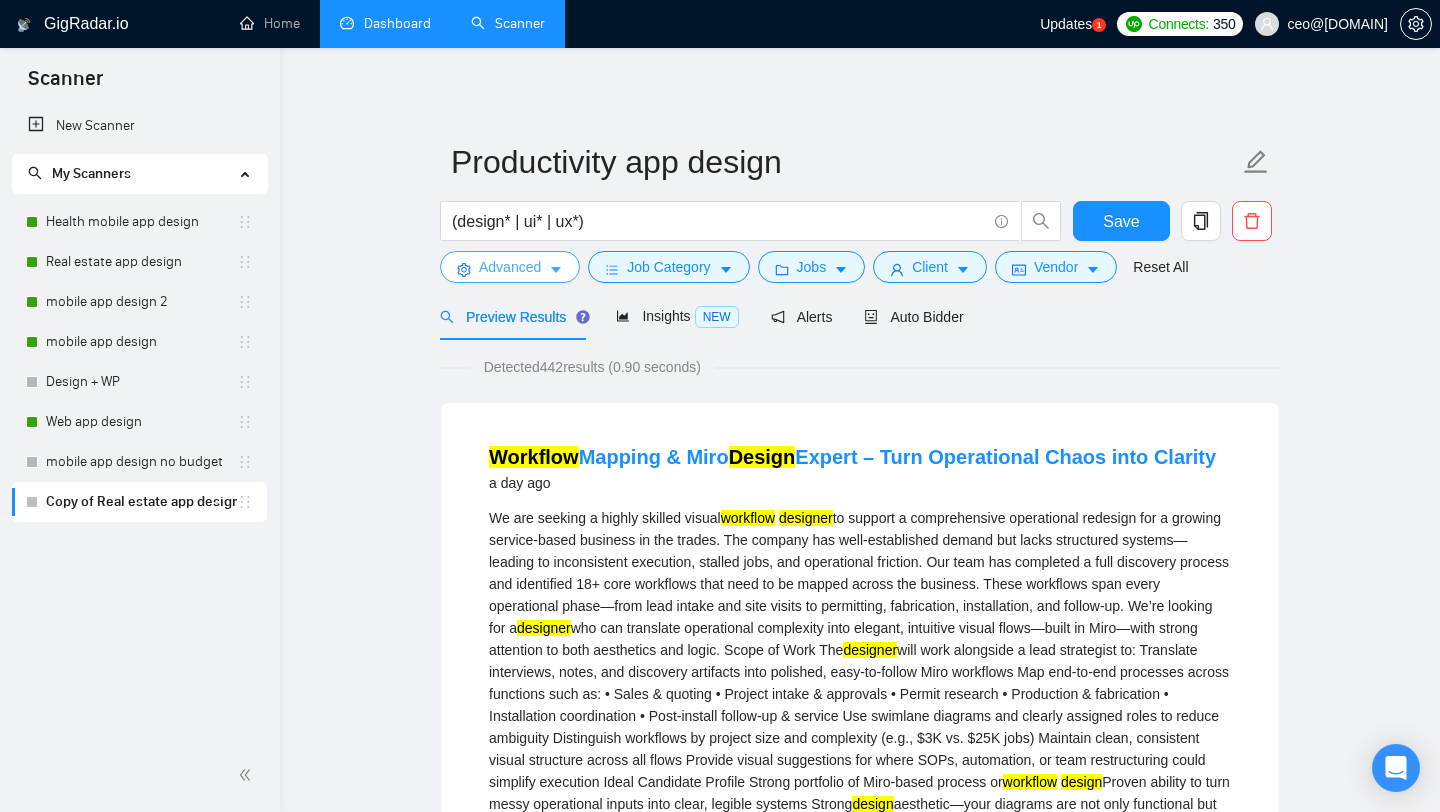 click on "Advanced" at bounding box center [510, 267] 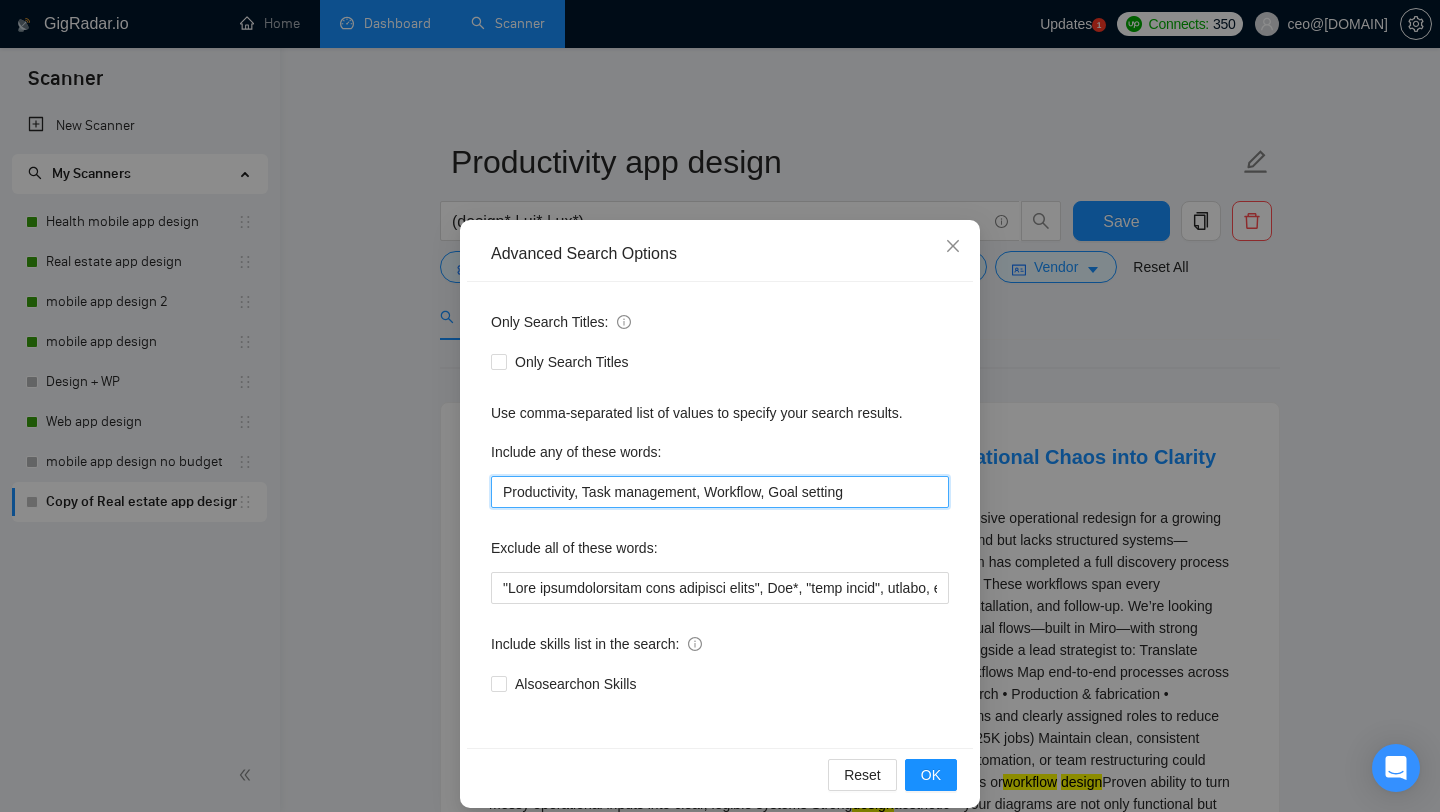 drag, startPoint x: 587, startPoint y: 489, endPoint x: 912, endPoint y: 501, distance: 325.22147 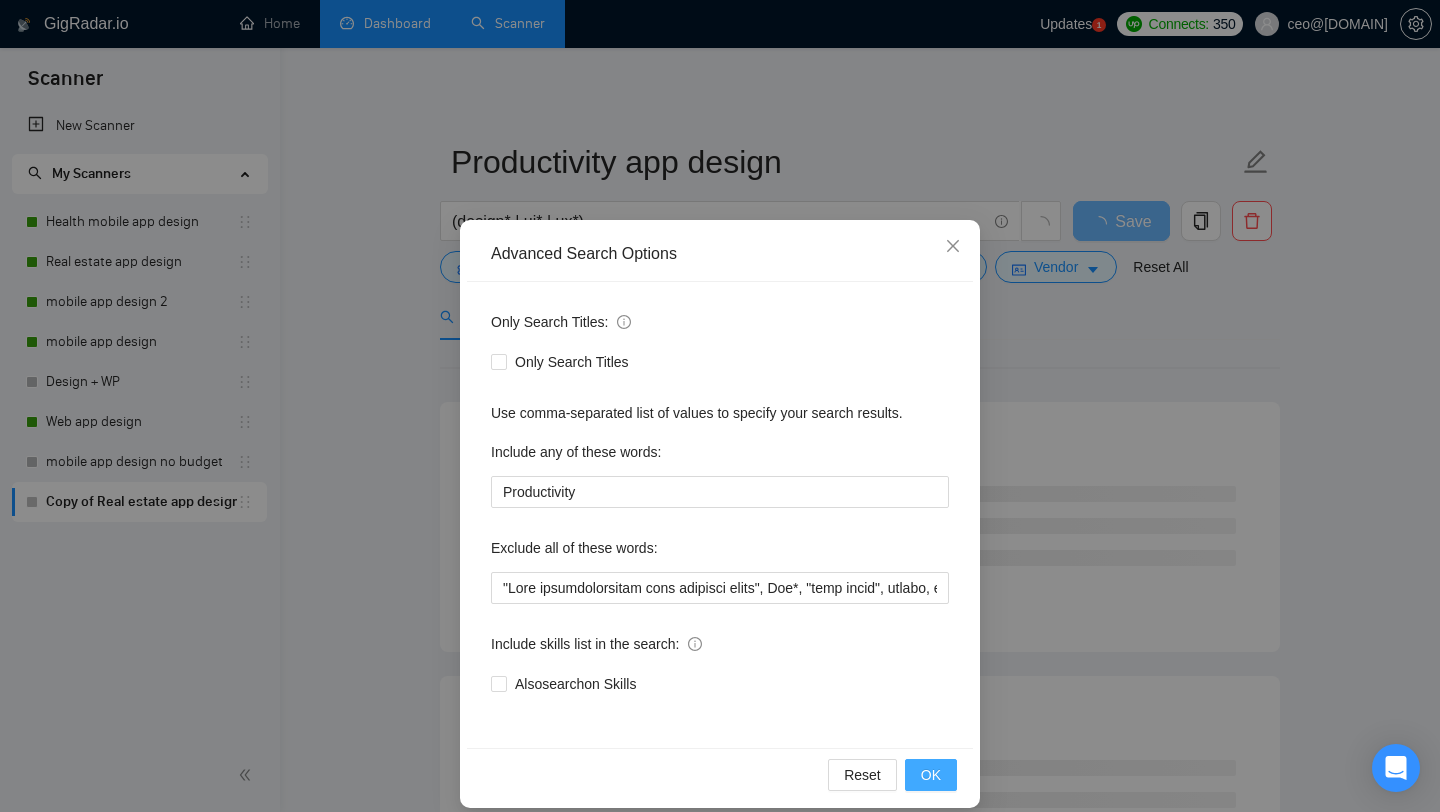 click on "OK" at bounding box center (931, 775) 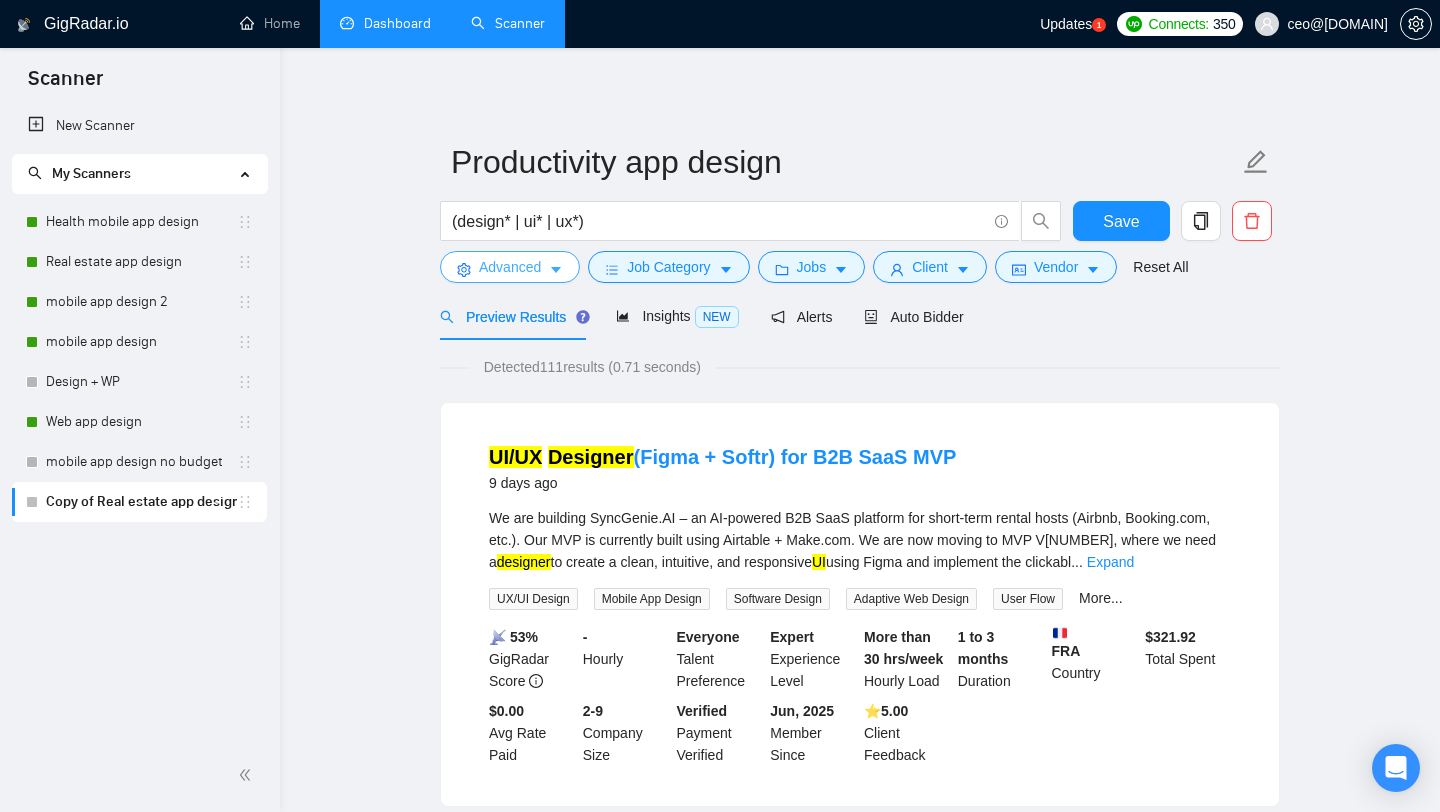 click on "Advanced" at bounding box center (510, 267) 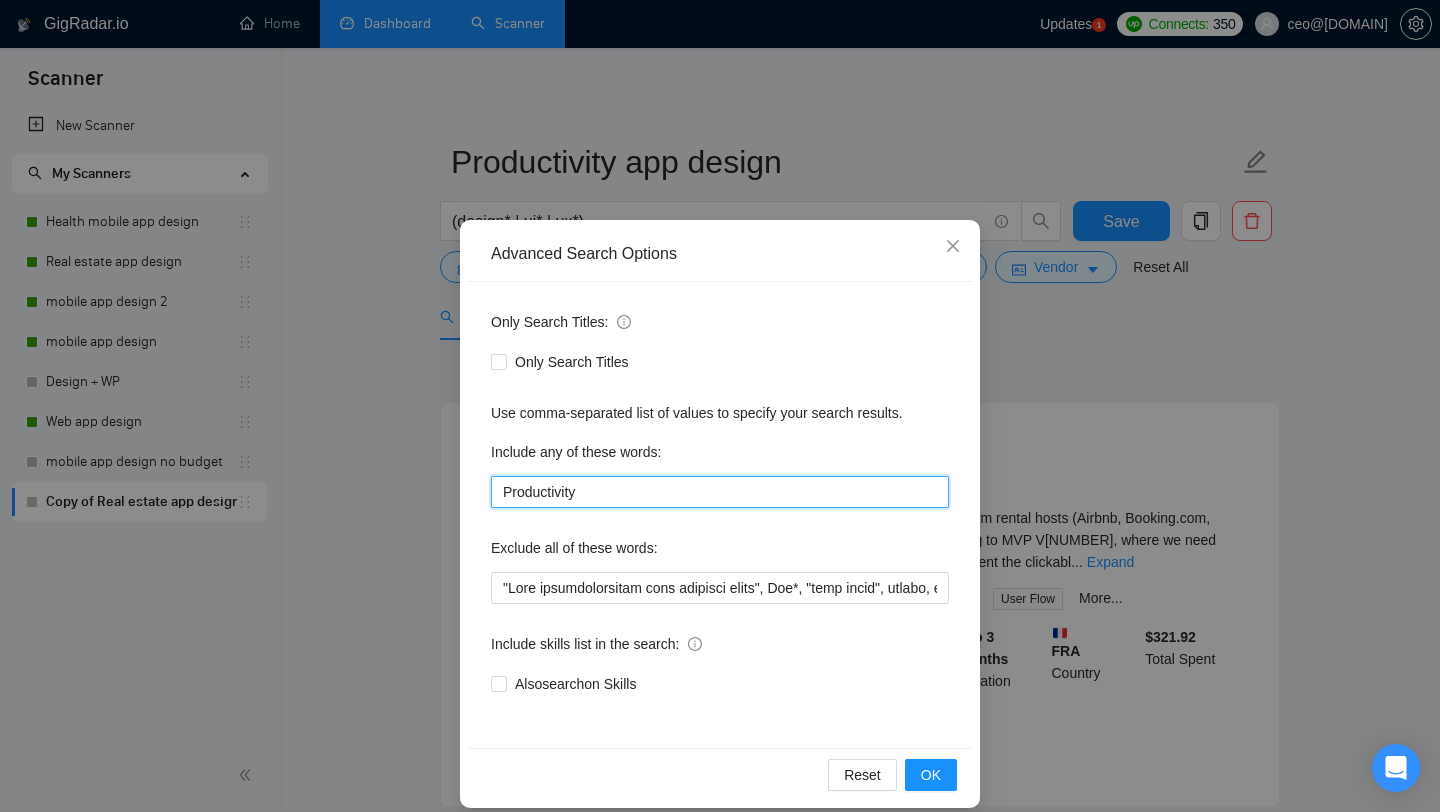click on "Productivity" at bounding box center (720, 492) 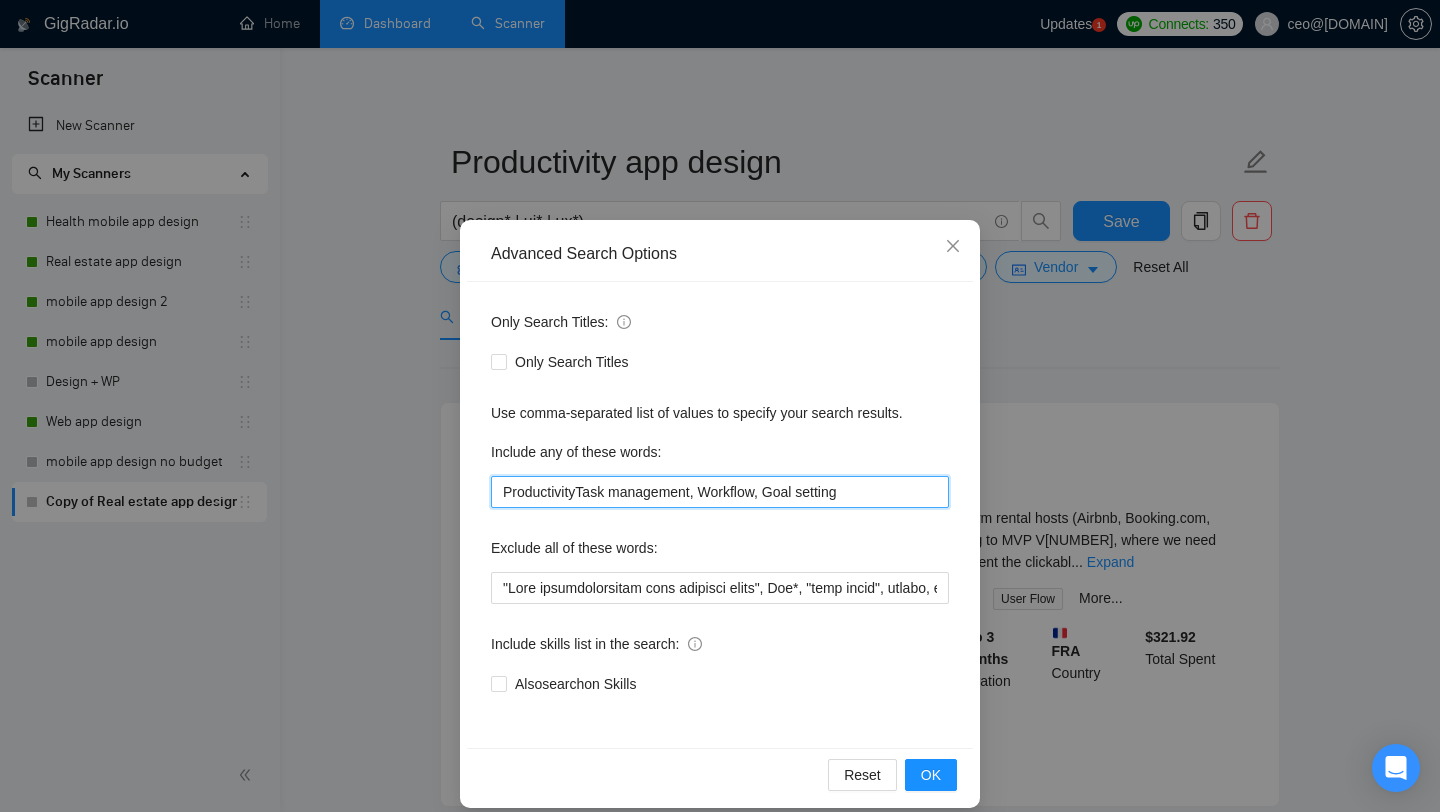 click on "ProductivityTask management, Workflow, Goal setting" at bounding box center (720, 492) 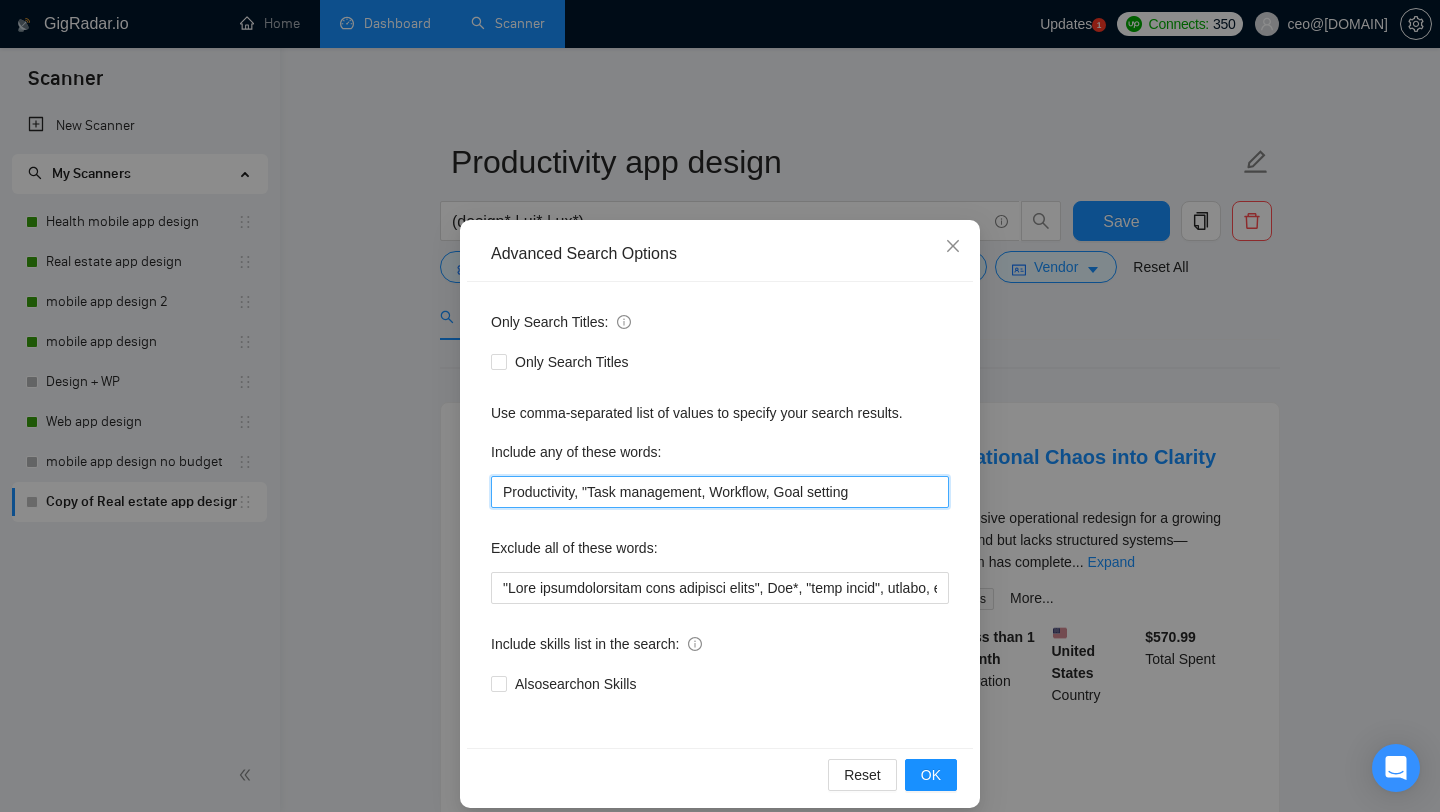 click on "Productivity, "Task management, Workflow, Goal setting" at bounding box center [720, 492] 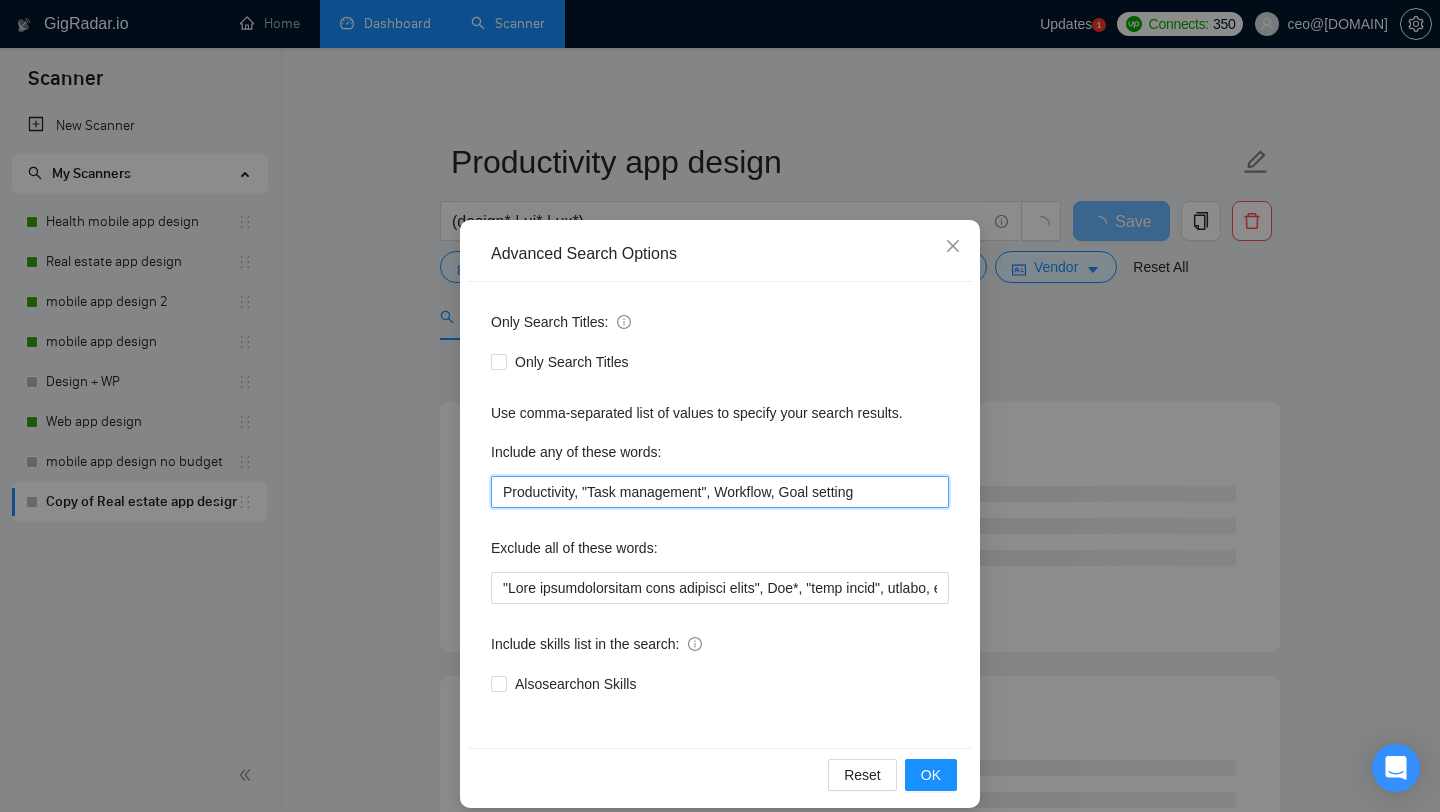 click on "Productivity, "Task management", Workflow, Goal setting" at bounding box center (720, 492) 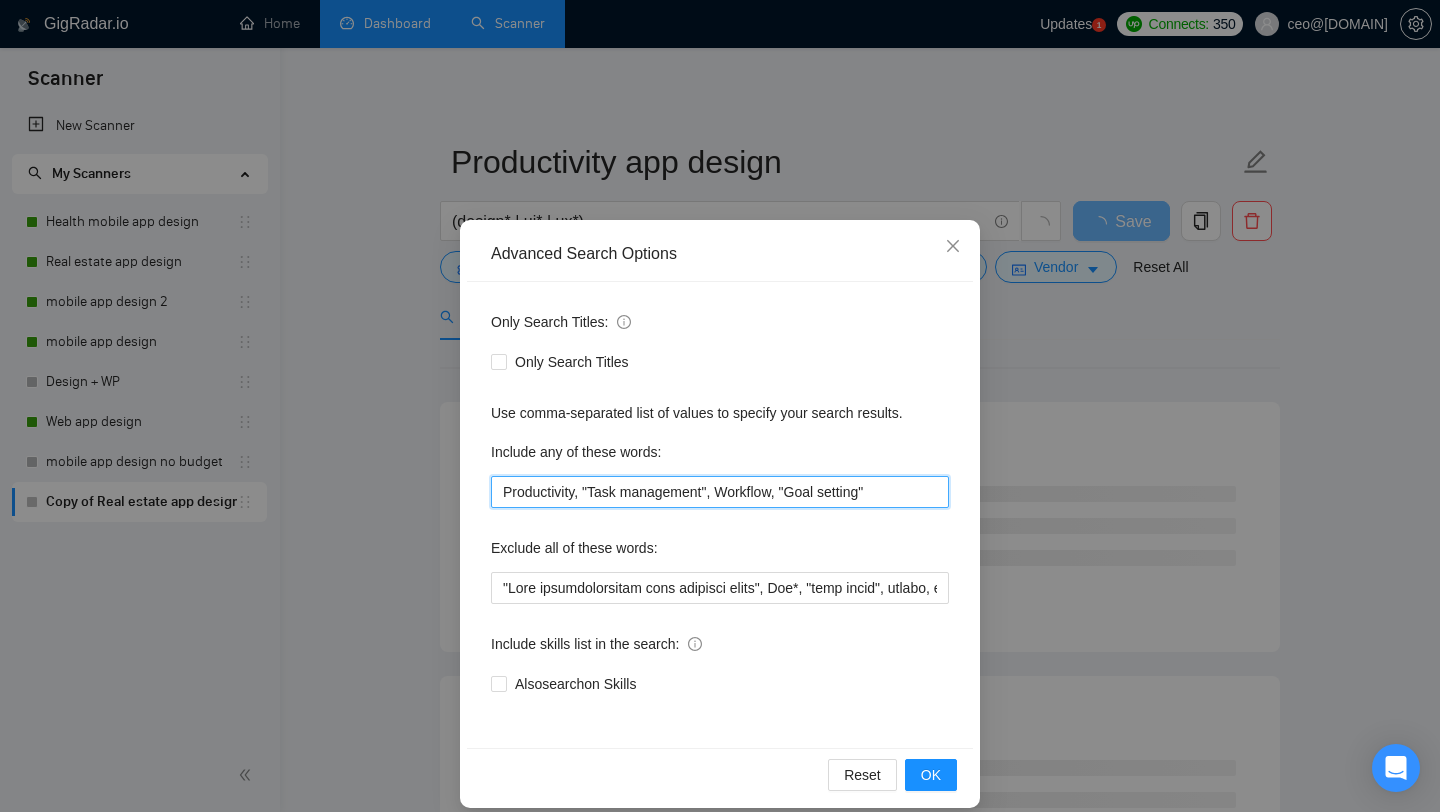 click on "Productivity, "Task management", Workflow, "Goal setting"" at bounding box center [720, 492] 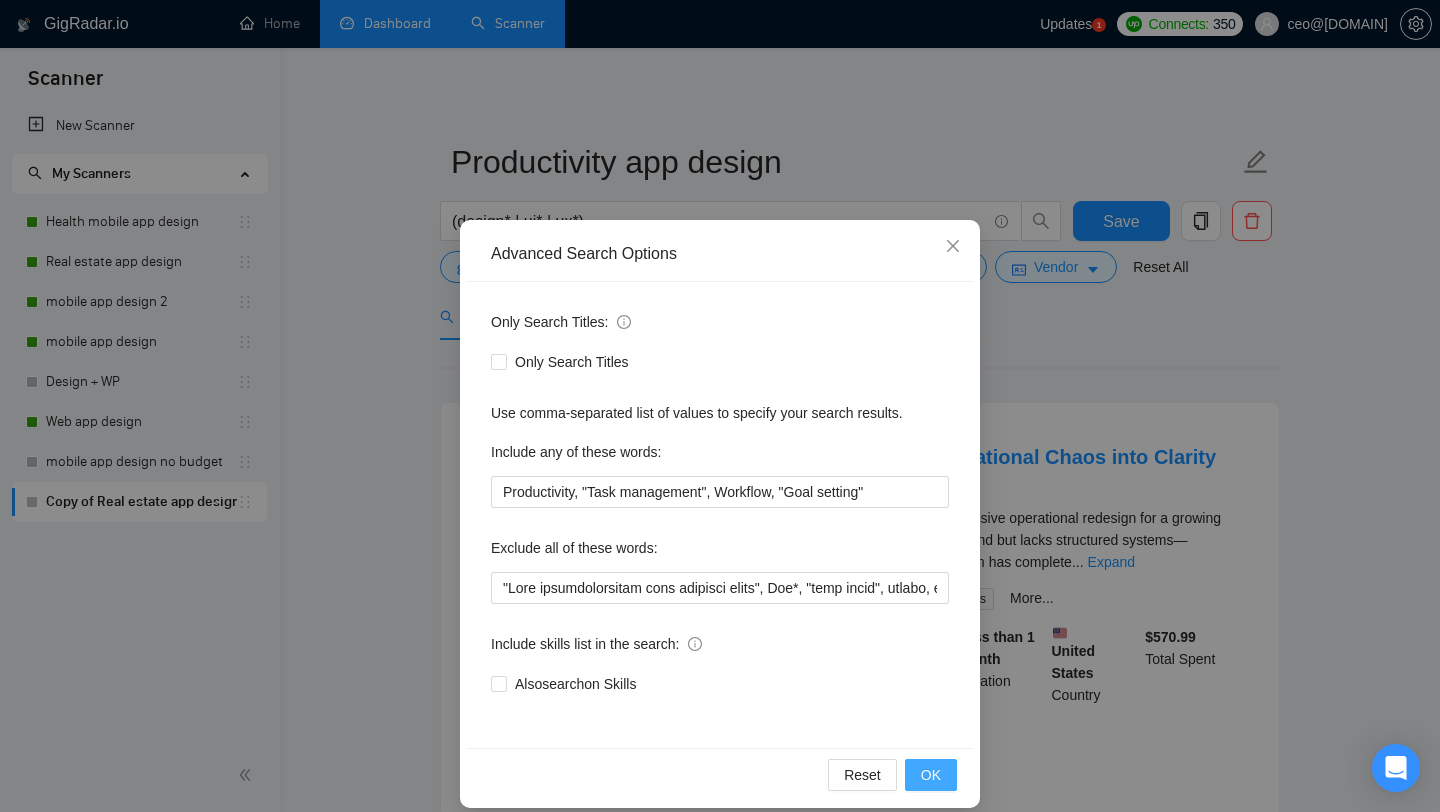 click on "OK" at bounding box center (931, 775) 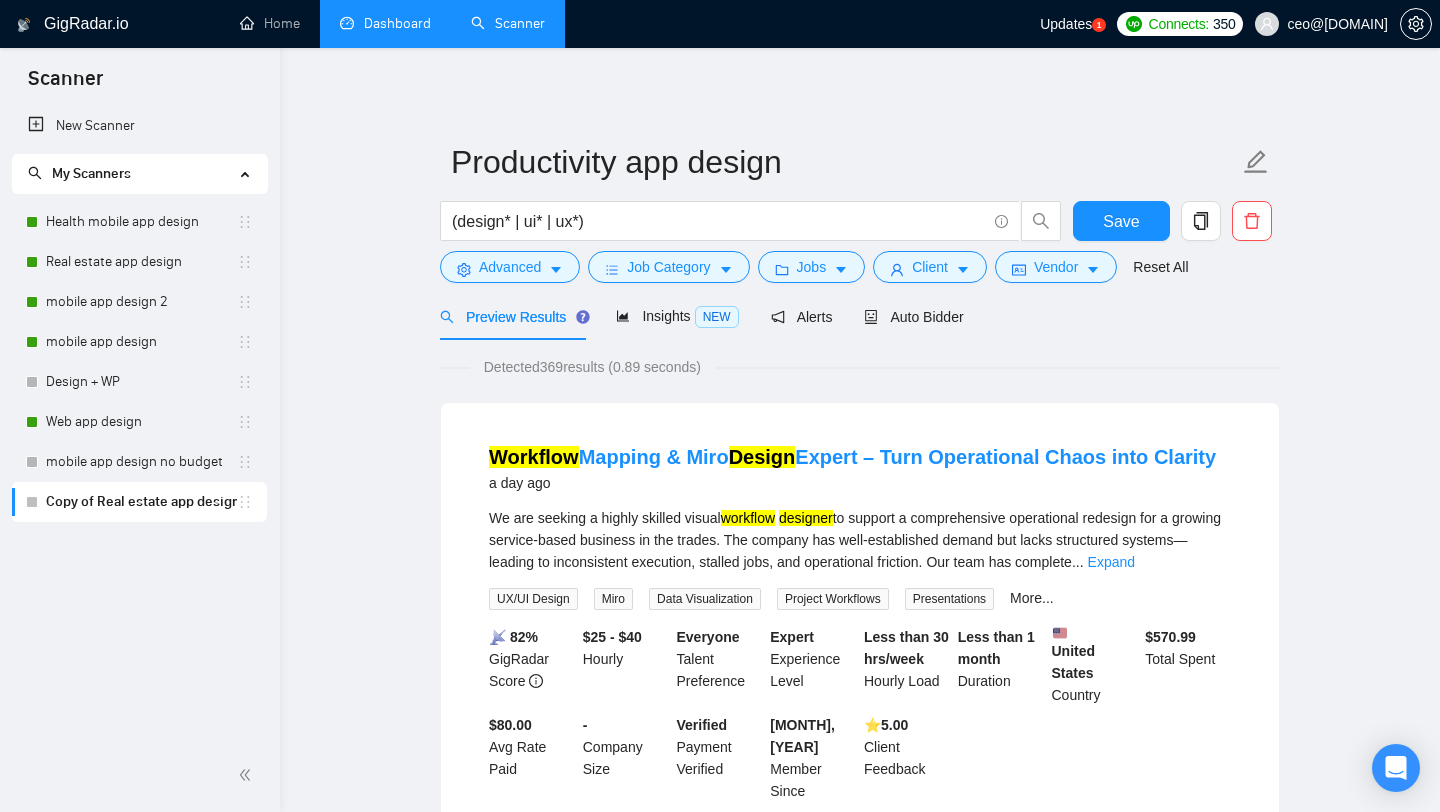 click on "Preview Results" at bounding box center [512, 316] 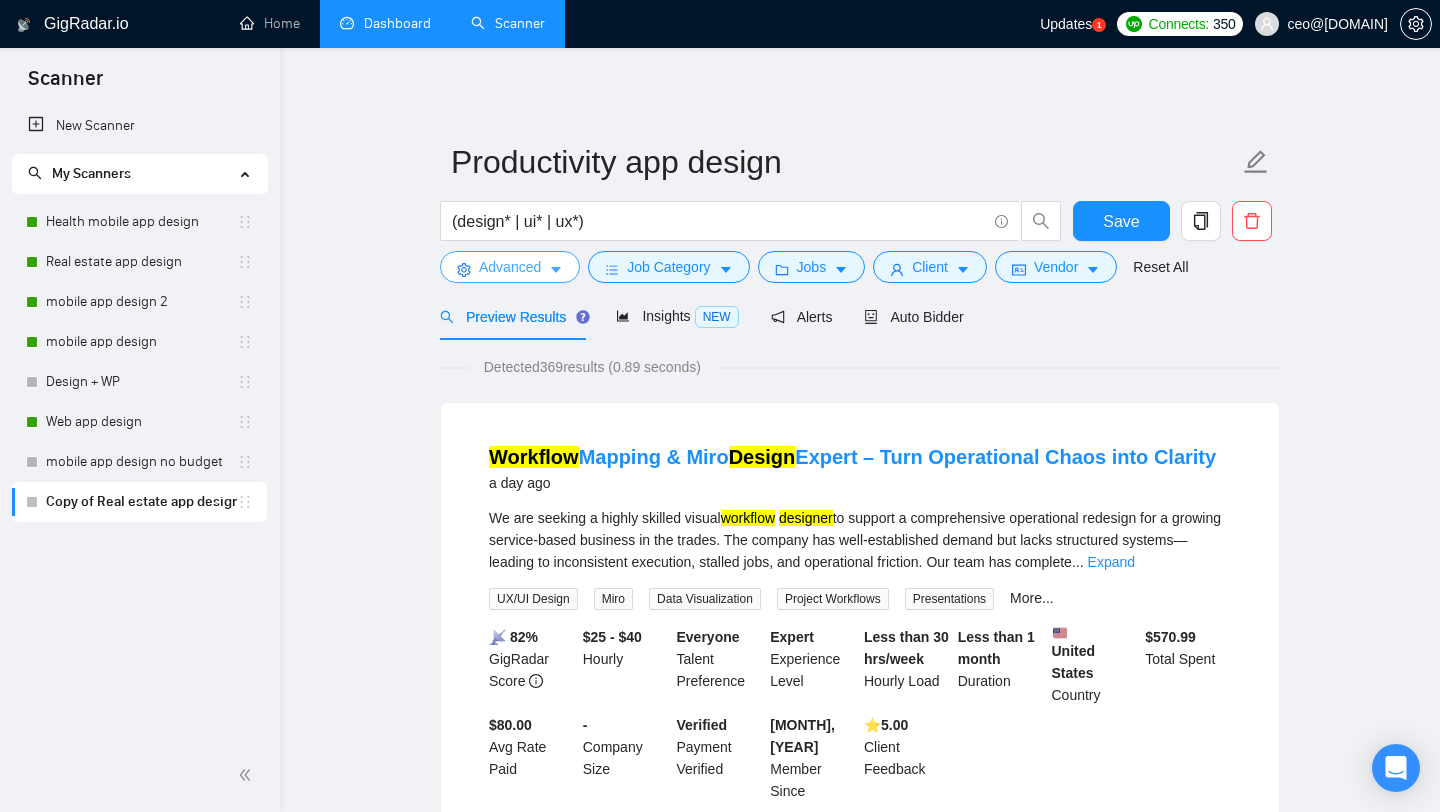 click on "Advanced" at bounding box center (510, 267) 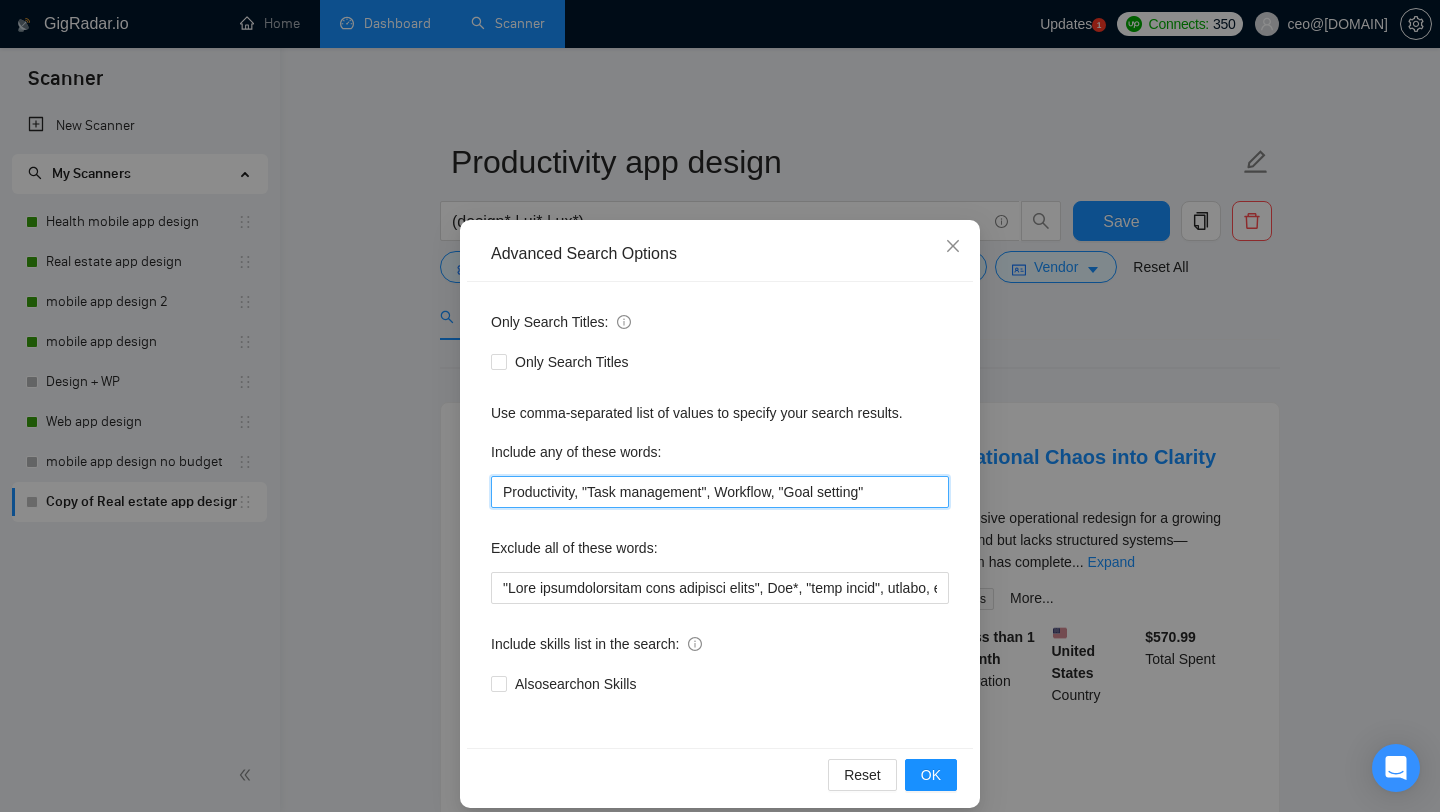 click on "Productivity, "Task management", Workflow, "Goal setting"" at bounding box center (720, 492) 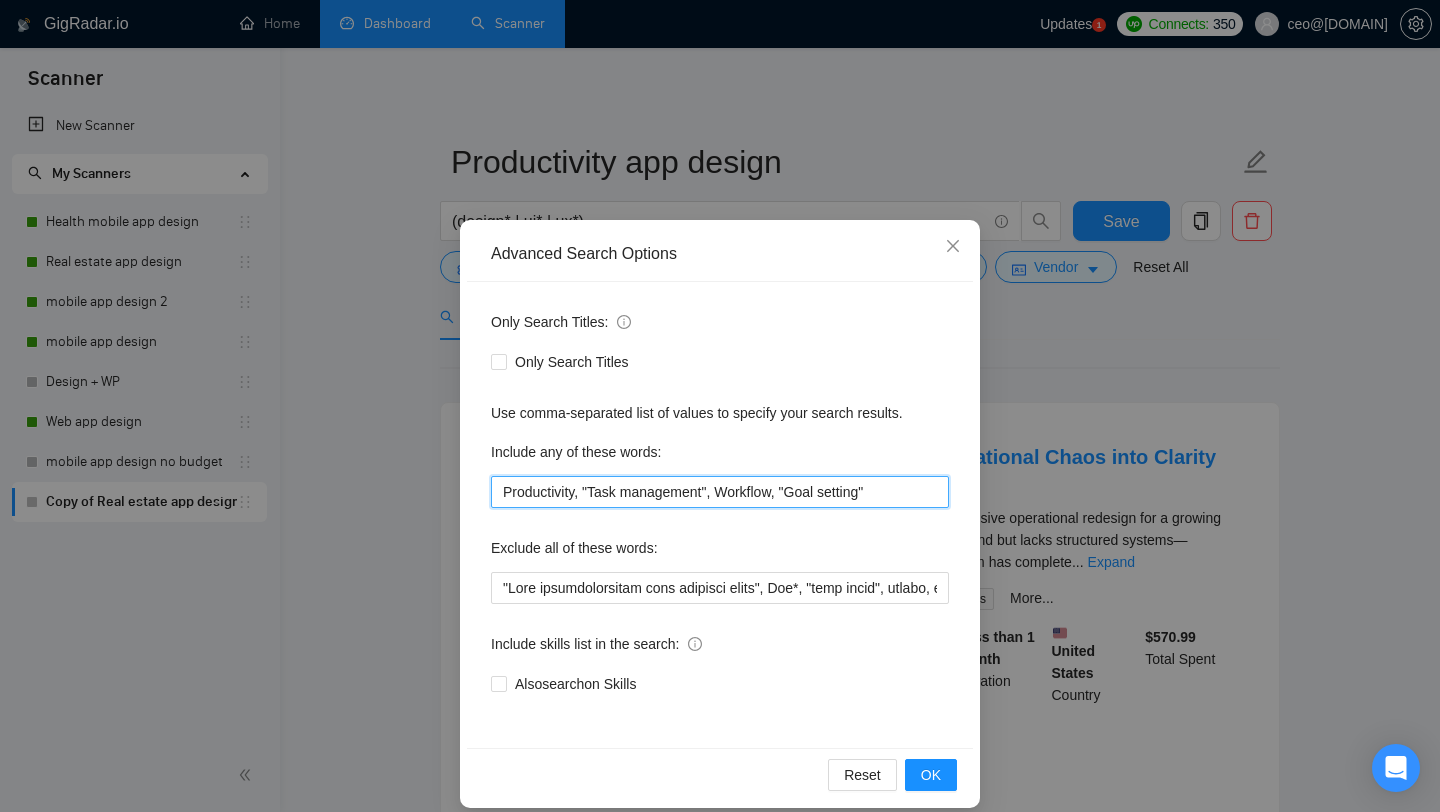 click on "Productivity, "Task management", Workflow, "Goal setting"" at bounding box center (720, 492) 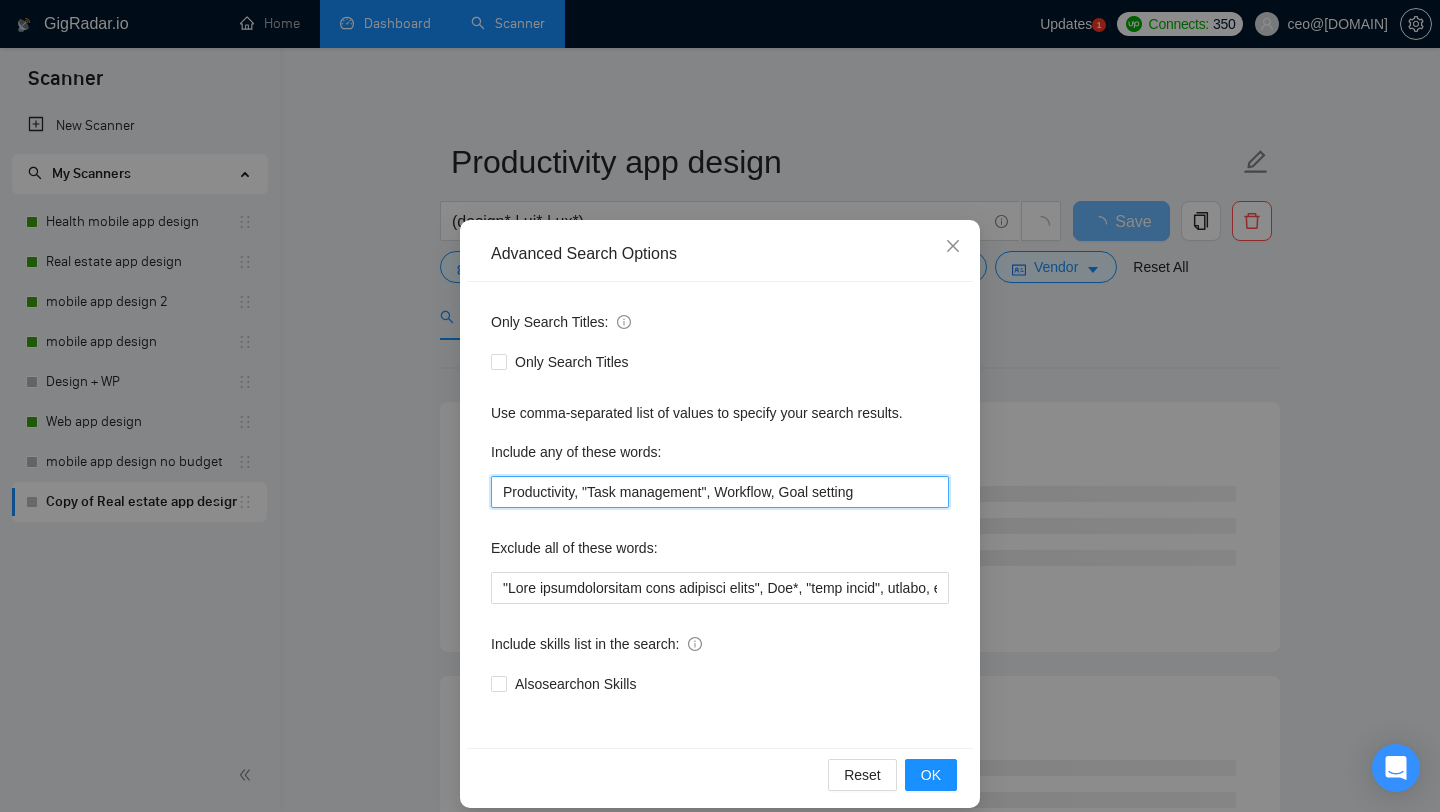 click on "Productivity, "Task management", Workflow, Goal setting" at bounding box center (720, 492) 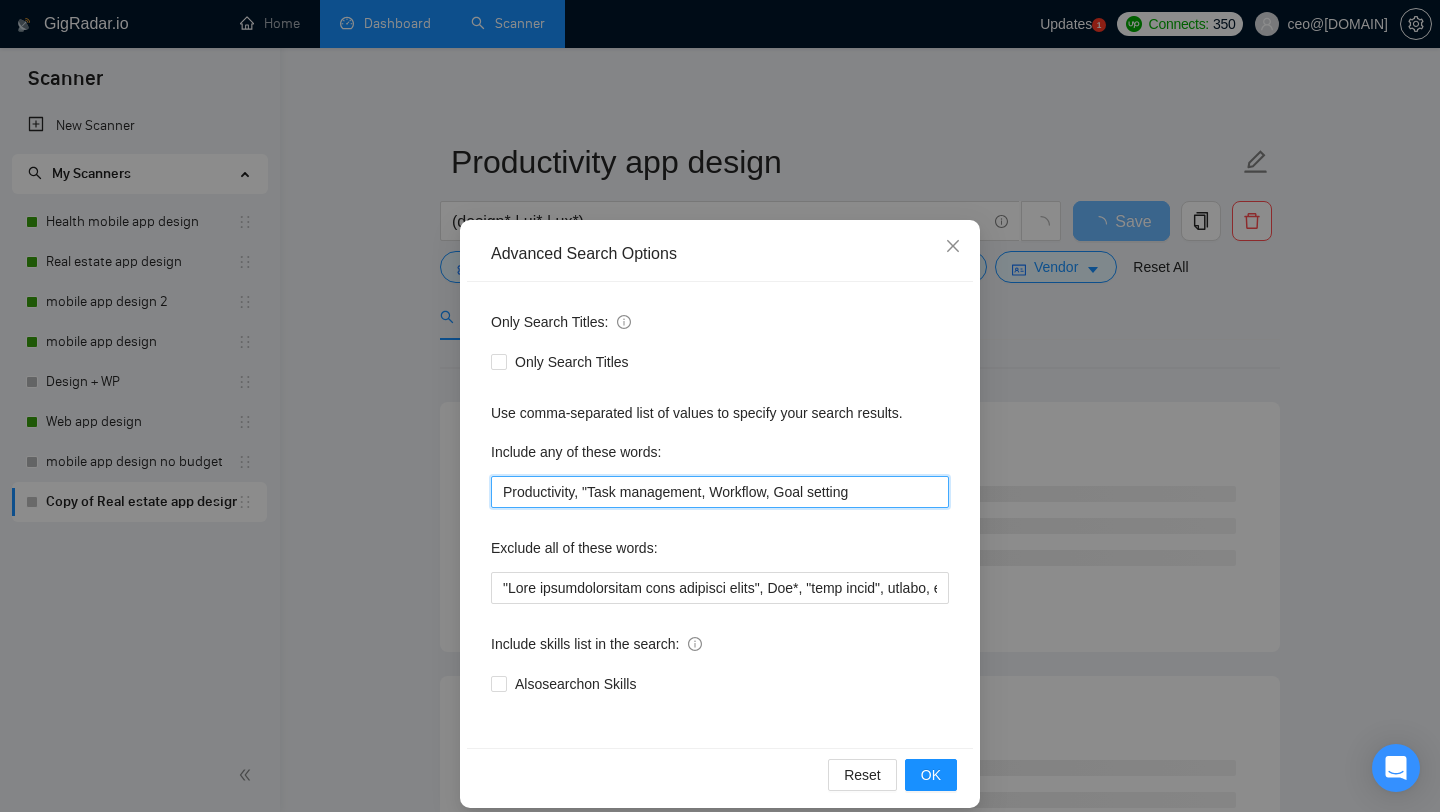 click on "Productivity, "Task management, Workflow, Goal setting" at bounding box center (720, 492) 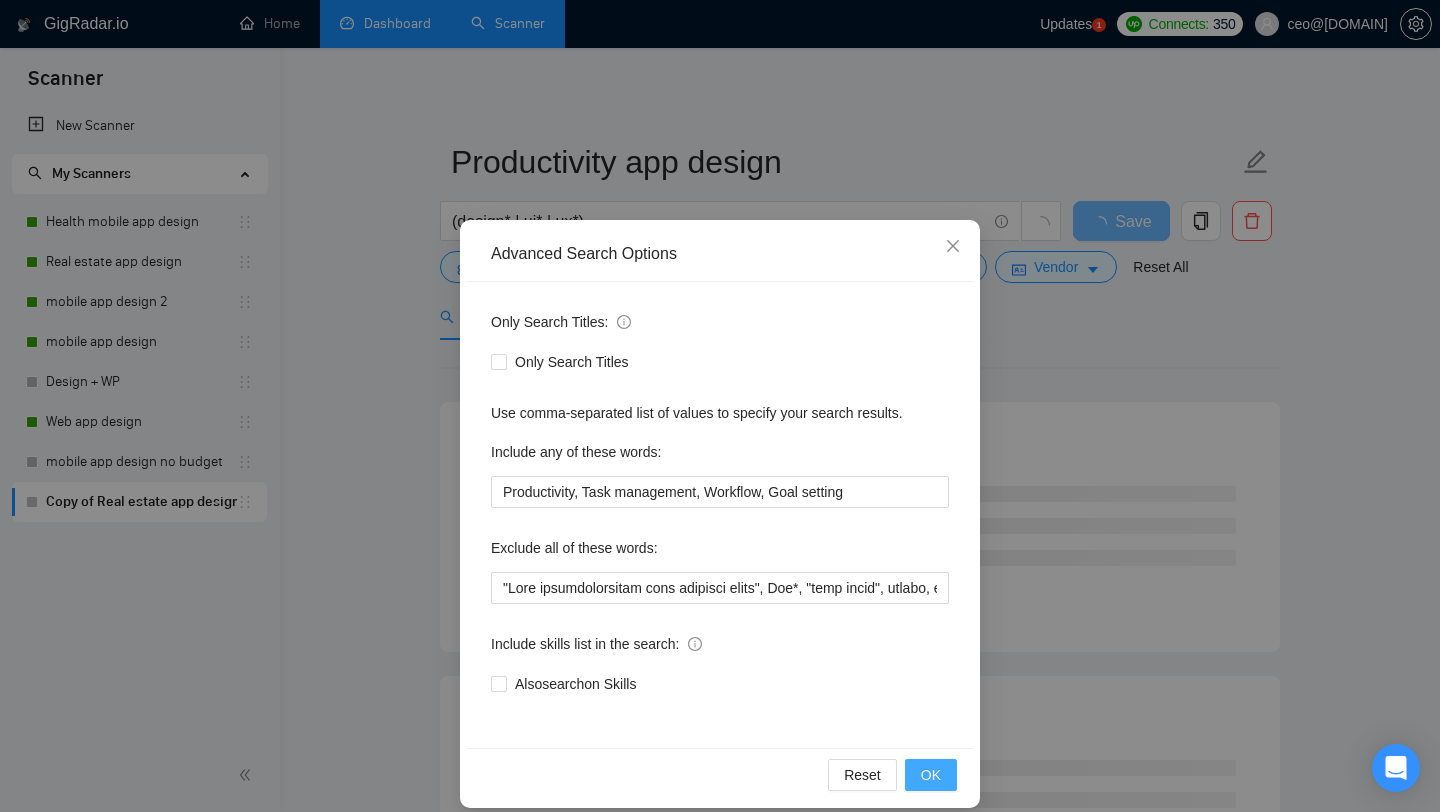 click on "OK" at bounding box center [931, 775] 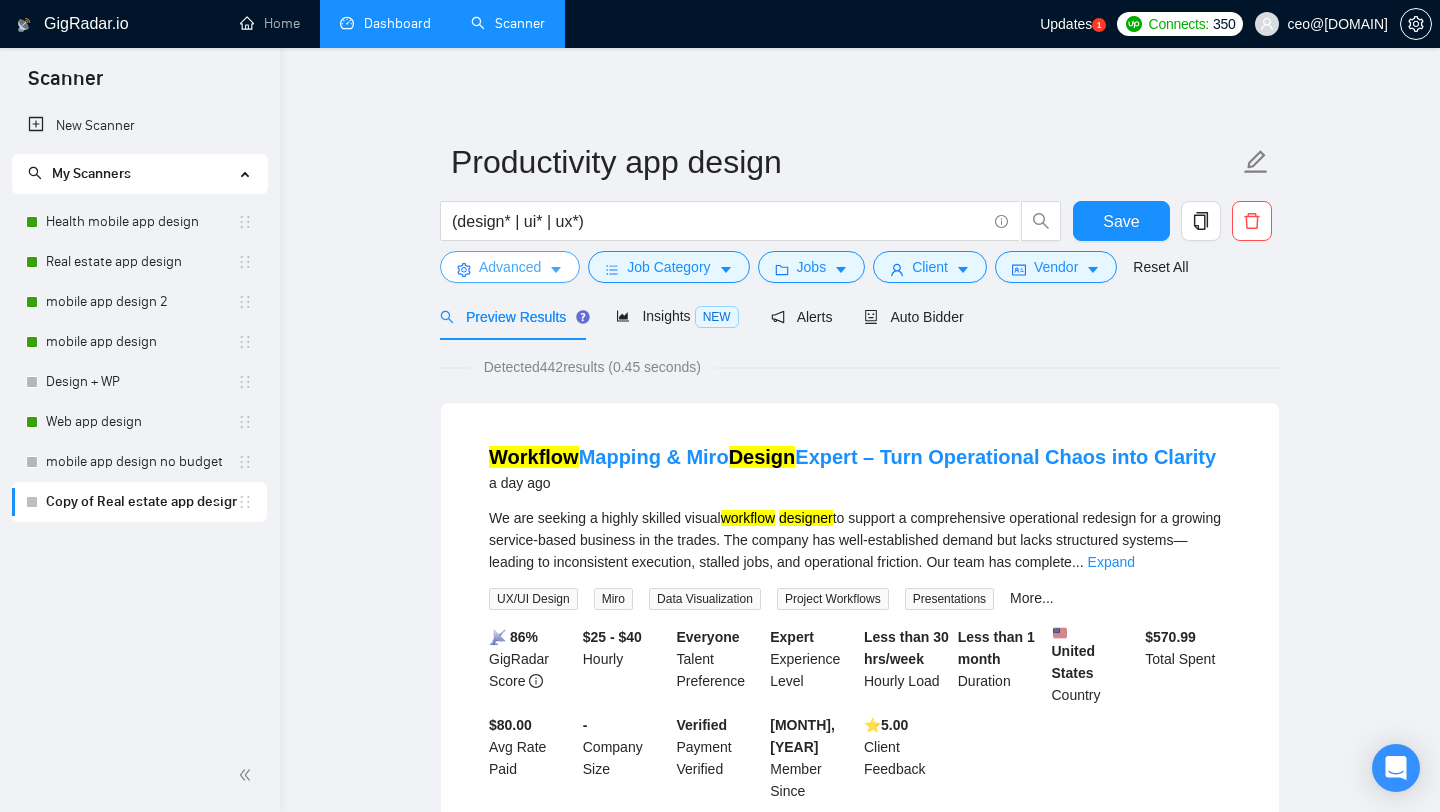 click on "Advanced" at bounding box center [510, 267] 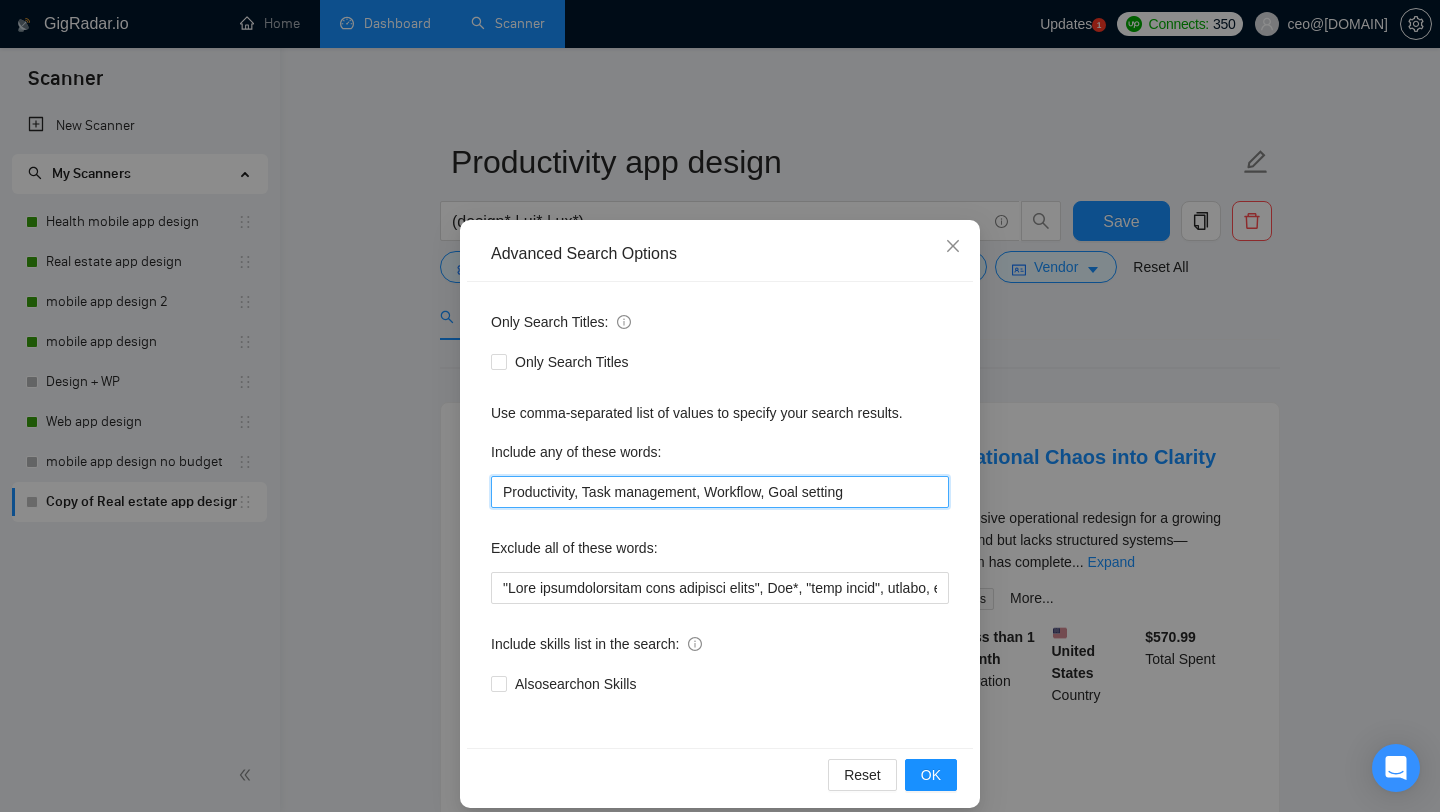 click on "Productivity, Task management, Workflow, Goal setting" at bounding box center (720, 492) 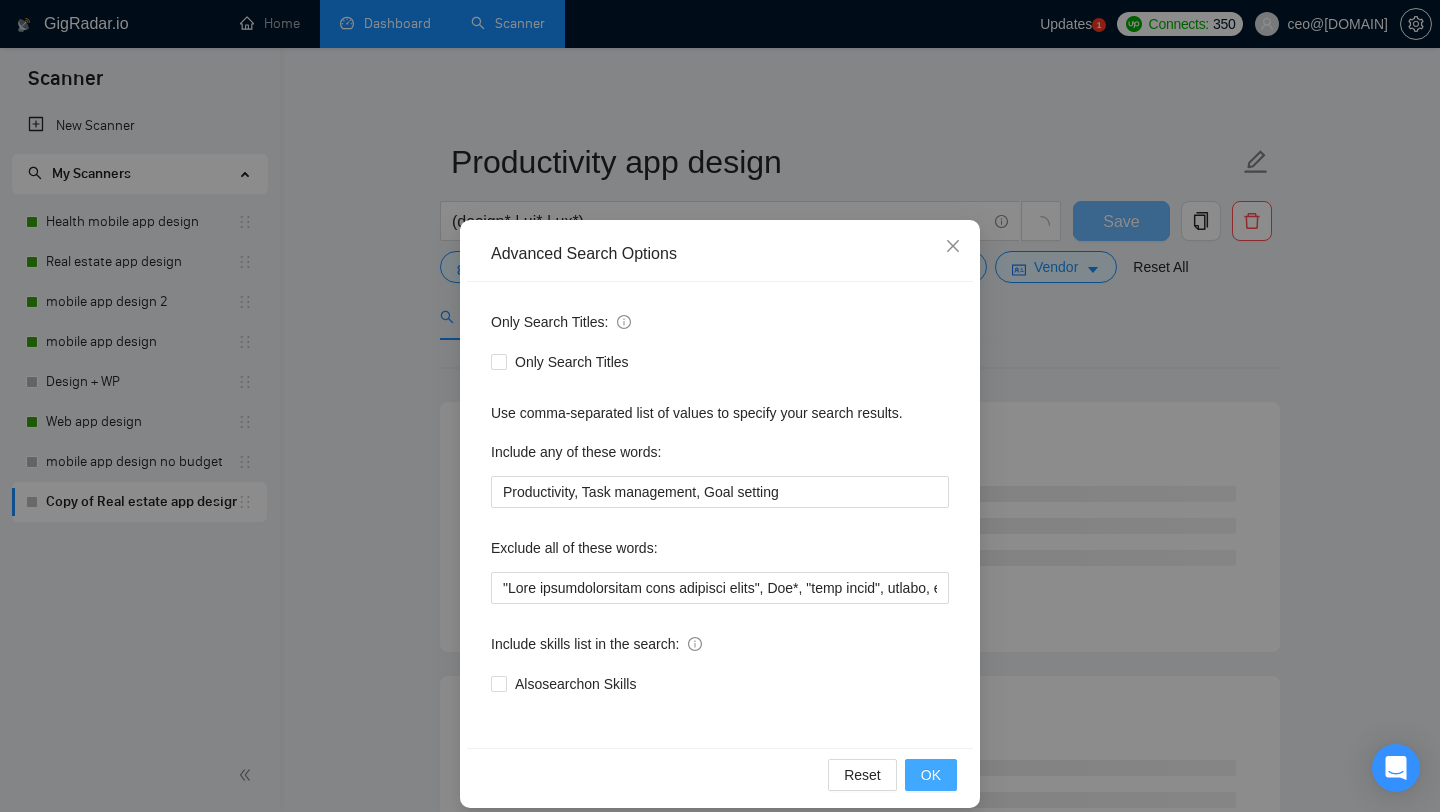 click on "OK" at bounding box center [931, 775] 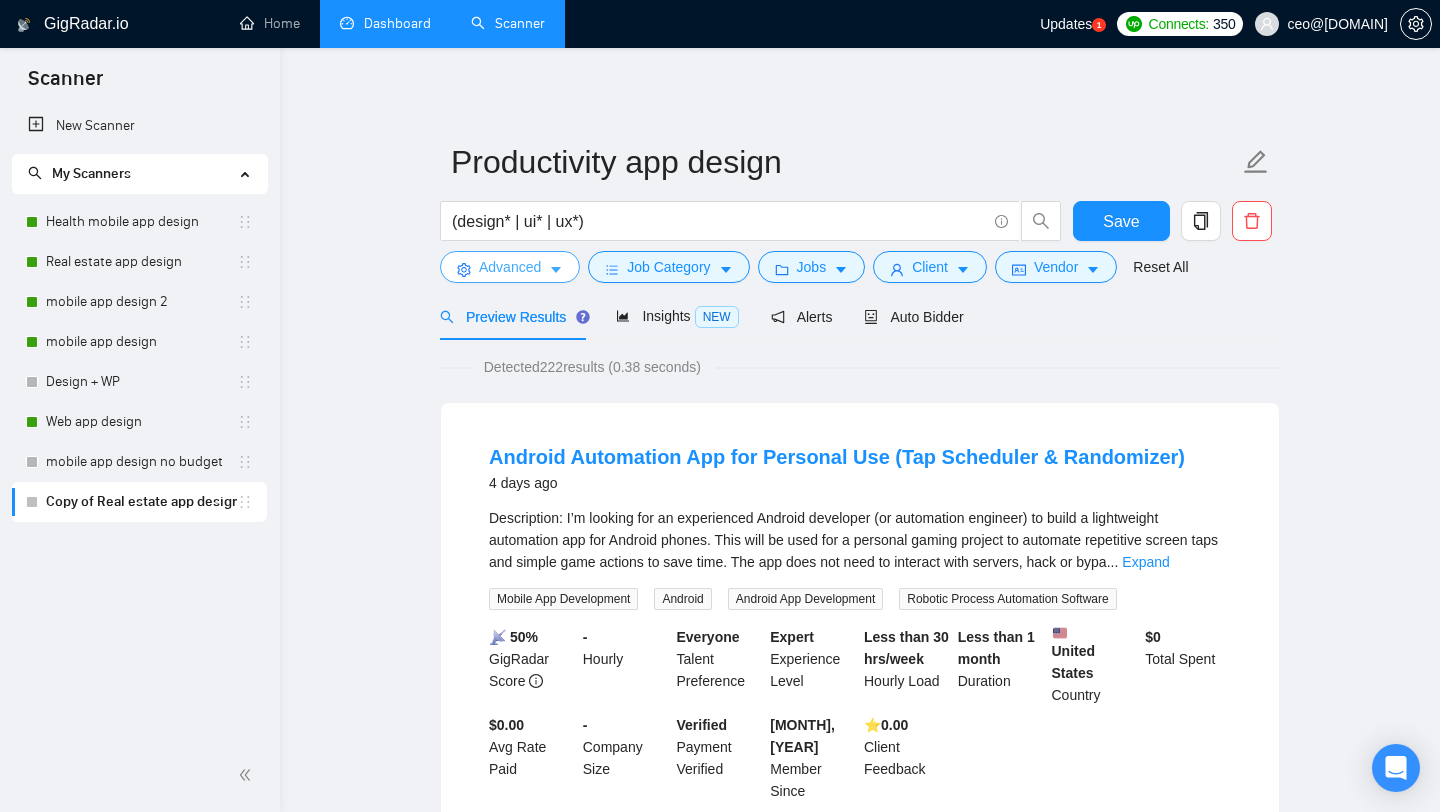 click on "Advanced" at bounding box center [510, 267] 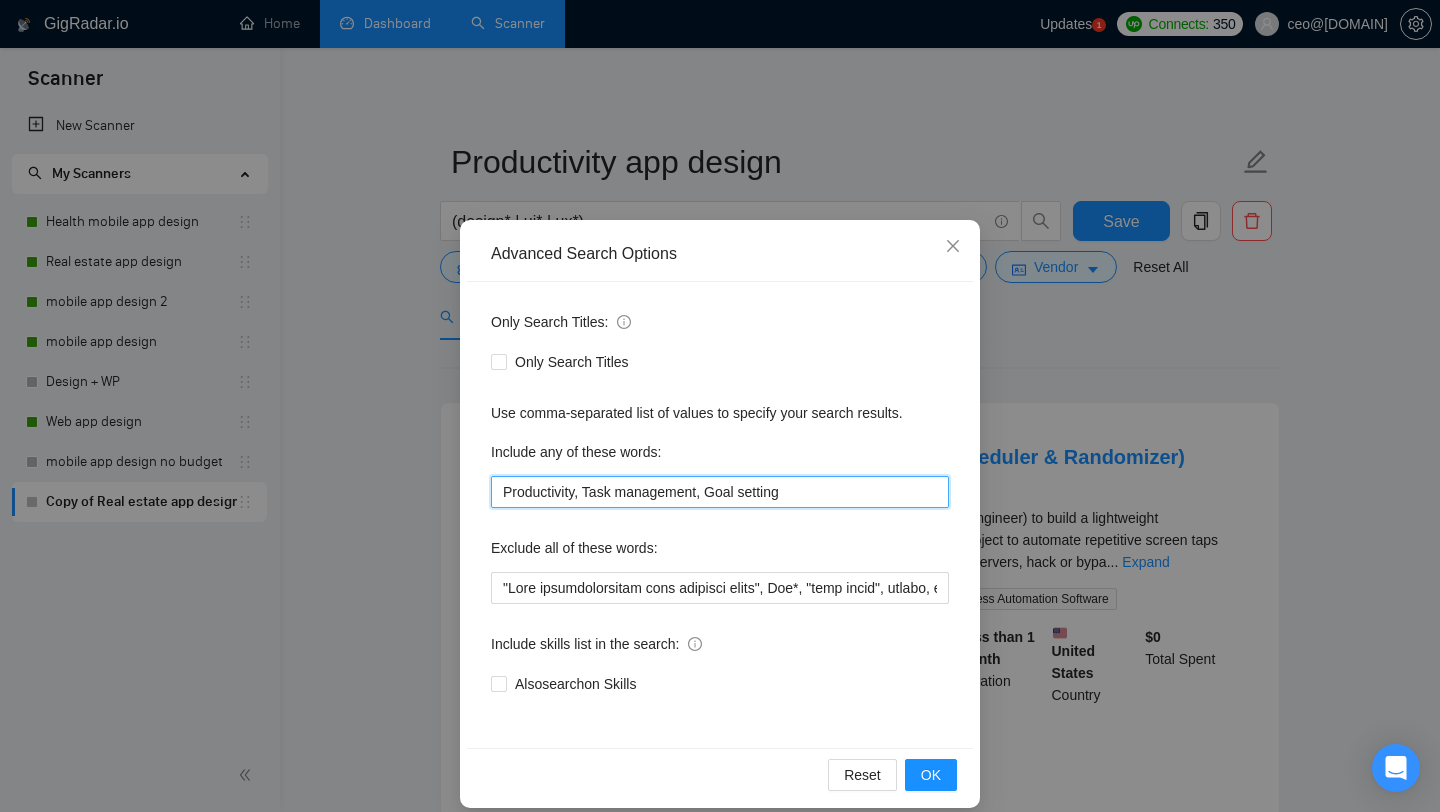 click on "Productivity, Task management, Goal setting" at bounding box center [720, 492] 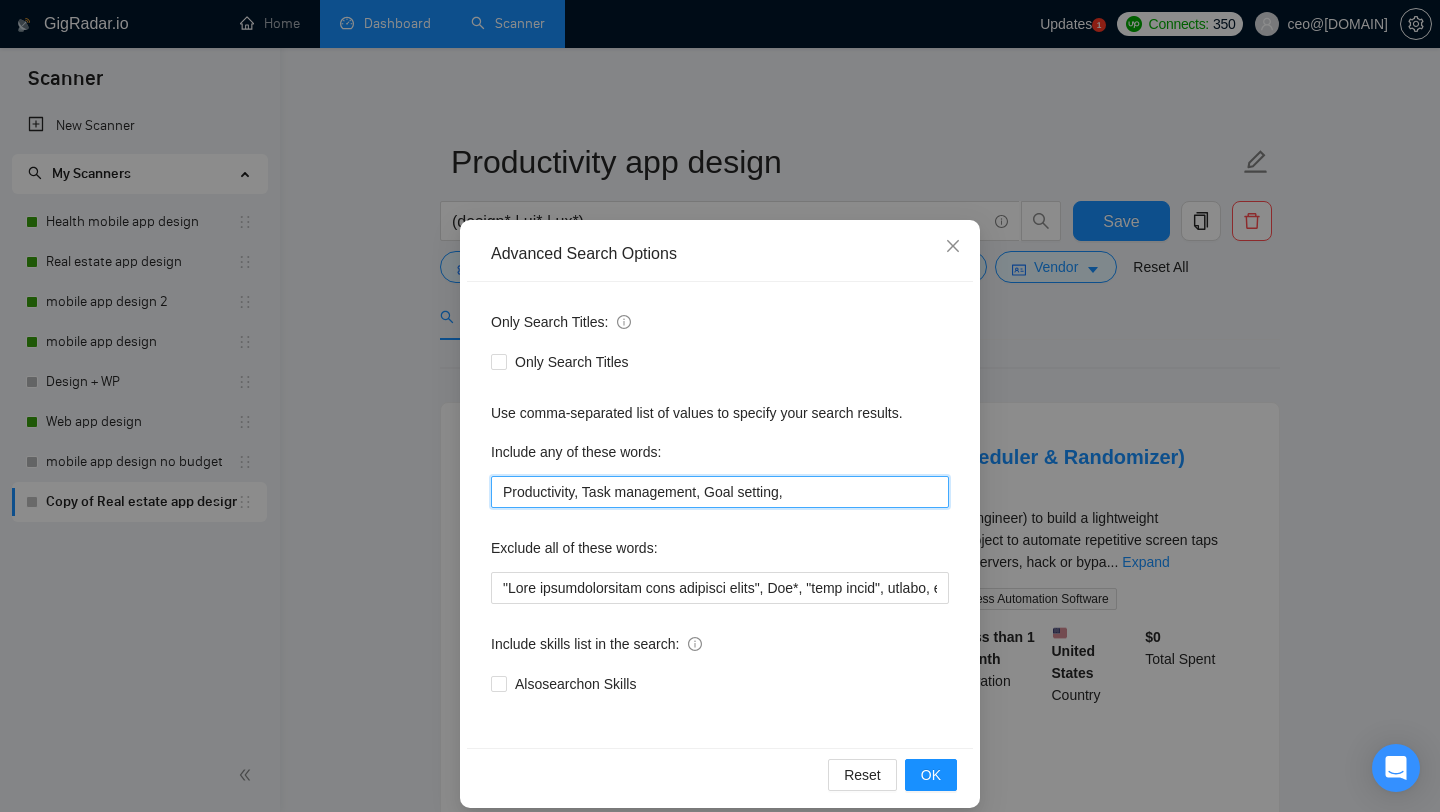 paste on "Performance optimization" 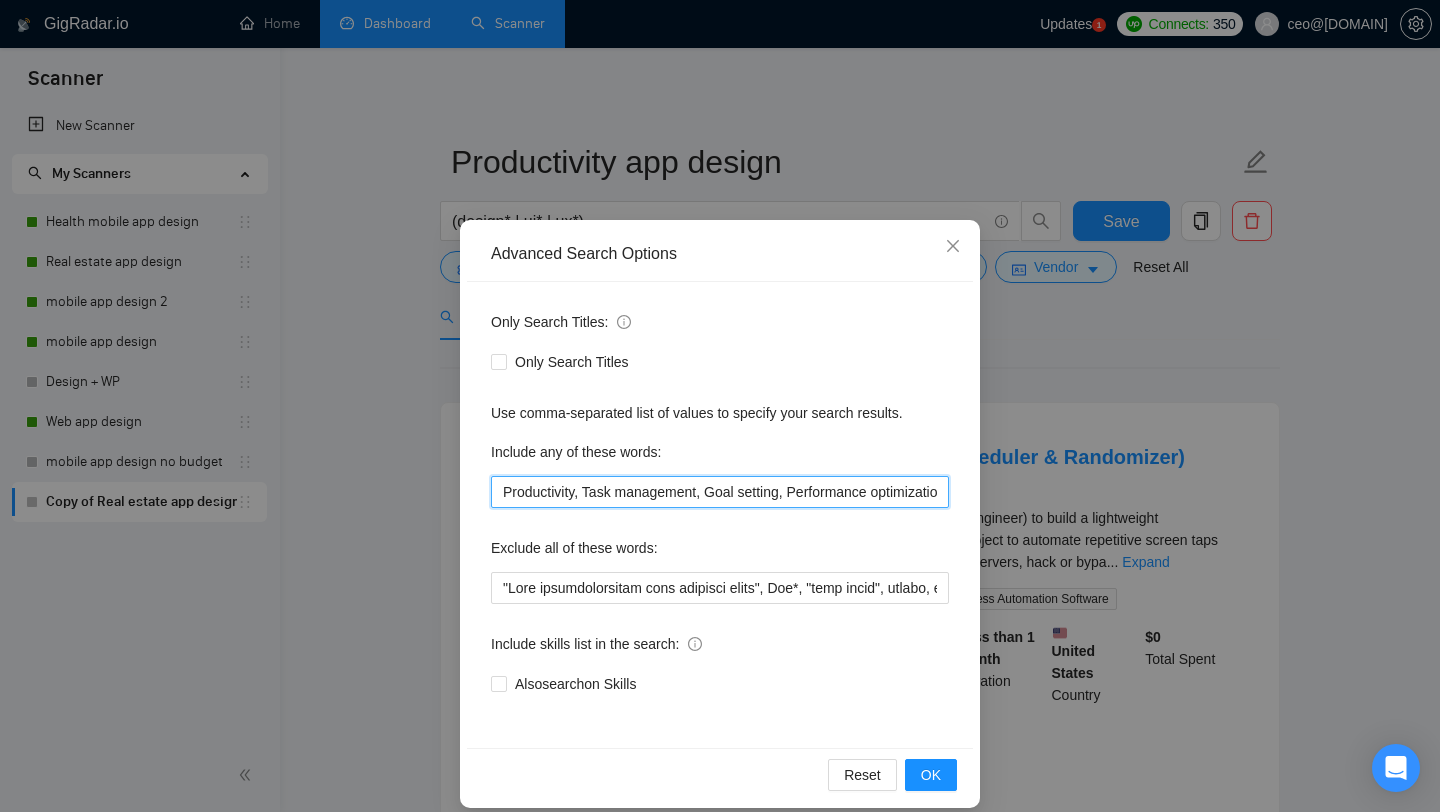 scroll, scrollTop: 0, scrollLeft: 27, axis: horizontal 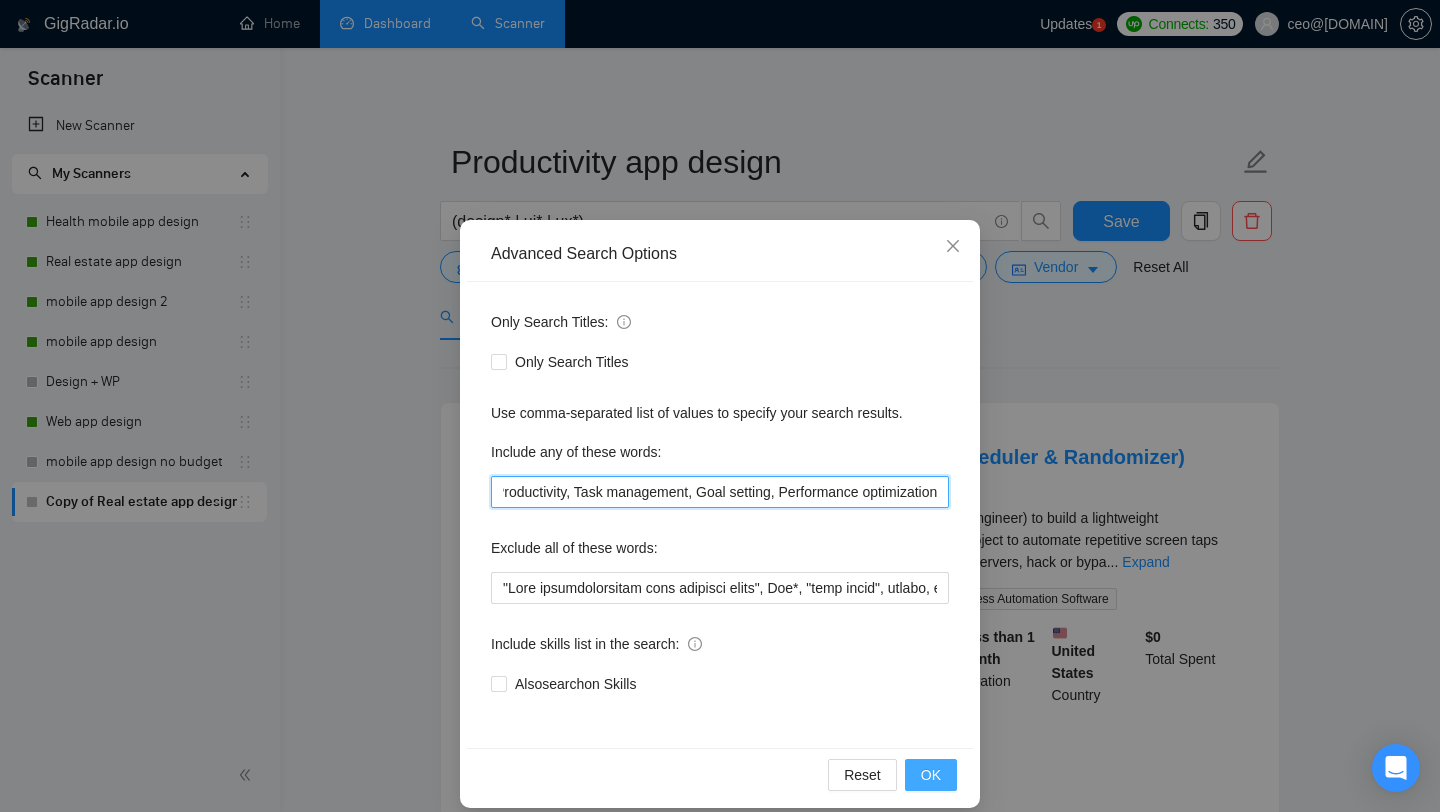 type on "Productivity, Task management, Goal setting, Performance optimization" 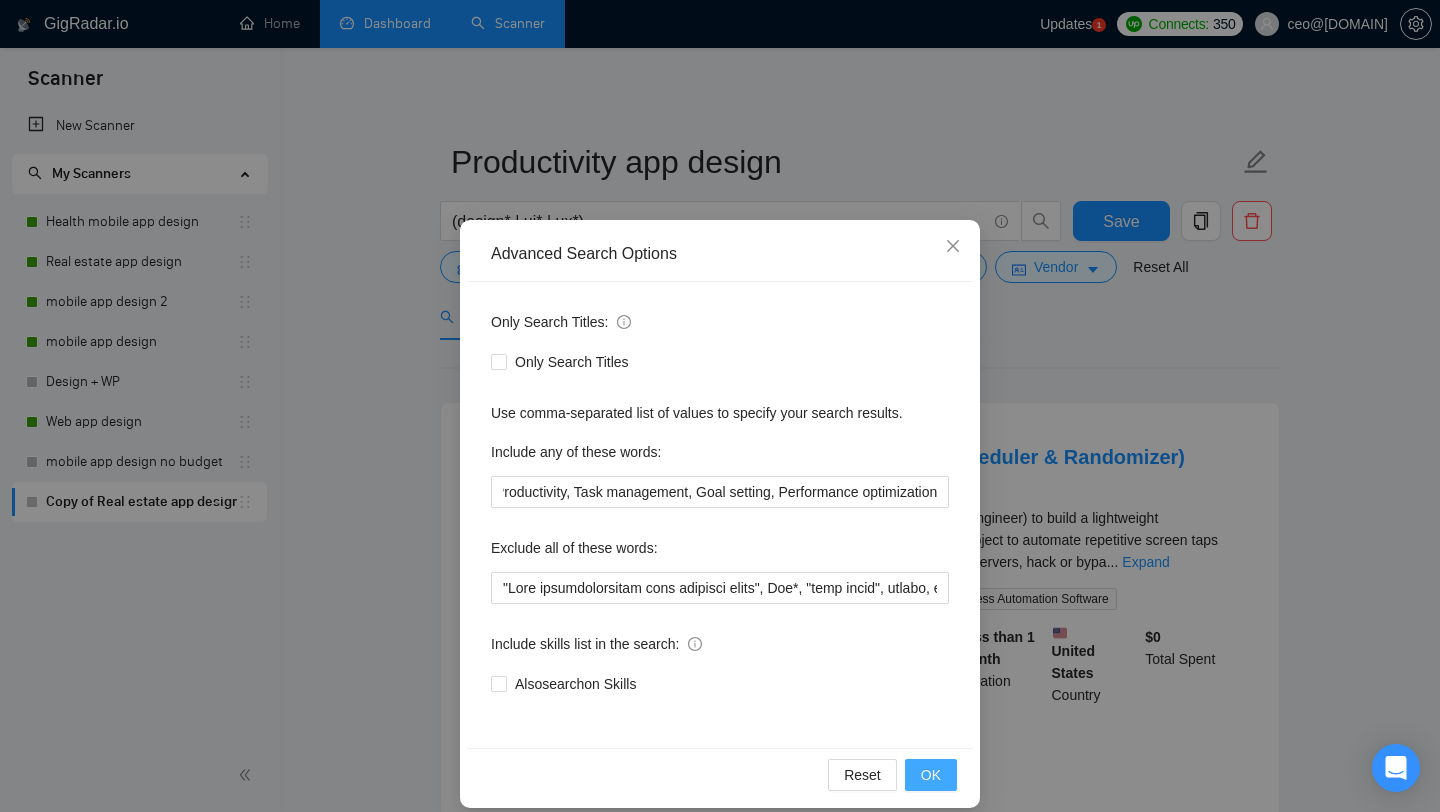 scroll, scrollTop: 0, scrollLeft: 0, axis: both 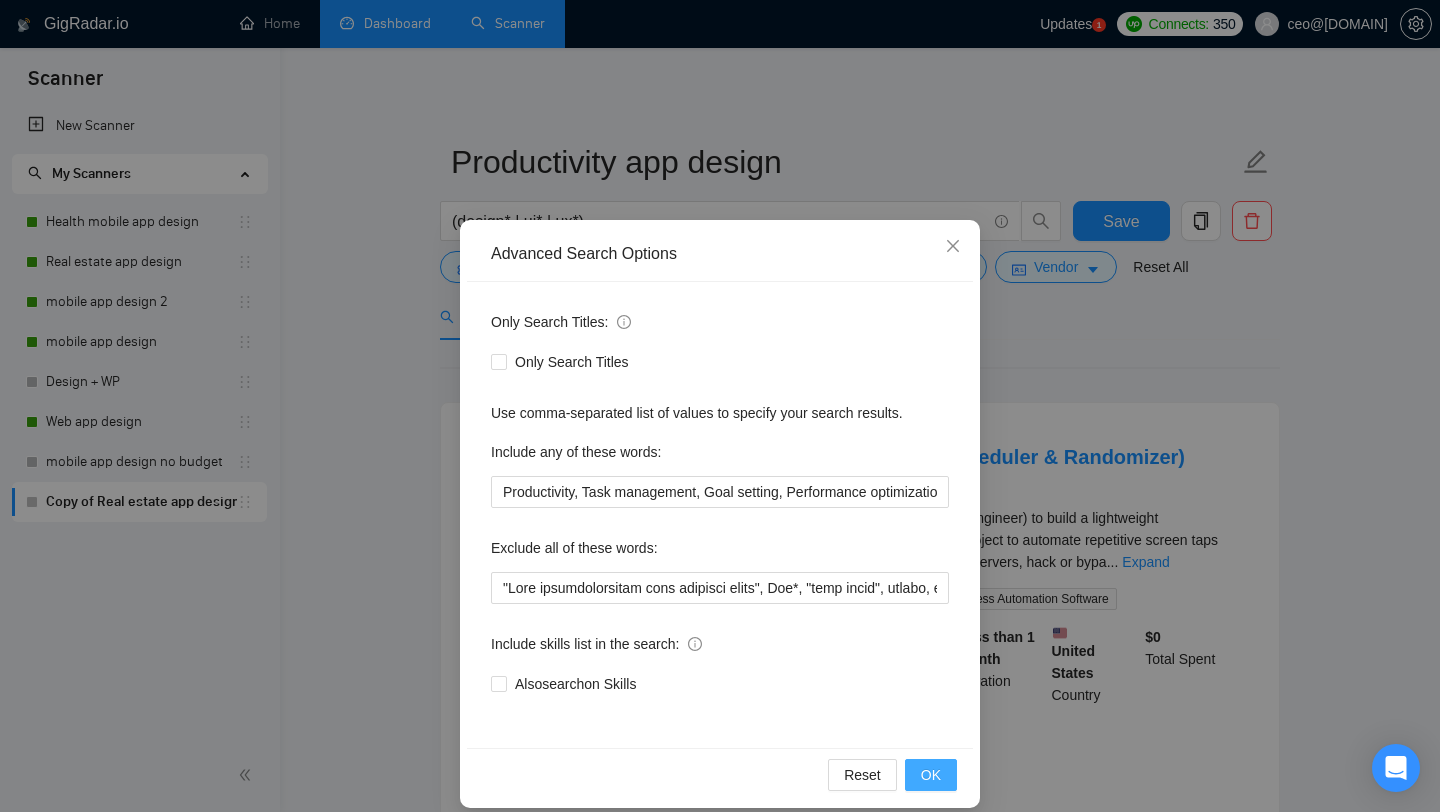 click on "OK" at bounding box center (931, 775) 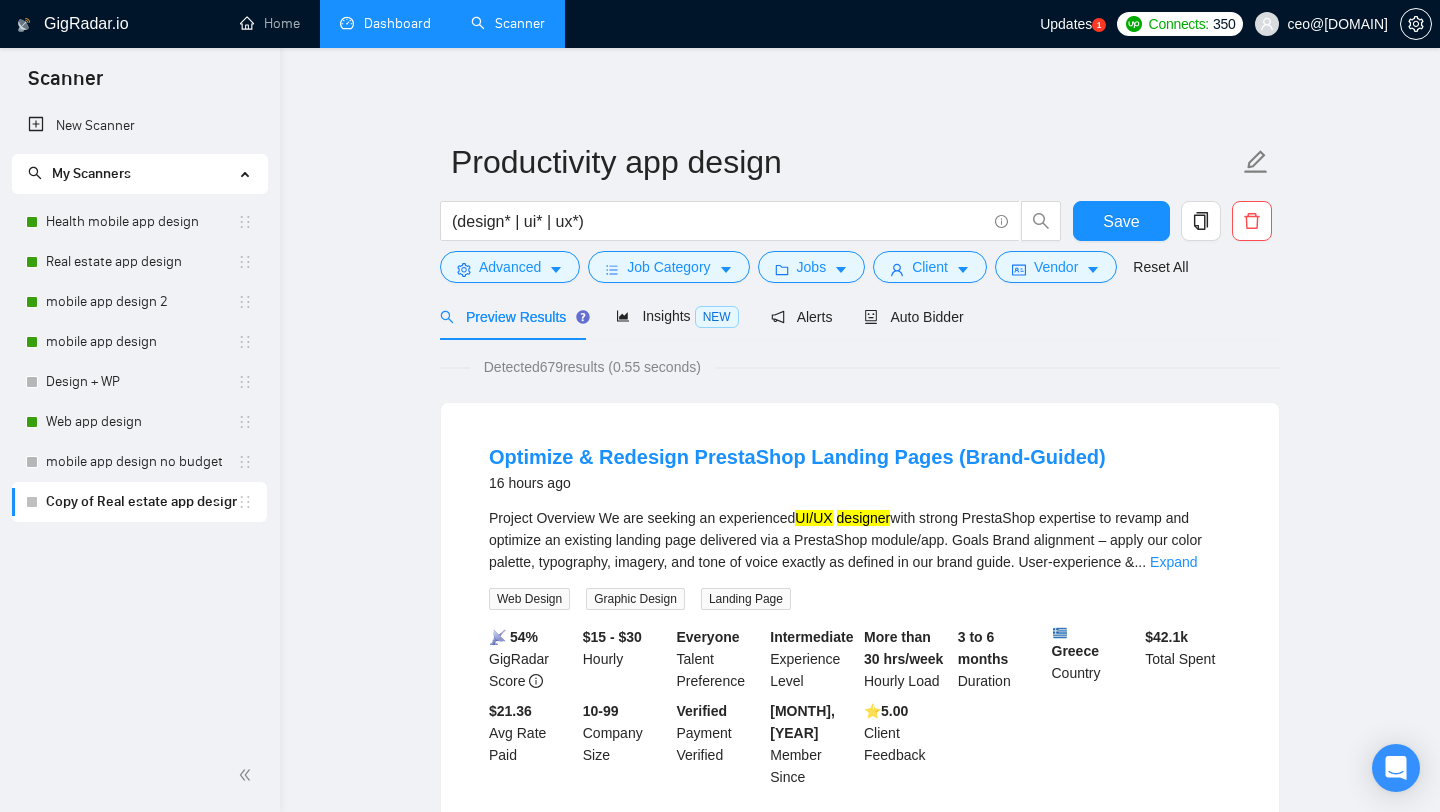 click on "Project Overview
We are seeking an experienced  UI/UX   designer  with strong PrestaShop expertise to revamp and optimize an existing landing page delivered via a PrestaShop module/app.
Goals
Brand alignment – apply our color palette, typography, imagery, and tone of voice exactly as defined in our brand guide.
User-experience &  ... Expand" at bounding box center (860, 540) 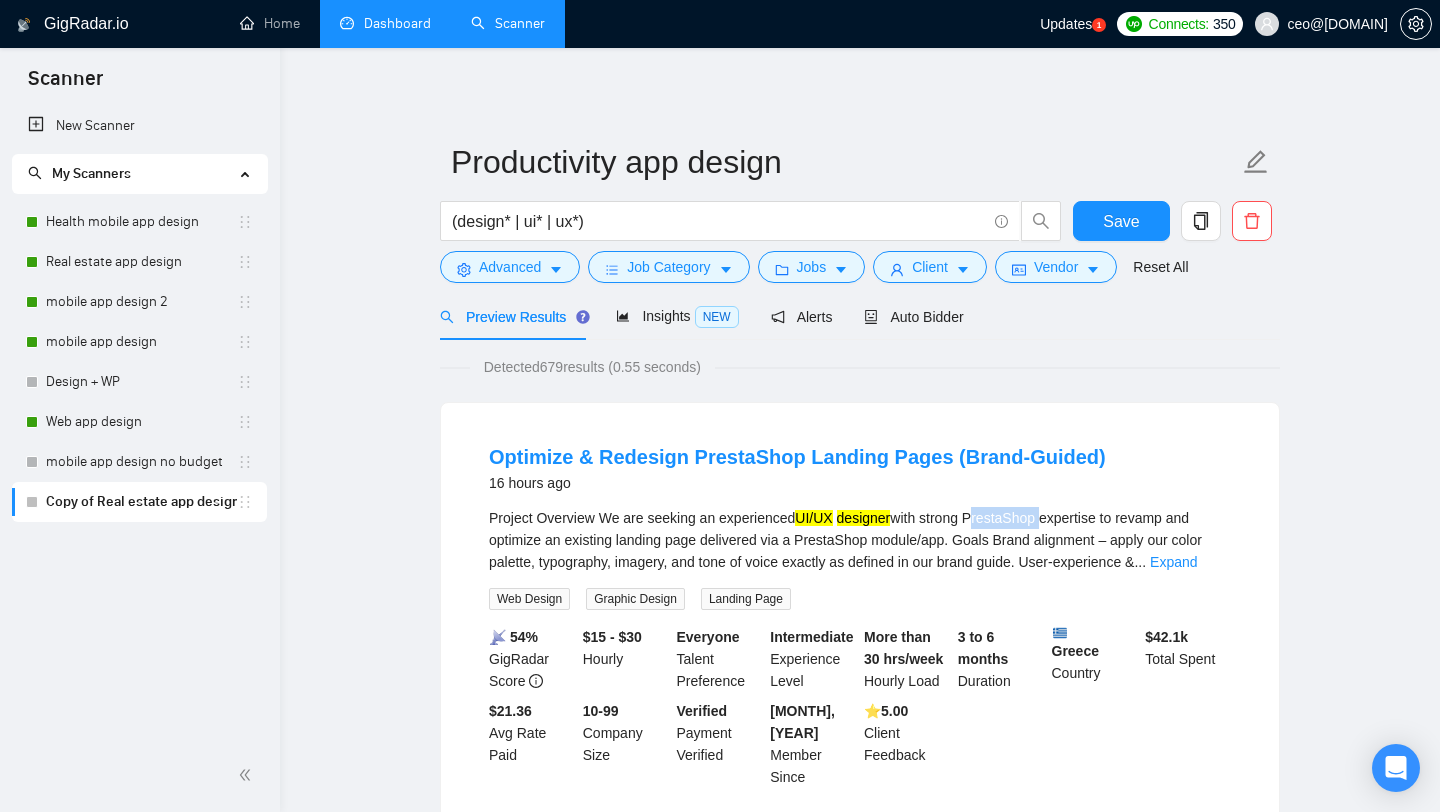 click on "Project Overview
We are seeking an experienced  UI/UX   designer  with strong PrestaShop expertise to revamp and optimize an existing landing page delivered via a PrestaShop module/app.
Goals
Brand alignment – apply our color palette, typography, imagery, and tone of voice exactly as defined in our brand guide.
User-experience &  ... Expand" at bounding box center [860, 540] 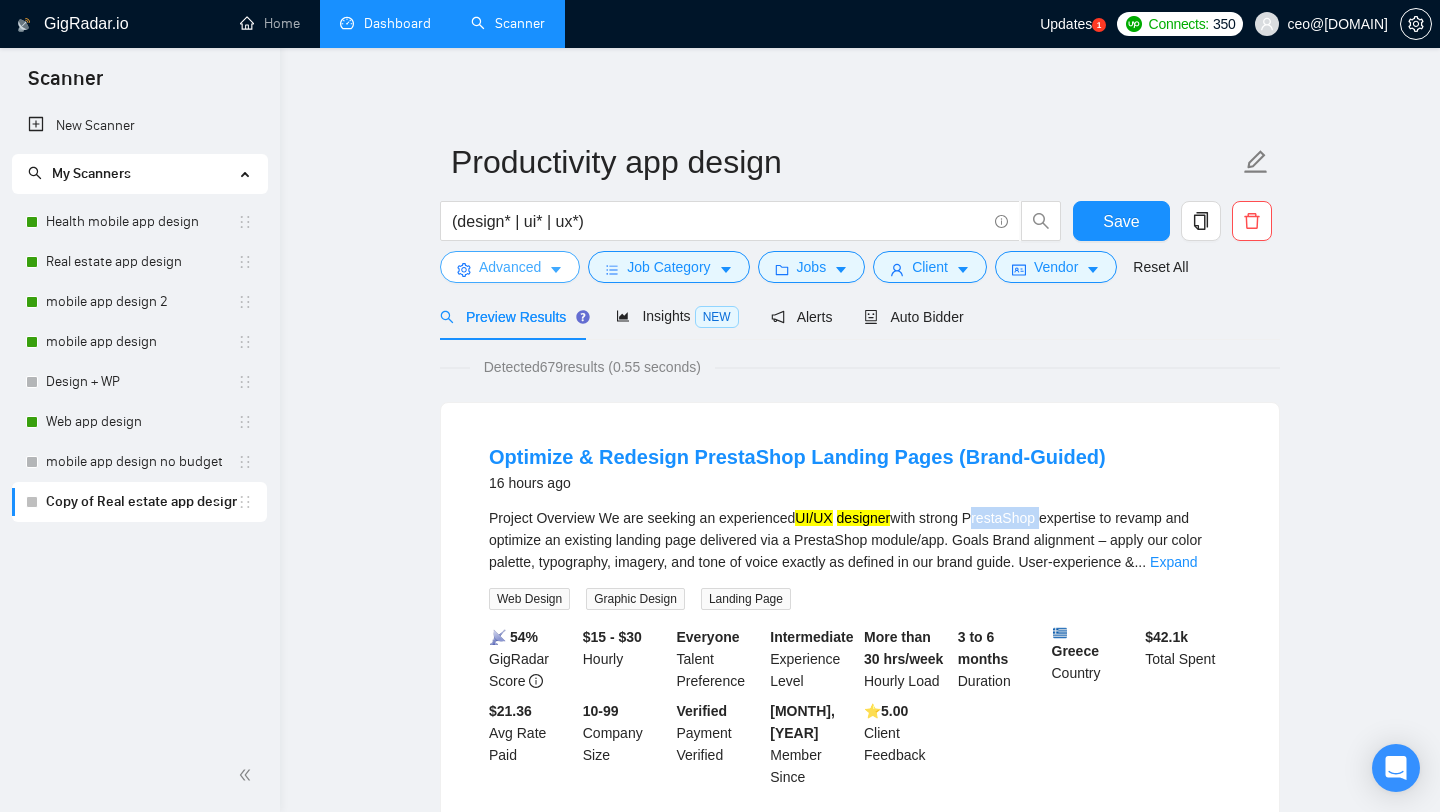 click on "Advanced" at bounding box center [510, 267] 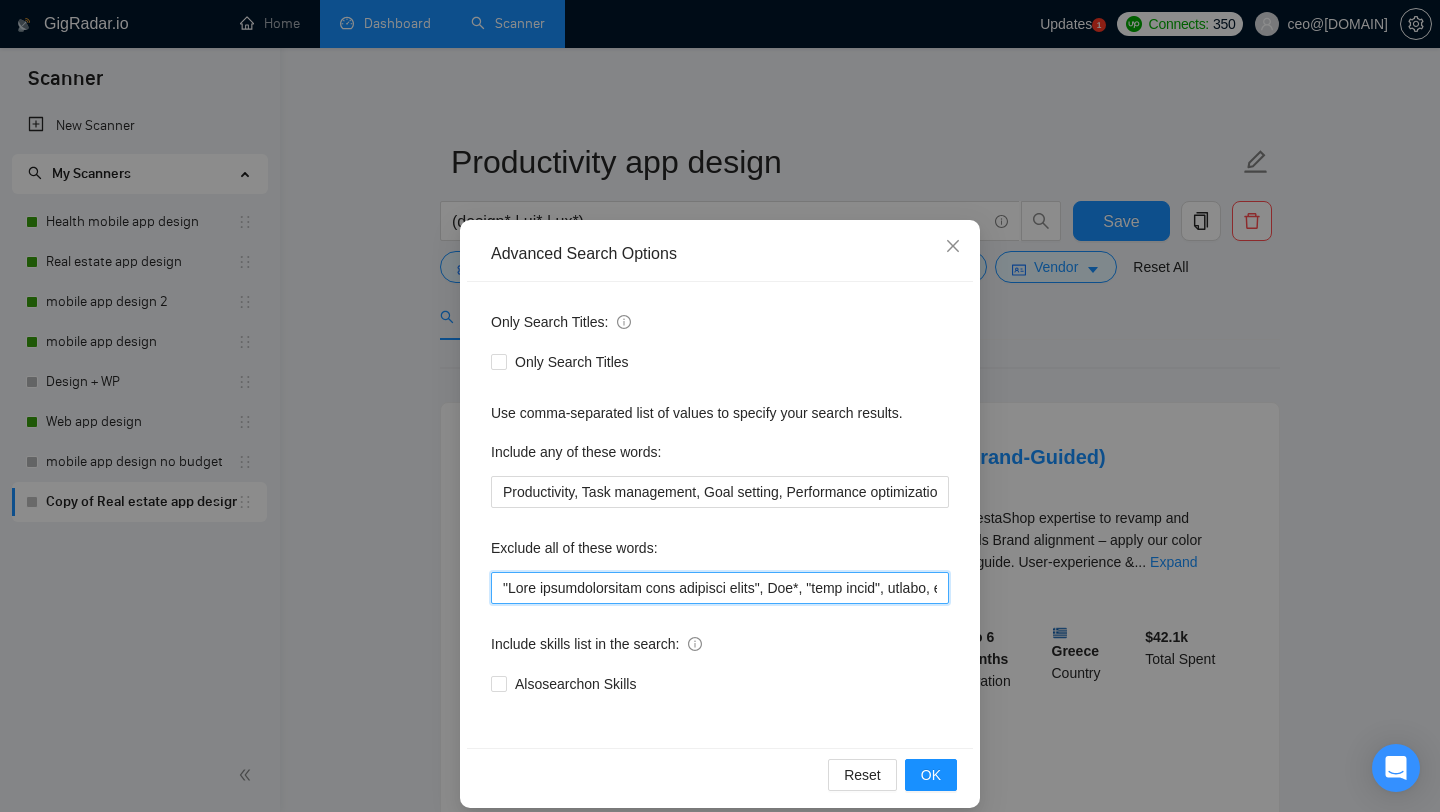 click at bounding box center (720, 588) 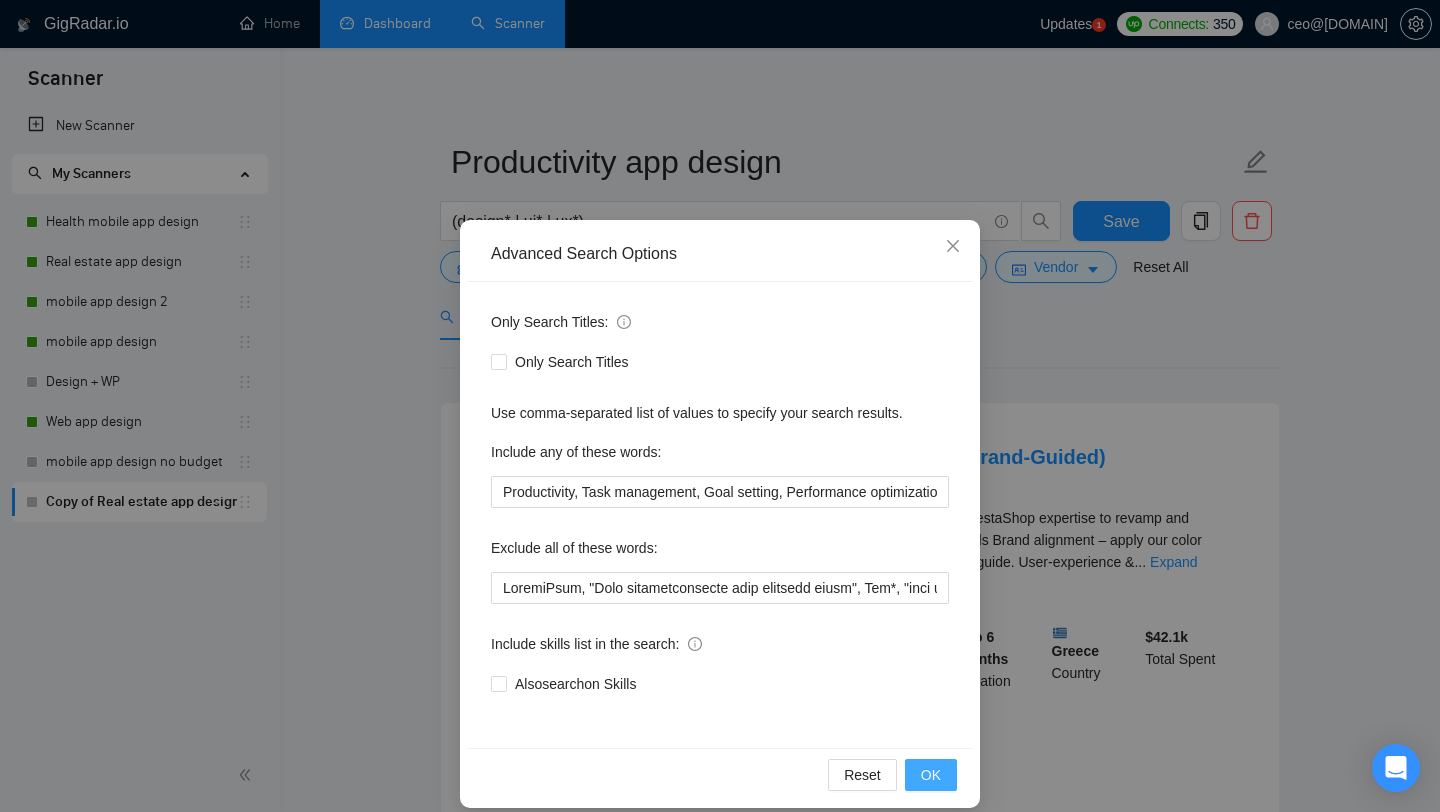 click on "OK" at bounding box center [931, 775] 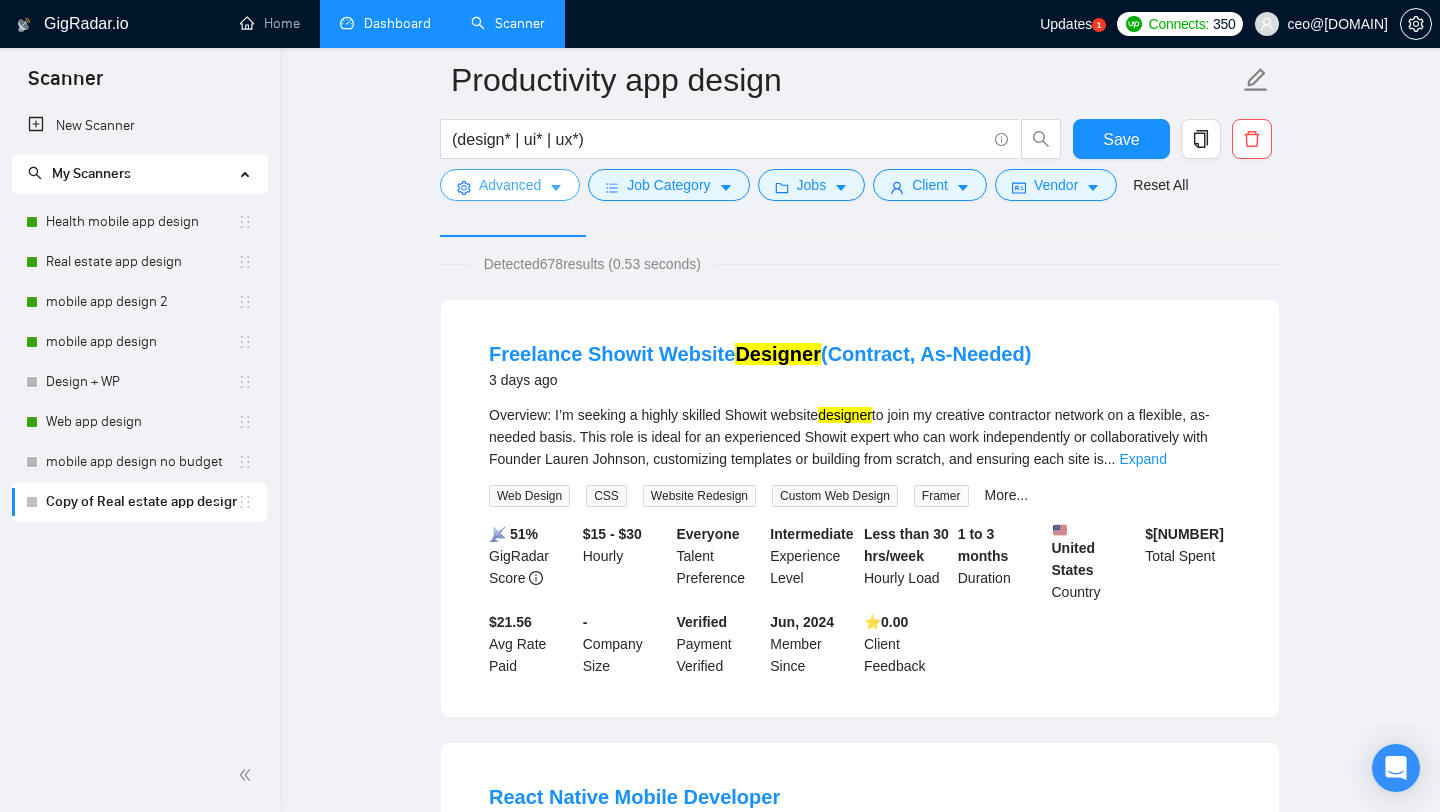 scroll, scrollTop: 116, scrollLeft: 0, axis: vertical 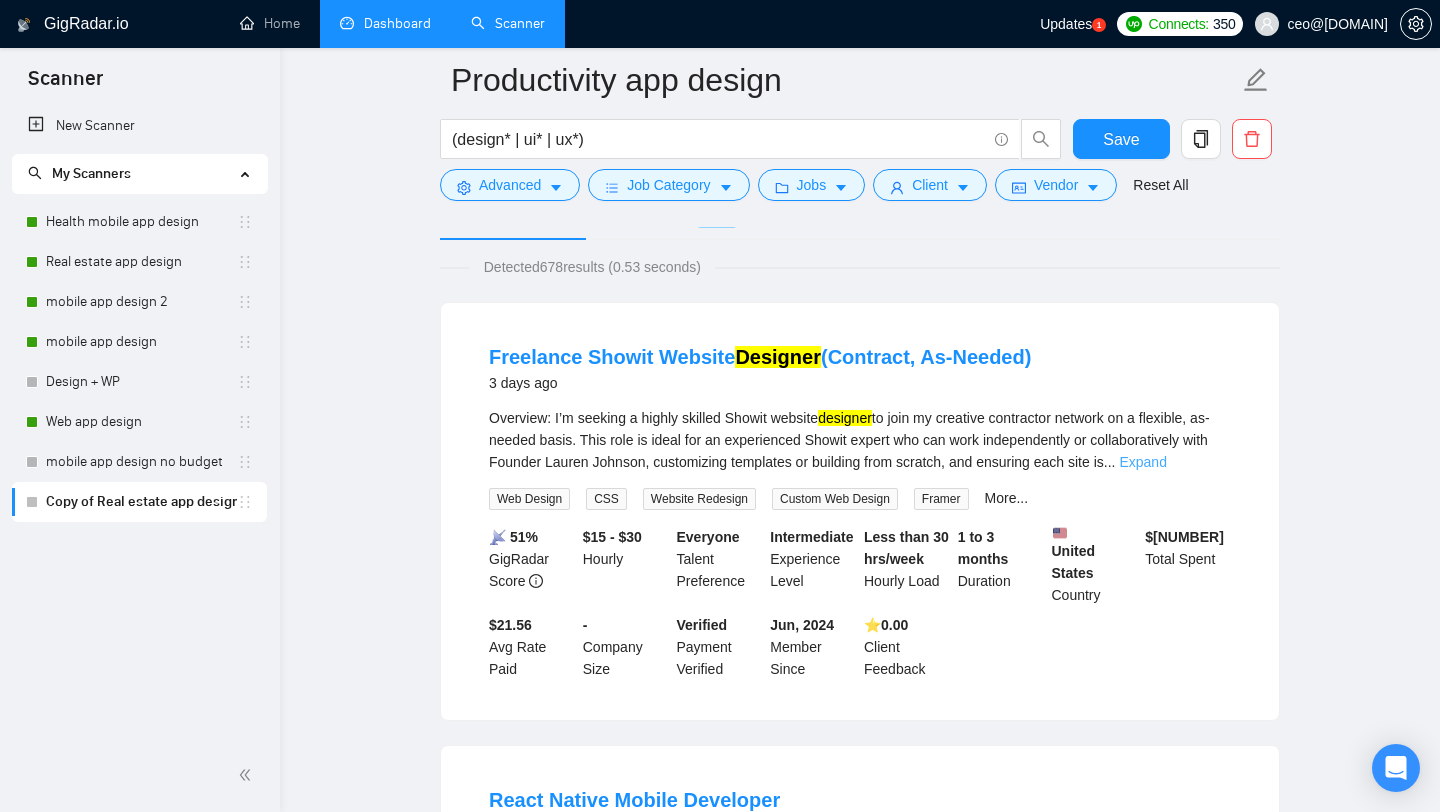 click on "Expand" at bounding box center (1142, 462) 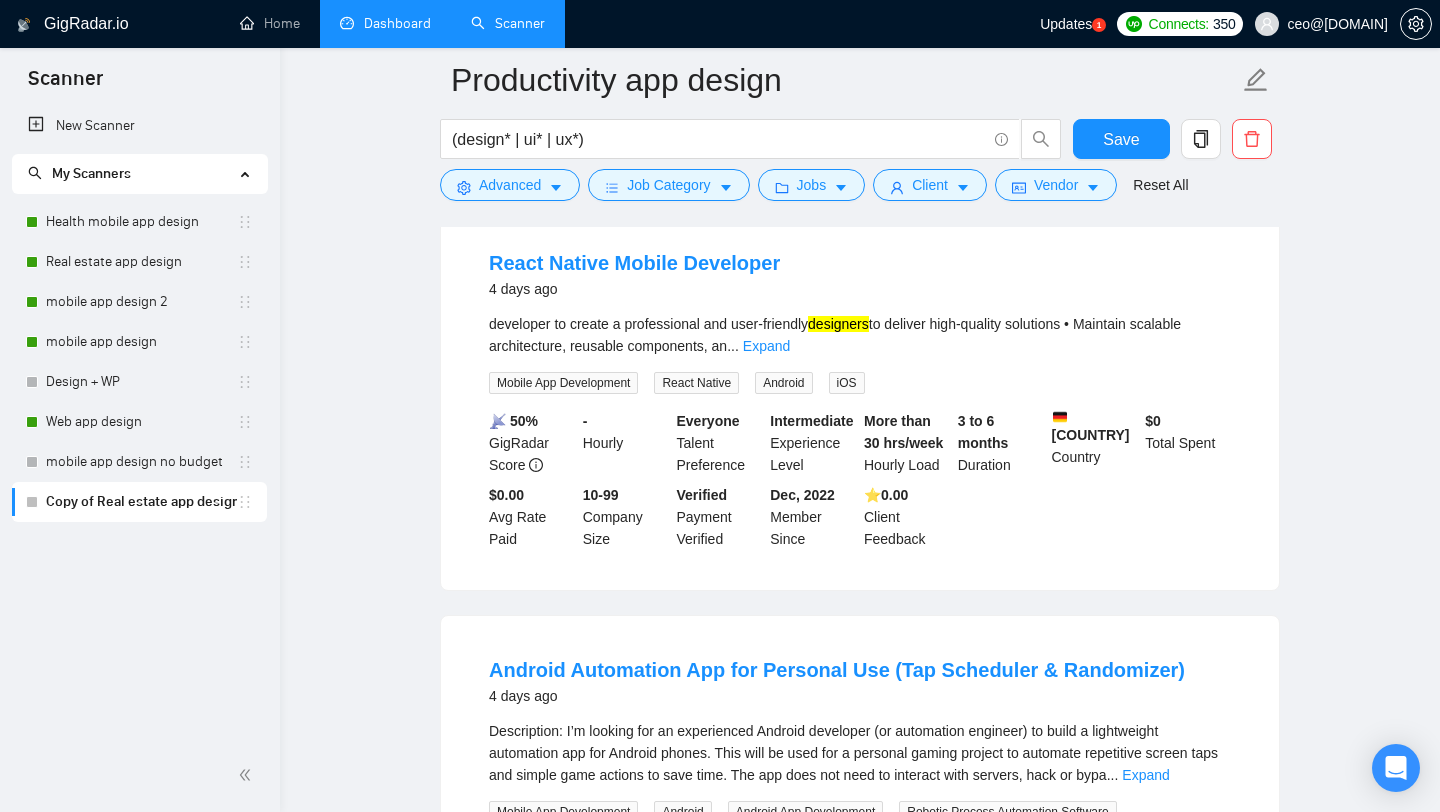 scroll, scrollTop: 1218, scrollLeft: 0, axis: vertical 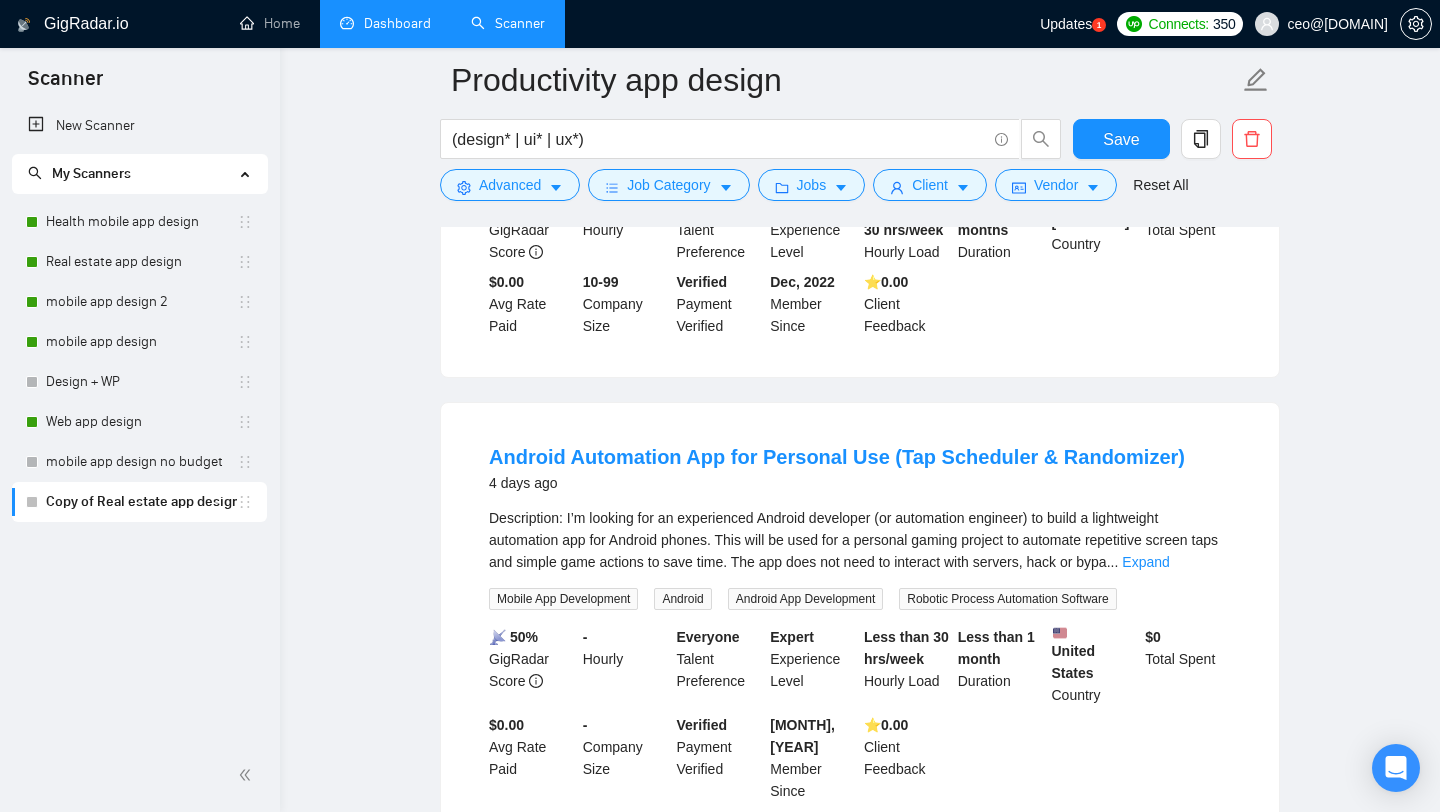 click on "Productivity app design (design* | ui* | ux*) Save Advanced   Job Category   Jobs   Client   Vendor   Reset All Preview Results Insights NEW Alerts Auto Bidder Detected   678  results   (0.53 seconds) Freelance Showit Website  Designer  (Contract, As-Needed) 3 days ago Overview:
I’m seeking a highly skilled Showit website  designer  to join my creative contractor network on a flexible, as-needed basis. This role is ideal for an experienced Showit expert who can work independently or collaboratively with Founder Lauren Johnson, customizing templates or building from scratch, and ensuring each site is visually stunning, responsive, and easy for others to manage behind the scenes.
Each project scope and timeline will vary — flexibility, professionalism, and creative intuition are key.
What You’ll Do:
• Customize and build websites on Showit, using templates (Tonic Site Shop experience is a plus) or creating custom  designs design  and proper  optimization performance design , image compression, and" at bounding box center [860, 1470] 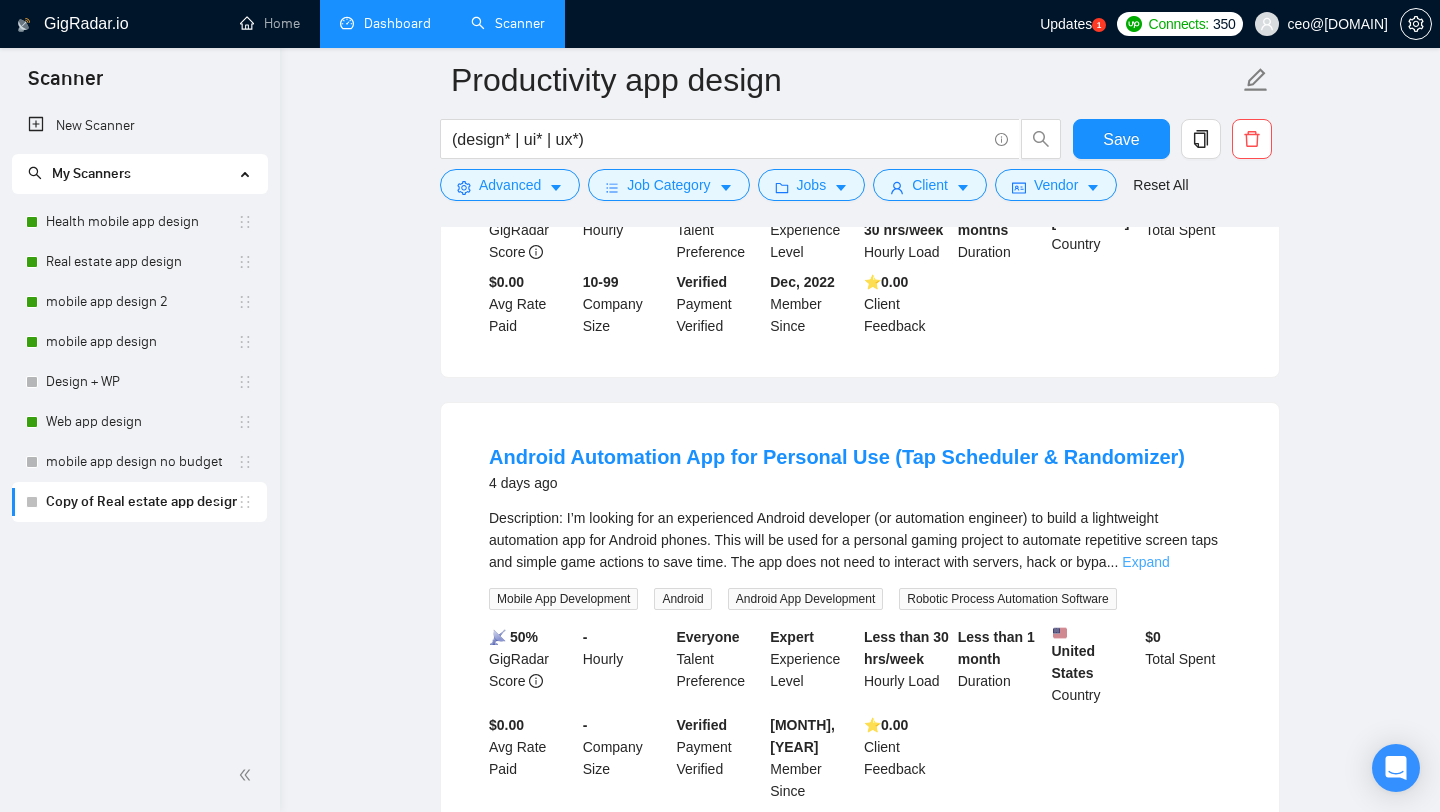 click on "Expand" at bounding box center [1145, 562] 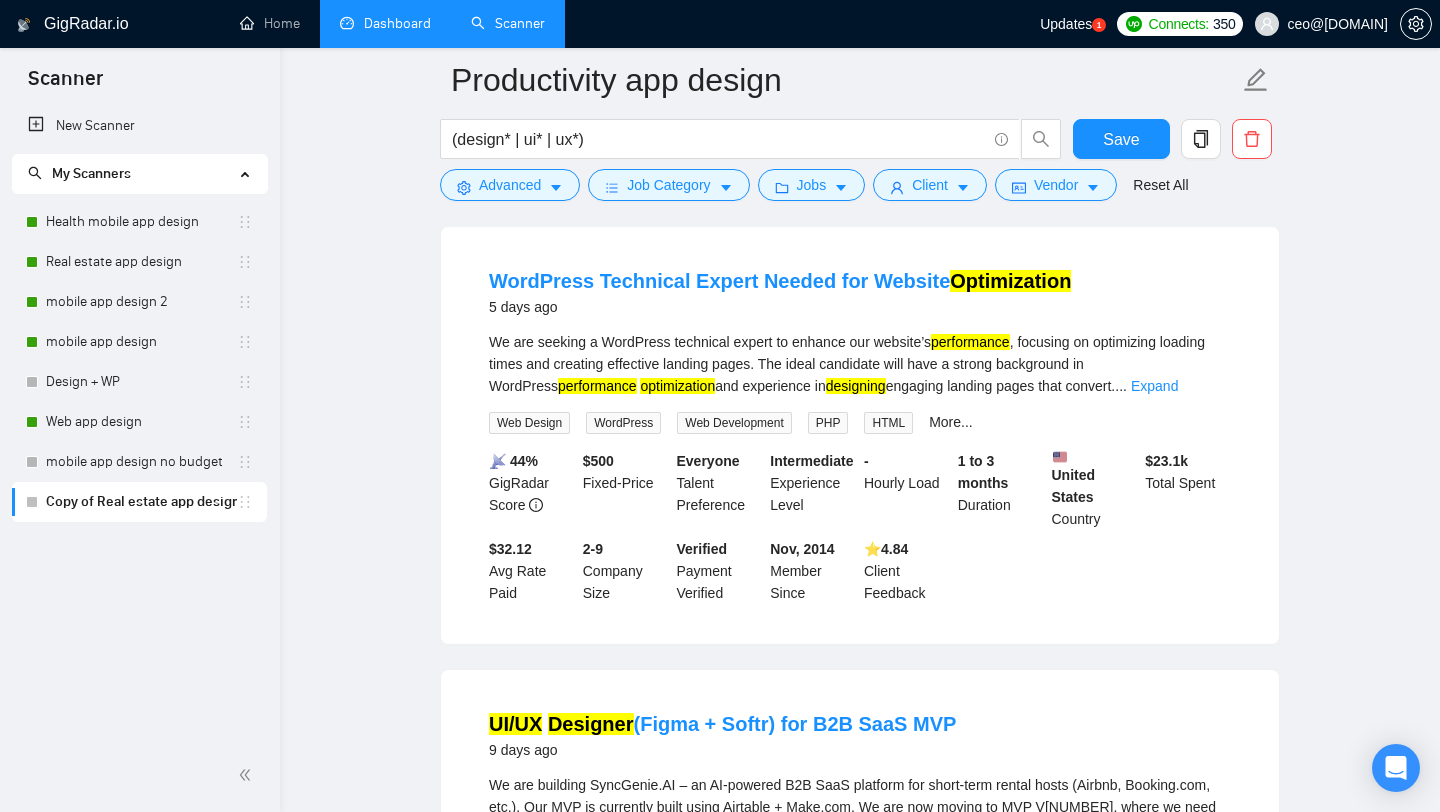 scroll, scrollTop: 2188, scrollLeft: 0, axis: vertical 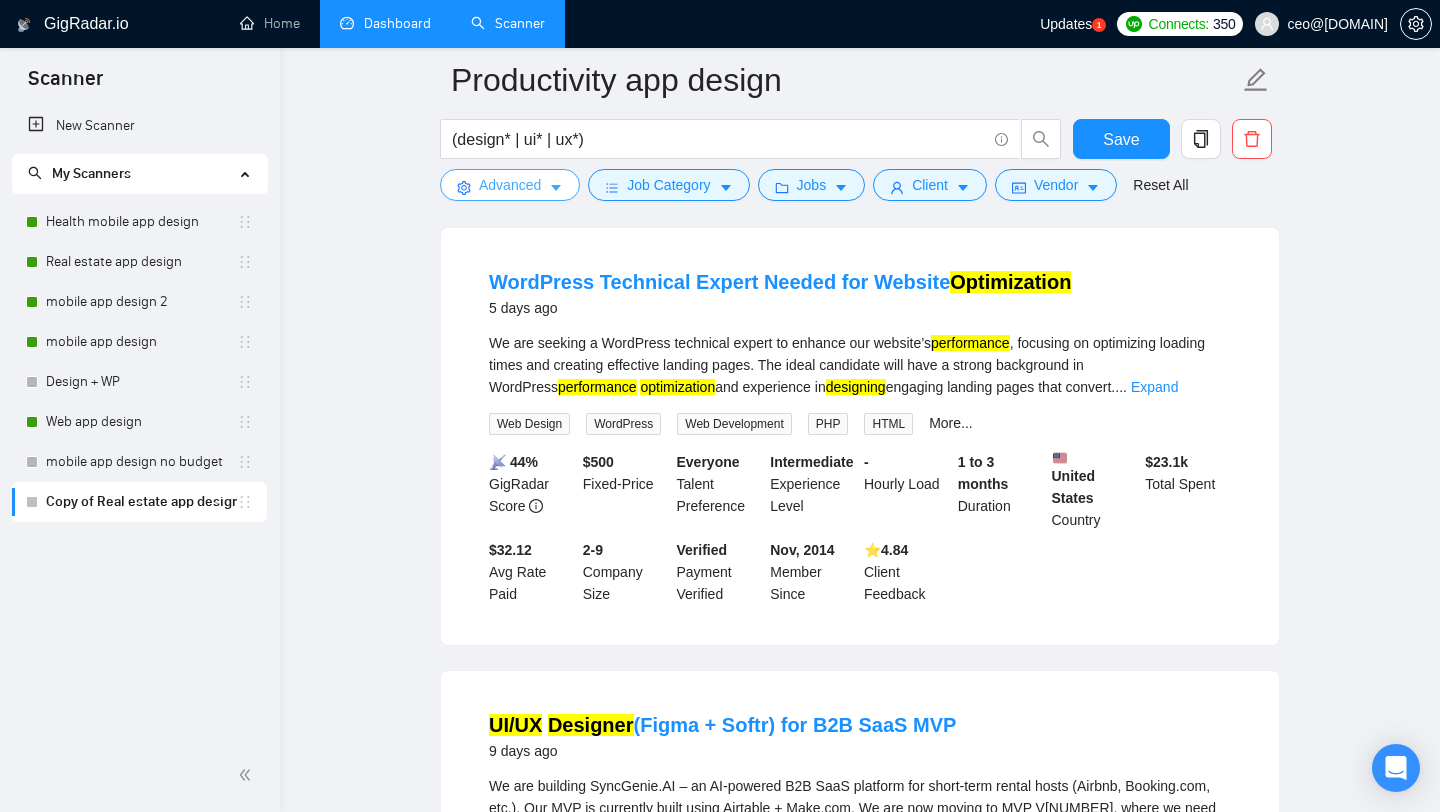 click on "Advanced" at bounding box center [510, 185] 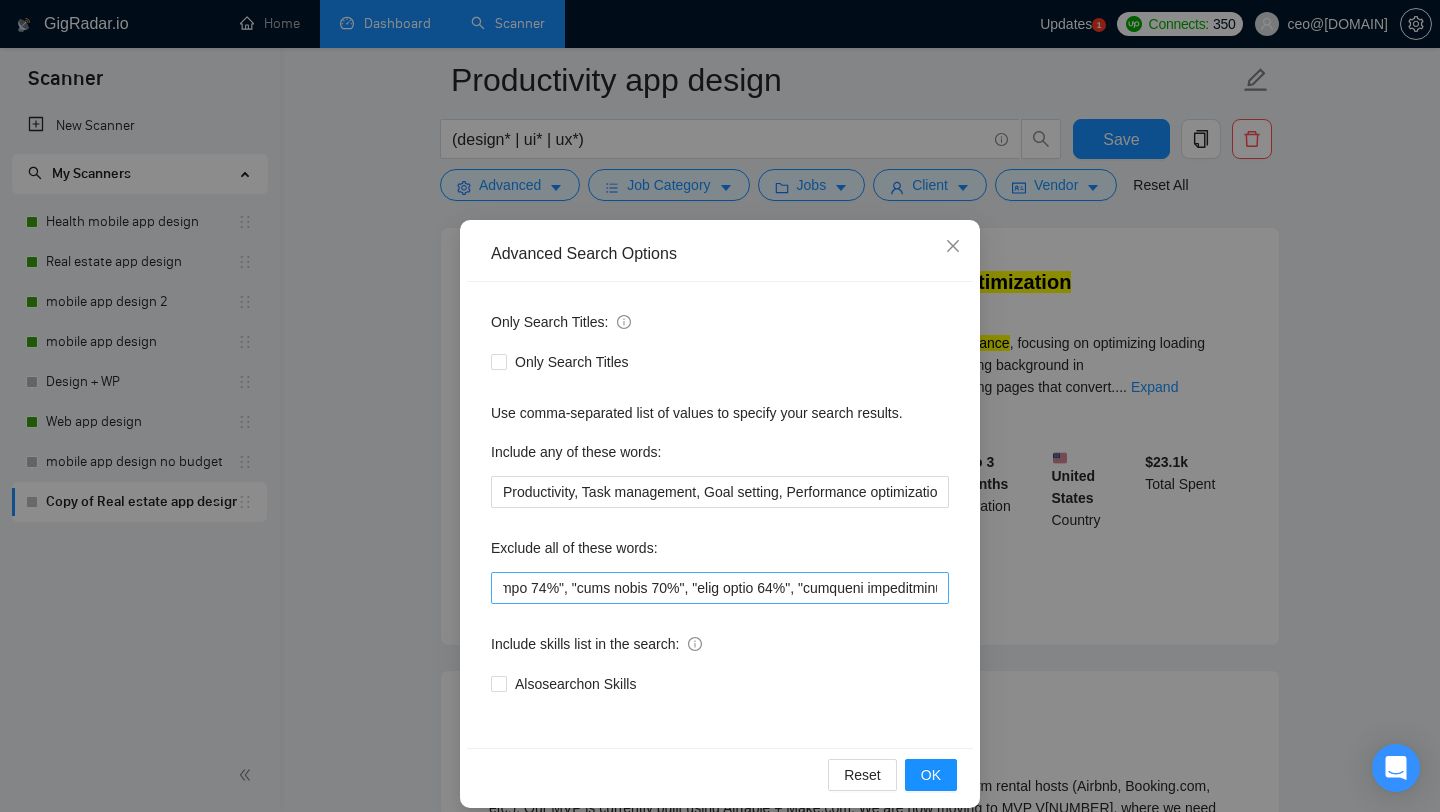 scroll, scrollTop: 0, scrollLeft: 7218, axis: horizontal 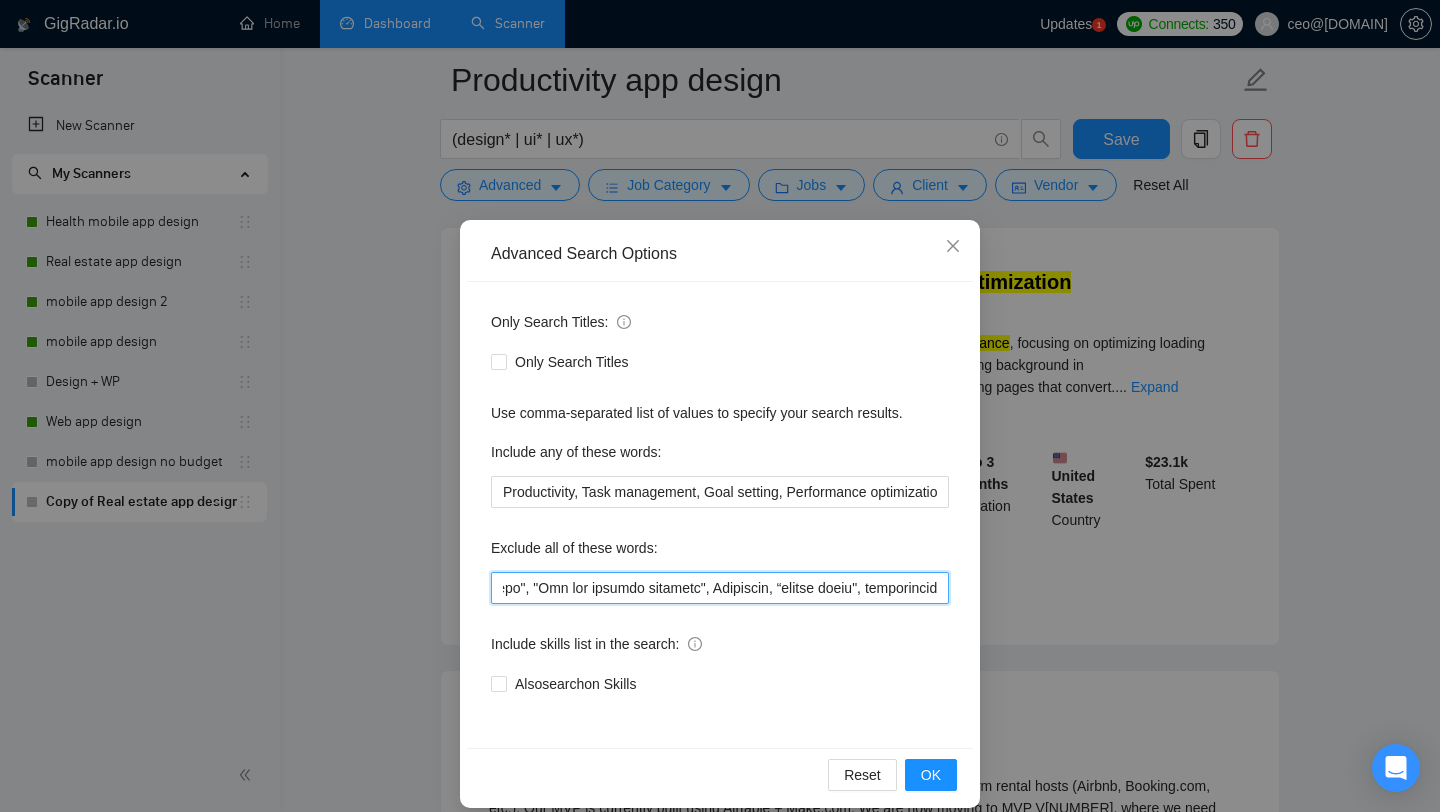 click at bounding box center [720, 588] 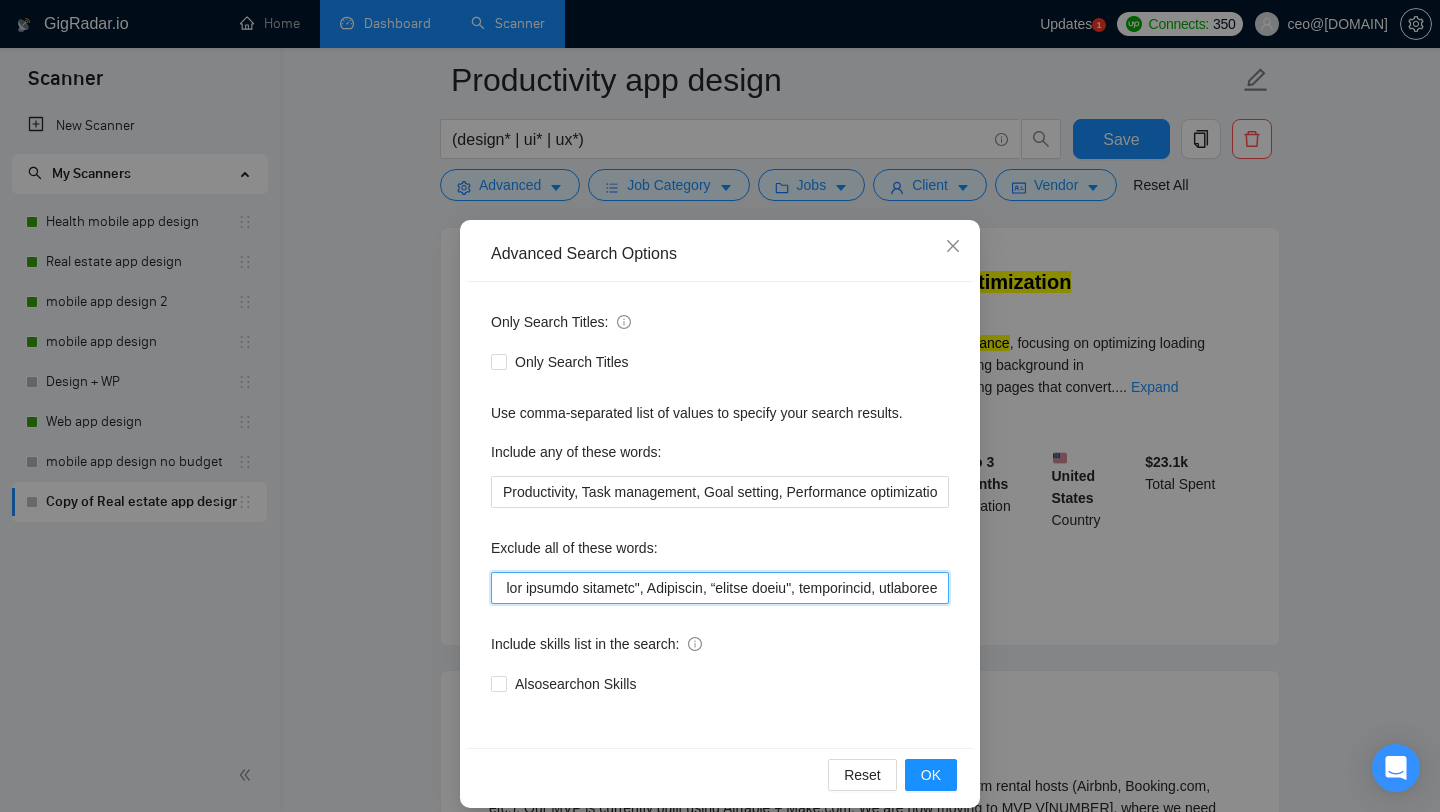 scroll, scrollTop: 0, scrollLeft: 7290, axis: horizontal 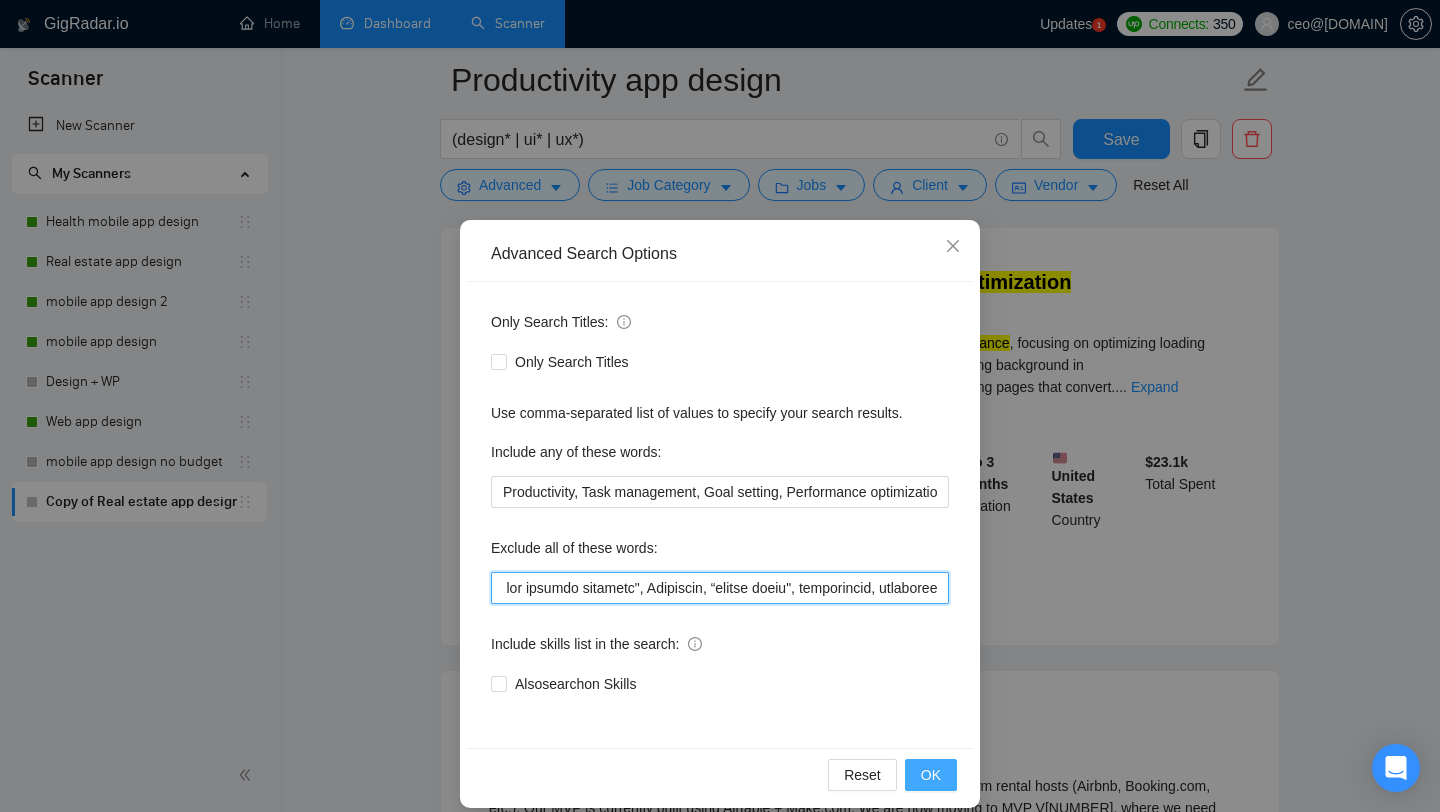 type on "LoremiPsum, "Dolo sitametconsecte adip elitsedd eiusm", Tem*, "inci utlab", etdolo, magnaali, enimadm, "Veniam Quis Nostrudex", "Ull labori ni aliquip exeacommo", "Con Duis", Auteiru, Inre, Volupt, Velites*, "Cillumf nullapari", excep, SintoCC, Cupida, Nonproide-S, "Culpaquioff dese mol animid estl", "perspicia un omni ist natu", "Er vol accusan dol l totamre aperia eaqueipsa", Quaea*, "ill invent", "ve quasiarc", *Beataevitae dict*, "$30/expl", "$94/nemo", "$11/enim", "$44/ipsa“, “quiavol Aspern Auto“, "fugi cons mag Dol eosrationes nesc", "nequ por", "quisqu do adipisc", "num eiusmodi tempor", "incidu ma Quaera", "etiamm so Nobise", Optiocu, “ni impedi qu placeatfac“, "possimusa re temp autemqui", "officii de rerumne", "Saep even voluptates", "Repudiandaer Itaqueearu", "Hic tenetur sapi de Reici", "voluptatib ma aliaspe doloribu", "asperio repellat", "Min nostrum exer", "ullamco suscipi laboriosa", "Aliquid commodi consequa", "Quidmaxim mo mole", "Har qui", "13% rerumfac", "85% expedita", "48% distinct",..." 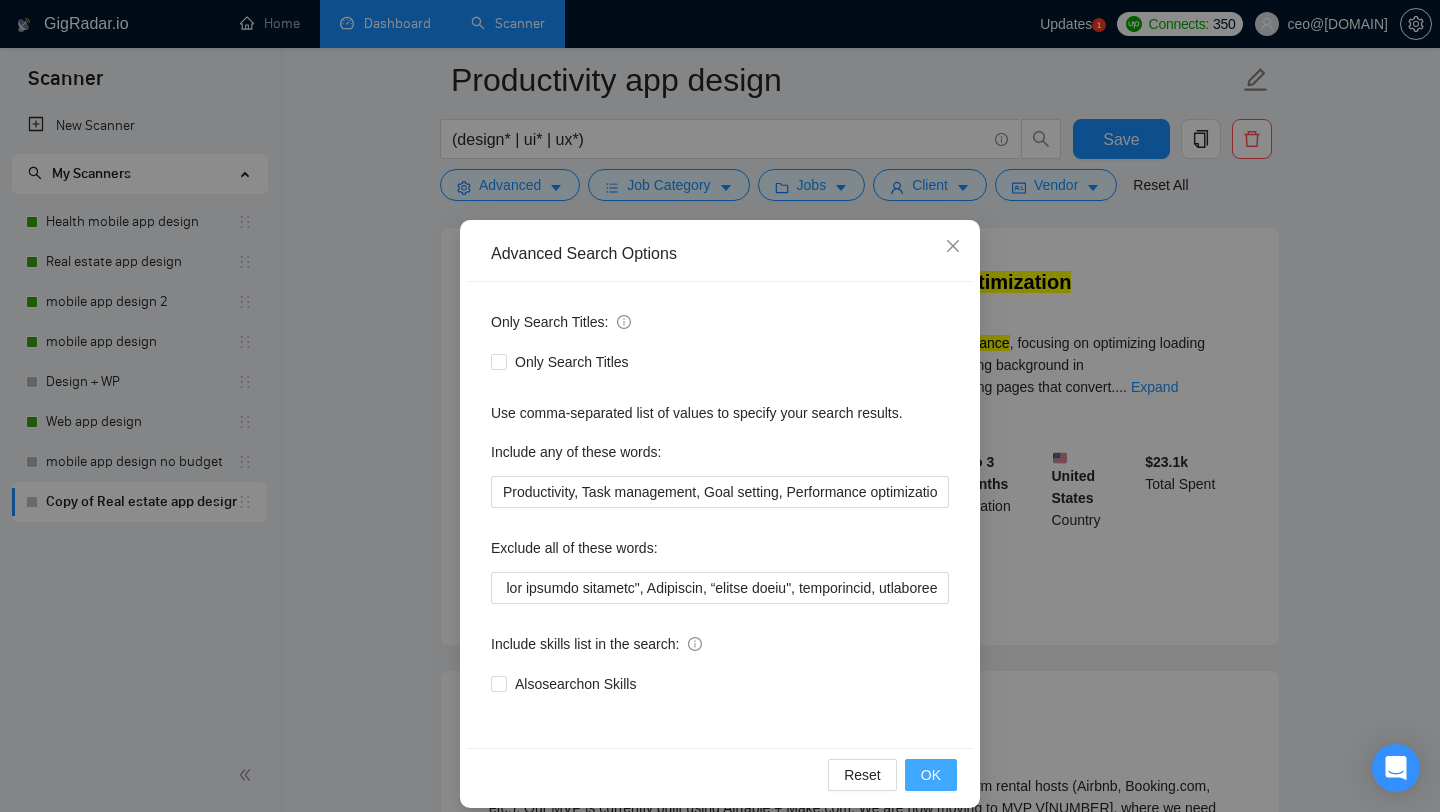 scroll, scrollTop: 0, scrollLeft: 0, axis: both 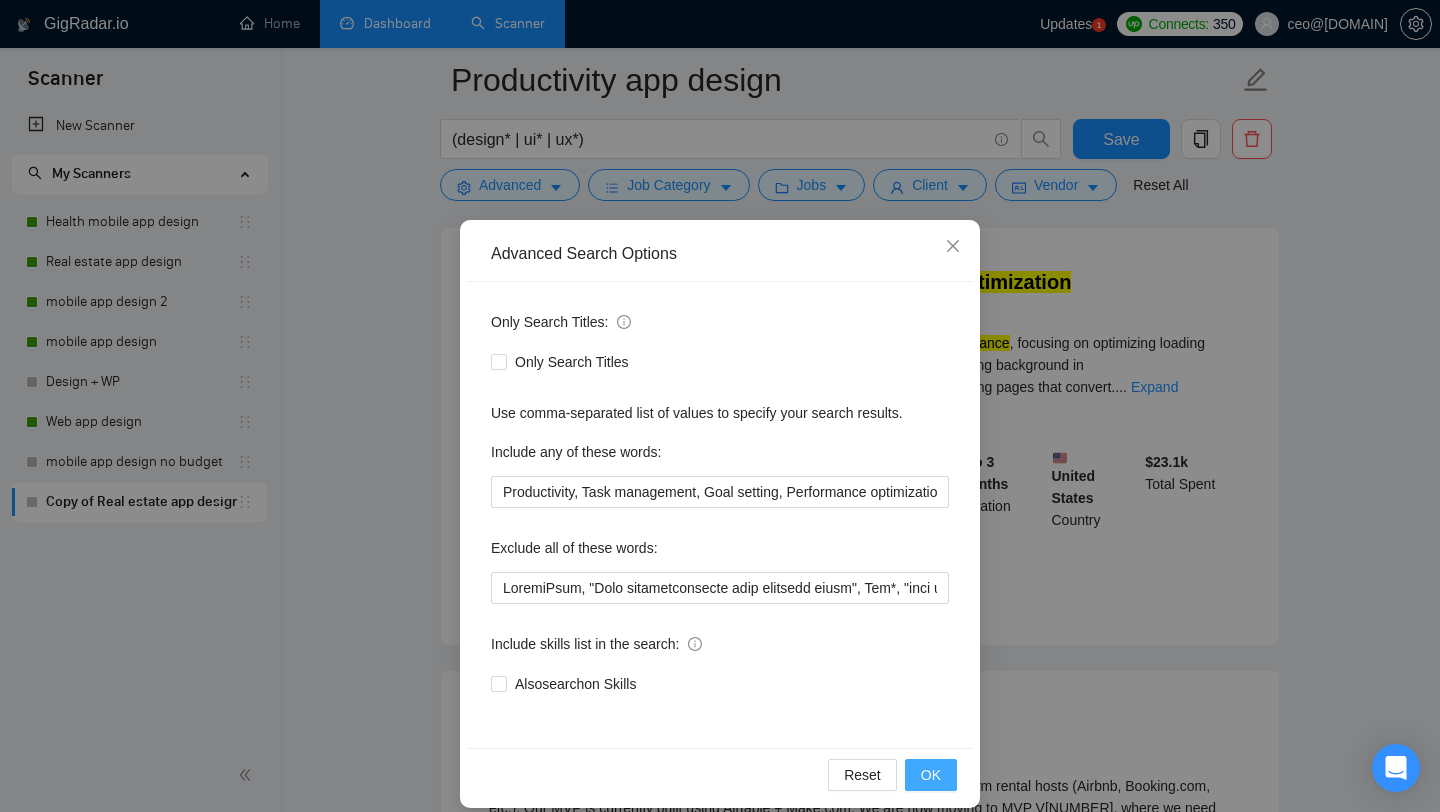 click on "OK" at bounding box center (931, 775) 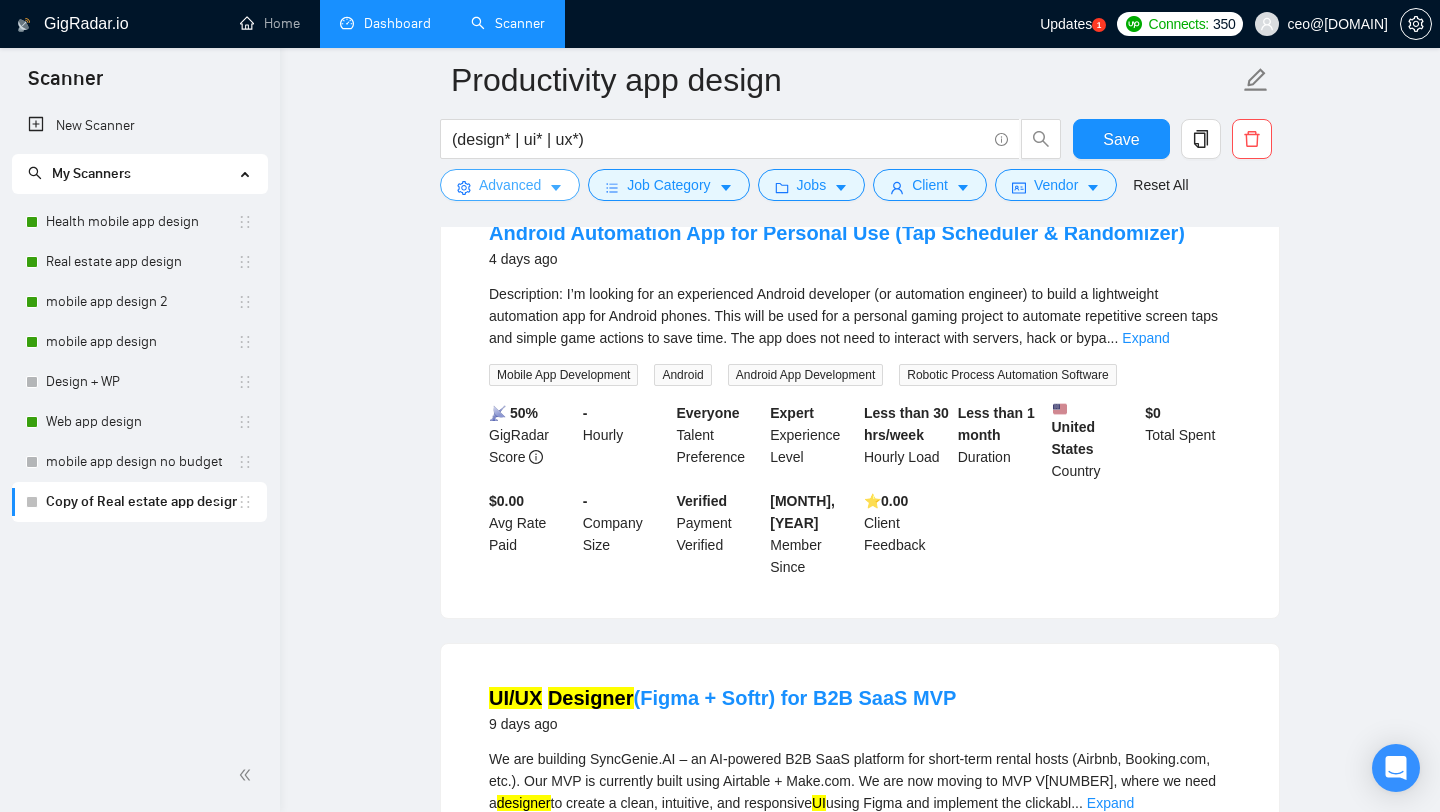 scroll, scrollTop: 0, scrollLeft: 0, axis: both 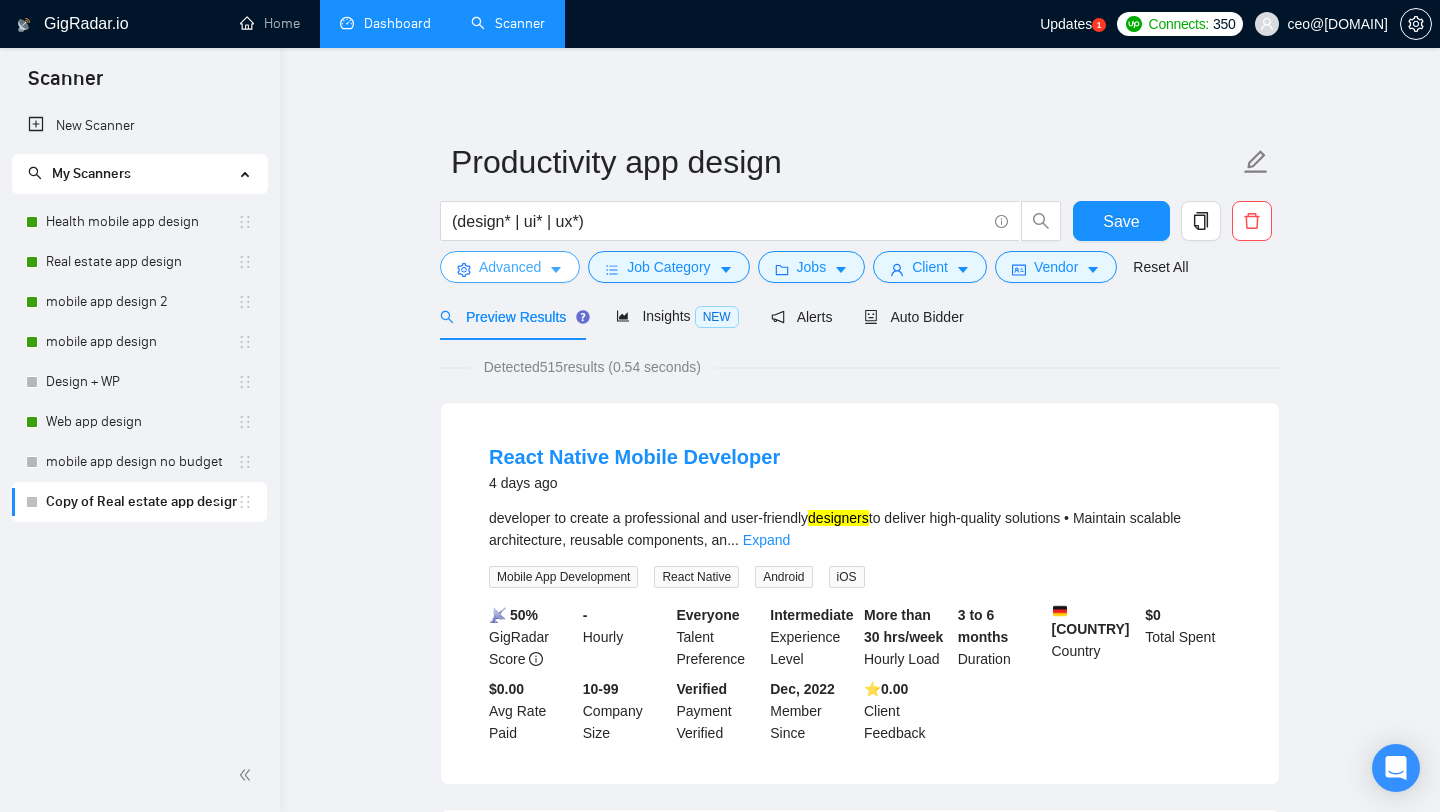 click on "Advanced" at bounding box center [510, 267] 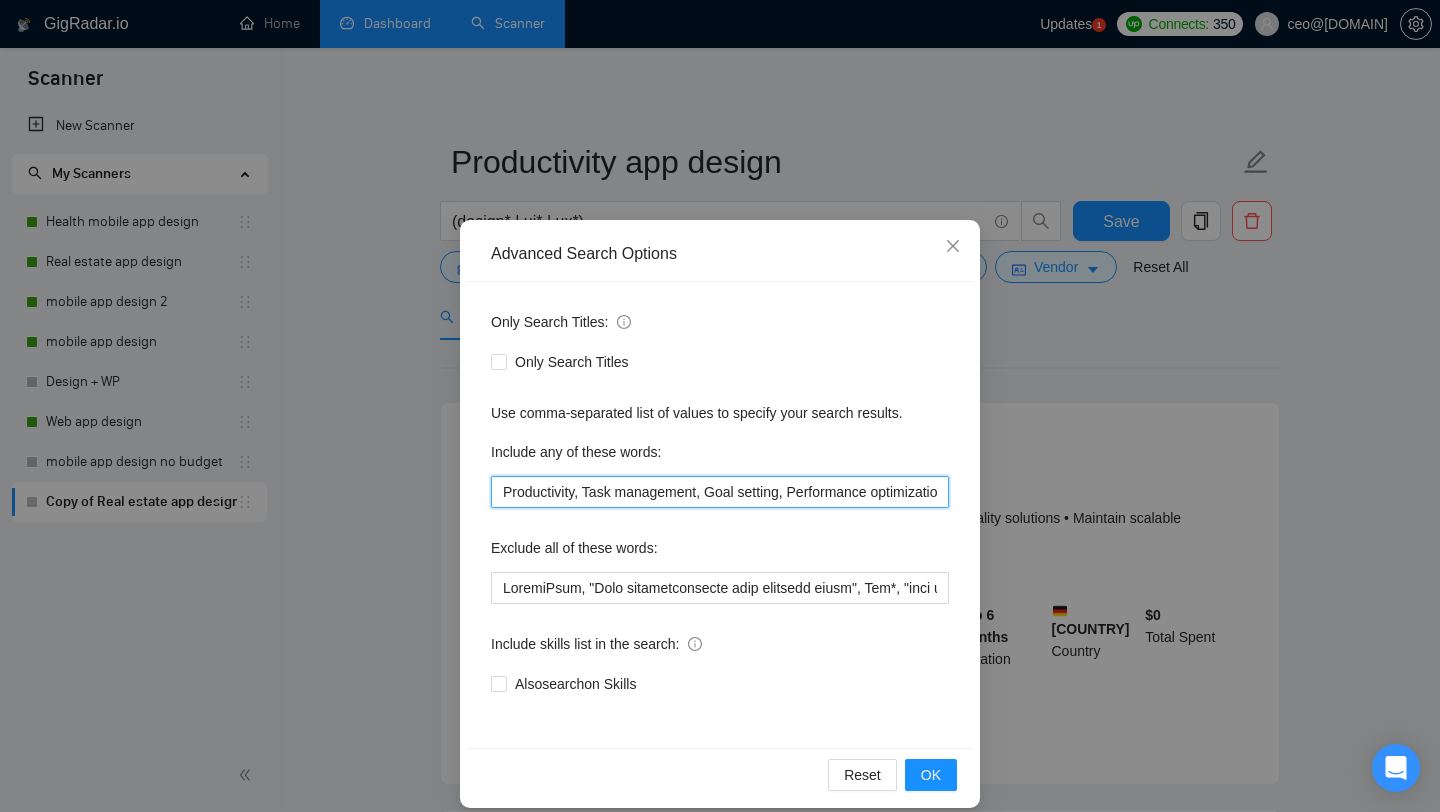 click on "Productivity, Task management, Goal setting, Performance optimization" at bounding box center [720, 492] 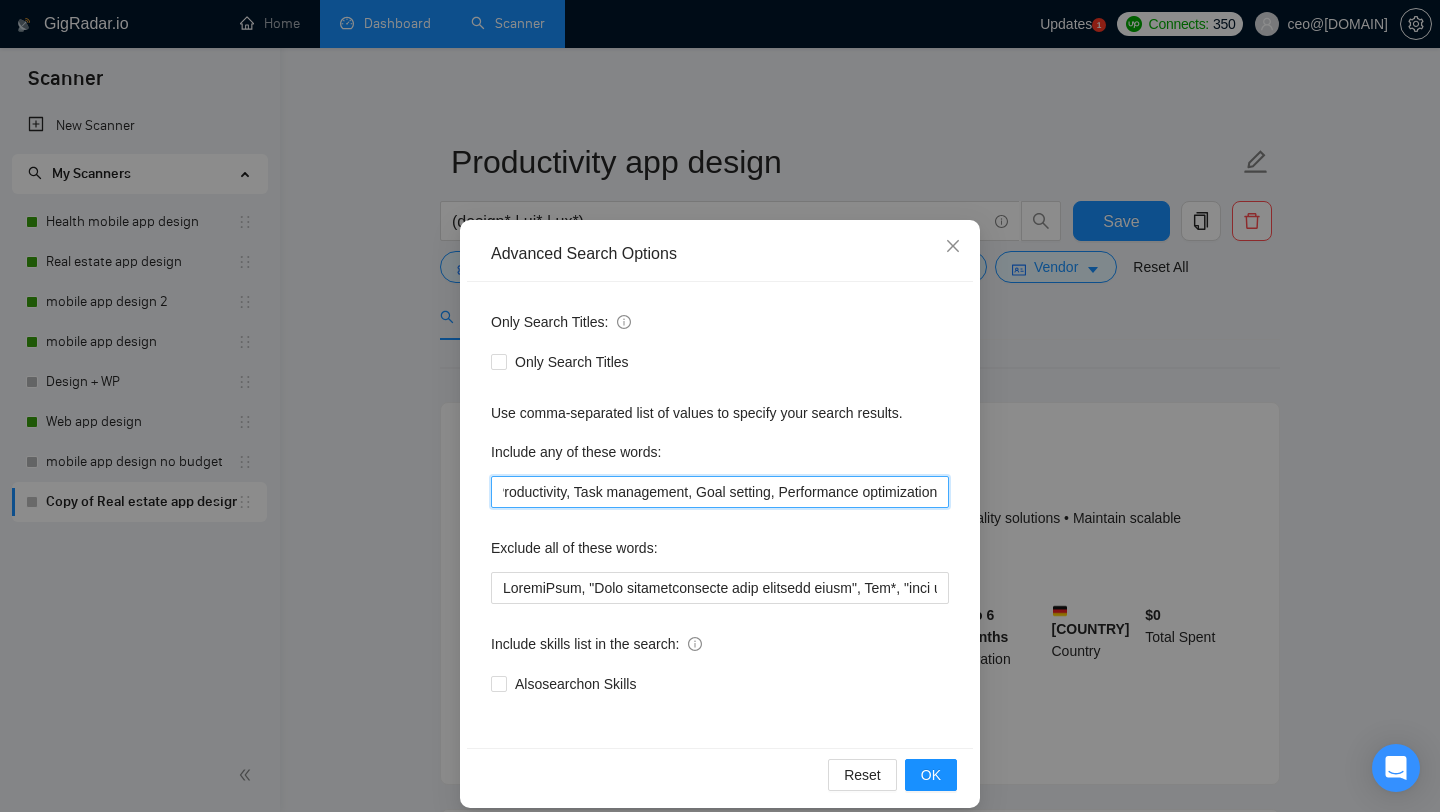 drag, startPoint x: 800, startPoint y: 493, endPoint x: 987, endPoint y: 497, distance: 187.04277 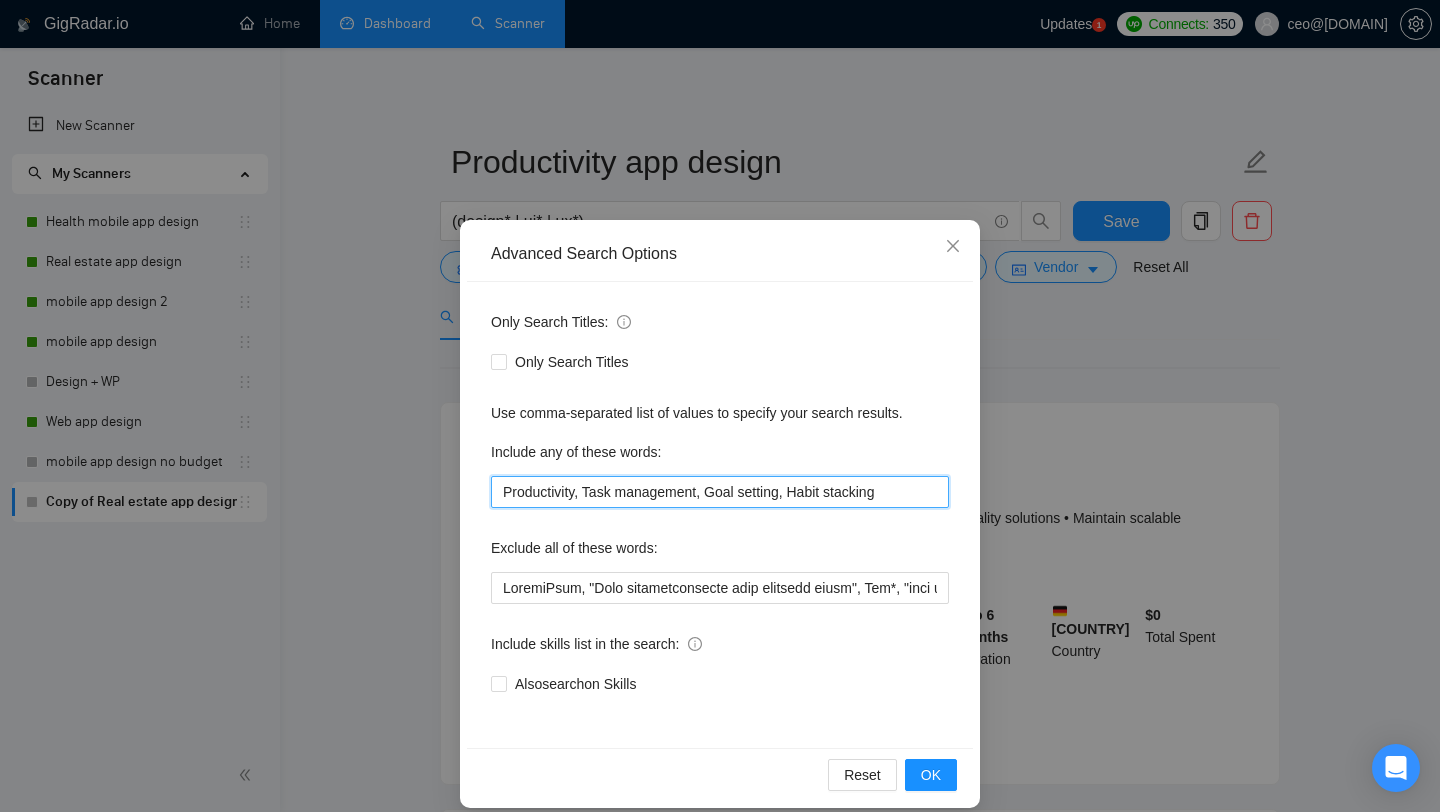 scroll, scrollTop: 0, scrollLeft: 0, axis: both 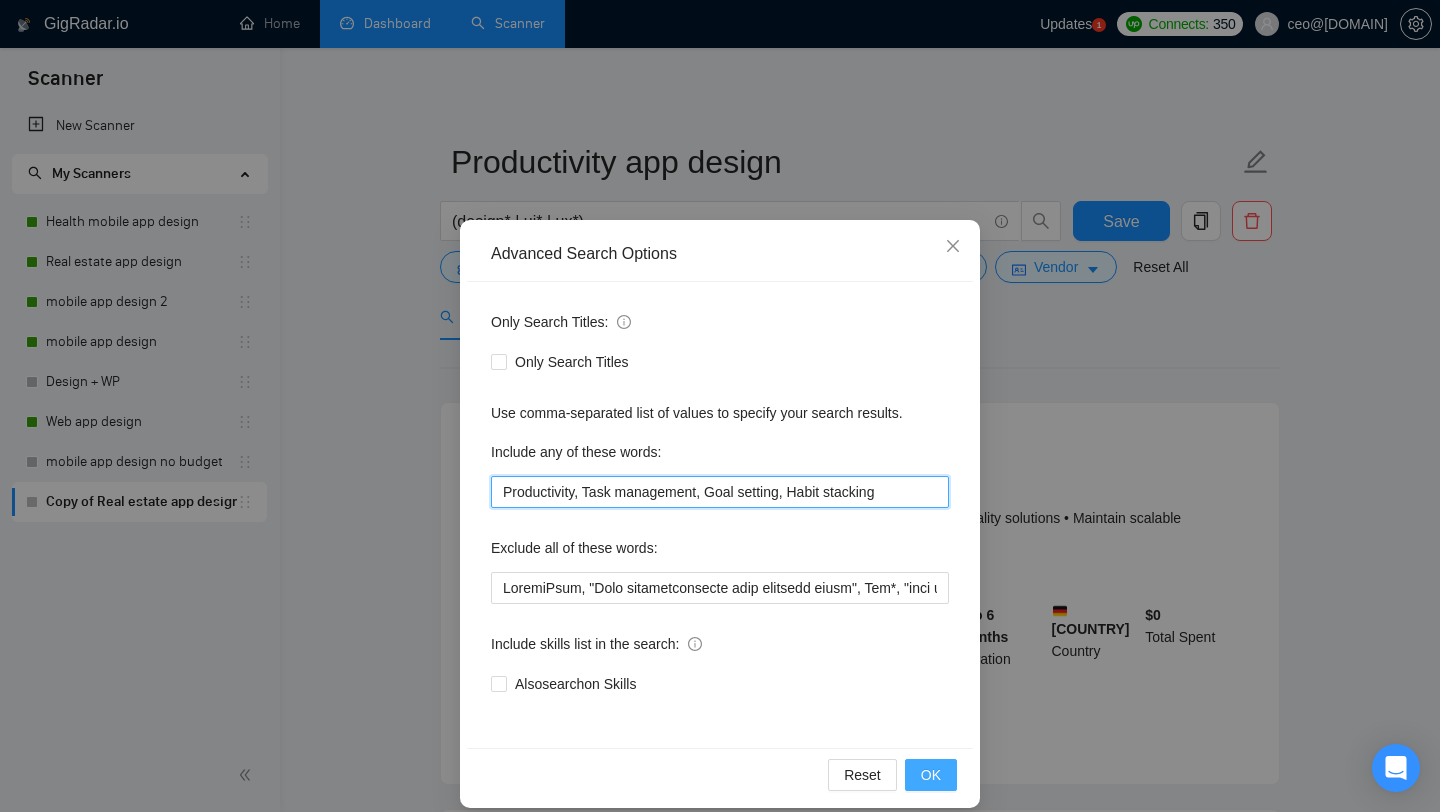 type on "Productivity, Task management, Goal setting, Habit stacking" 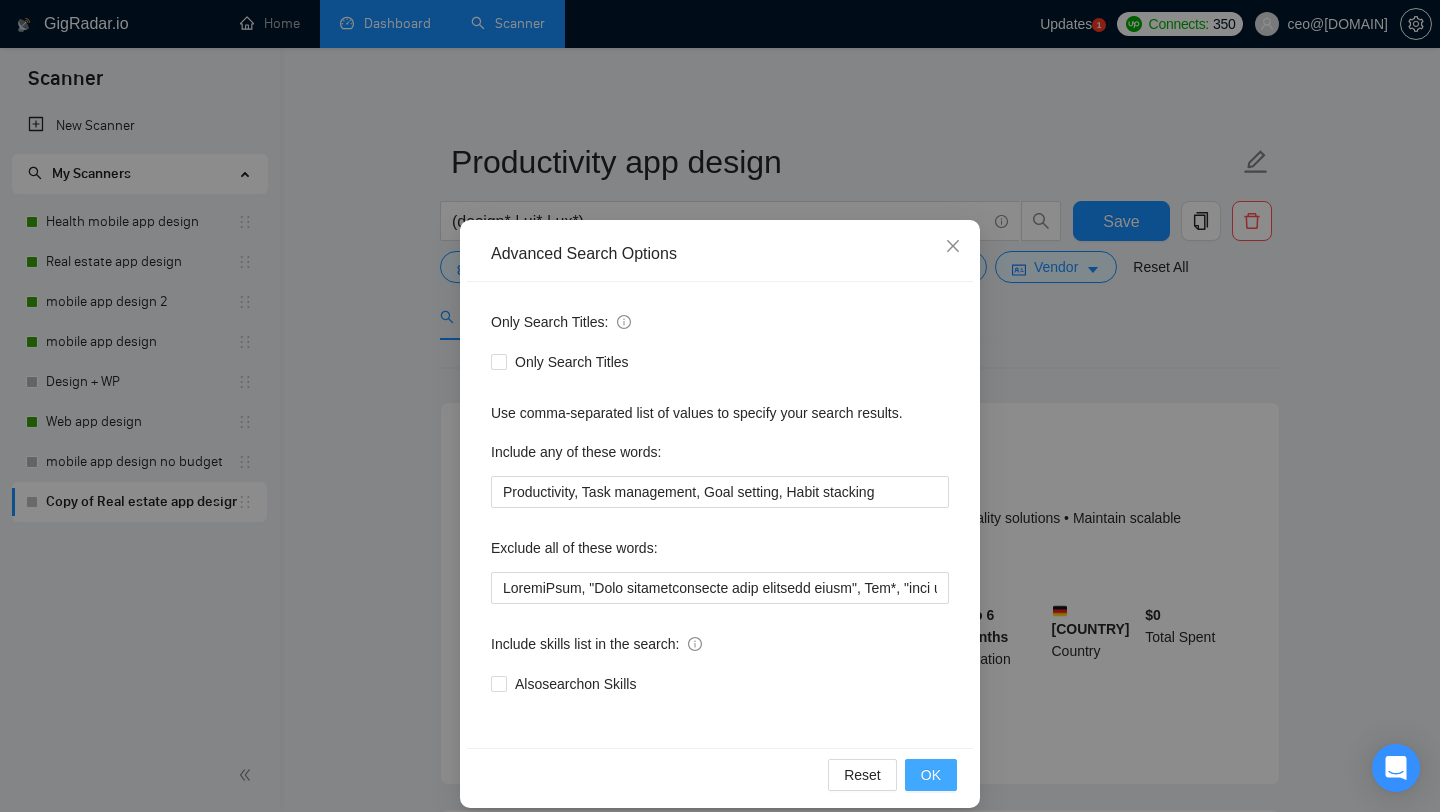 click on "OK" at bounding box center (931, 775) 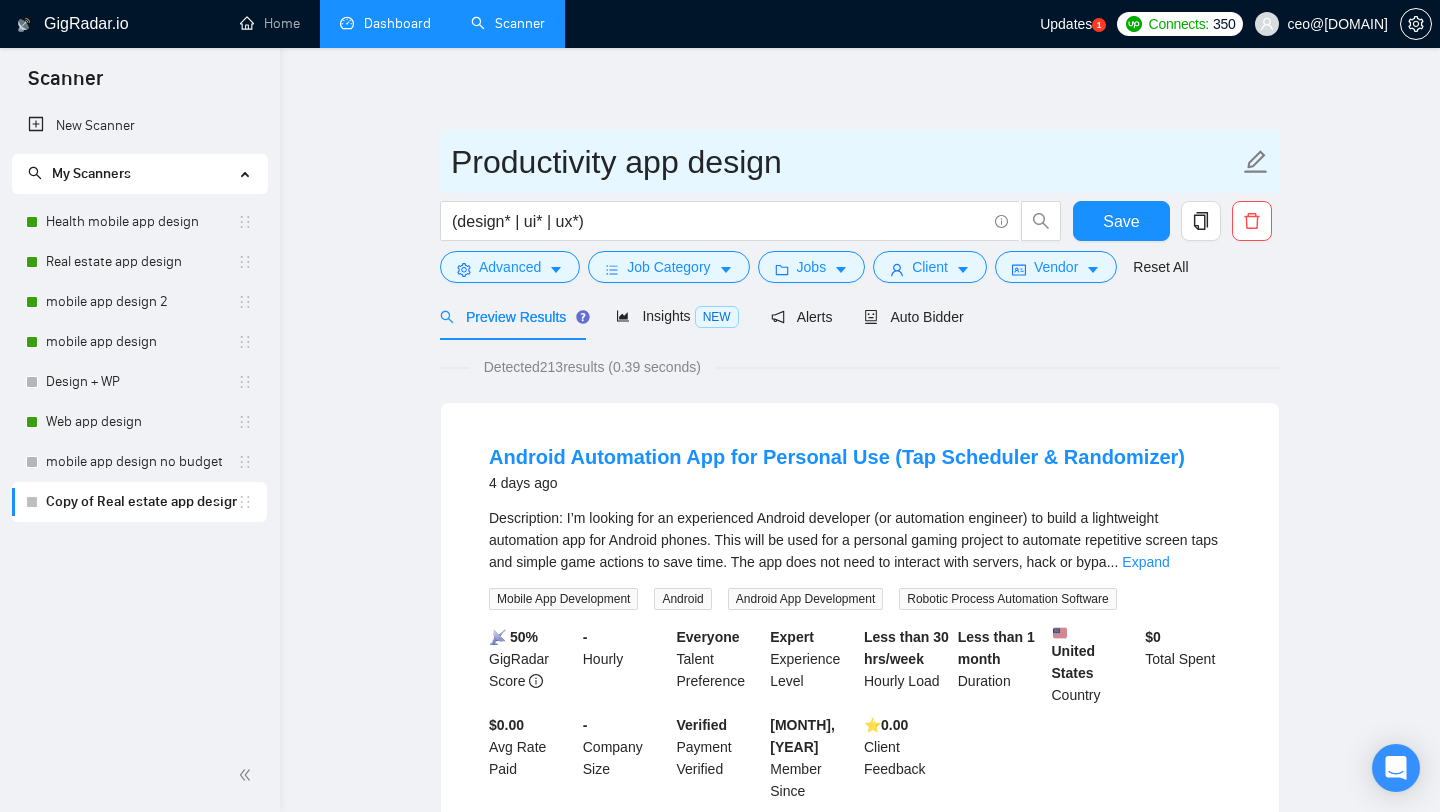 click on "Productivity app design" at bounding box center (845, 162) 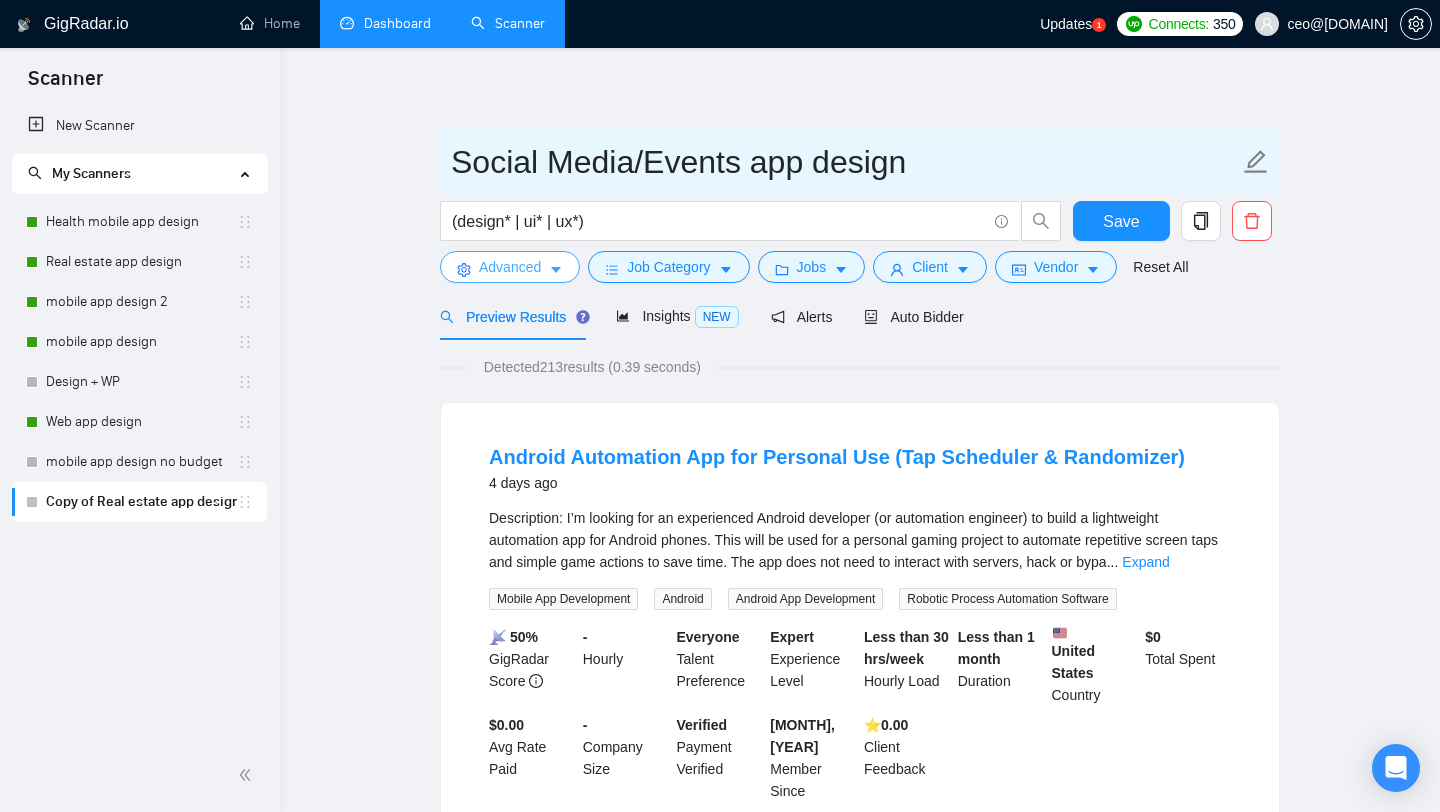 type on "Social Media/Events app design" 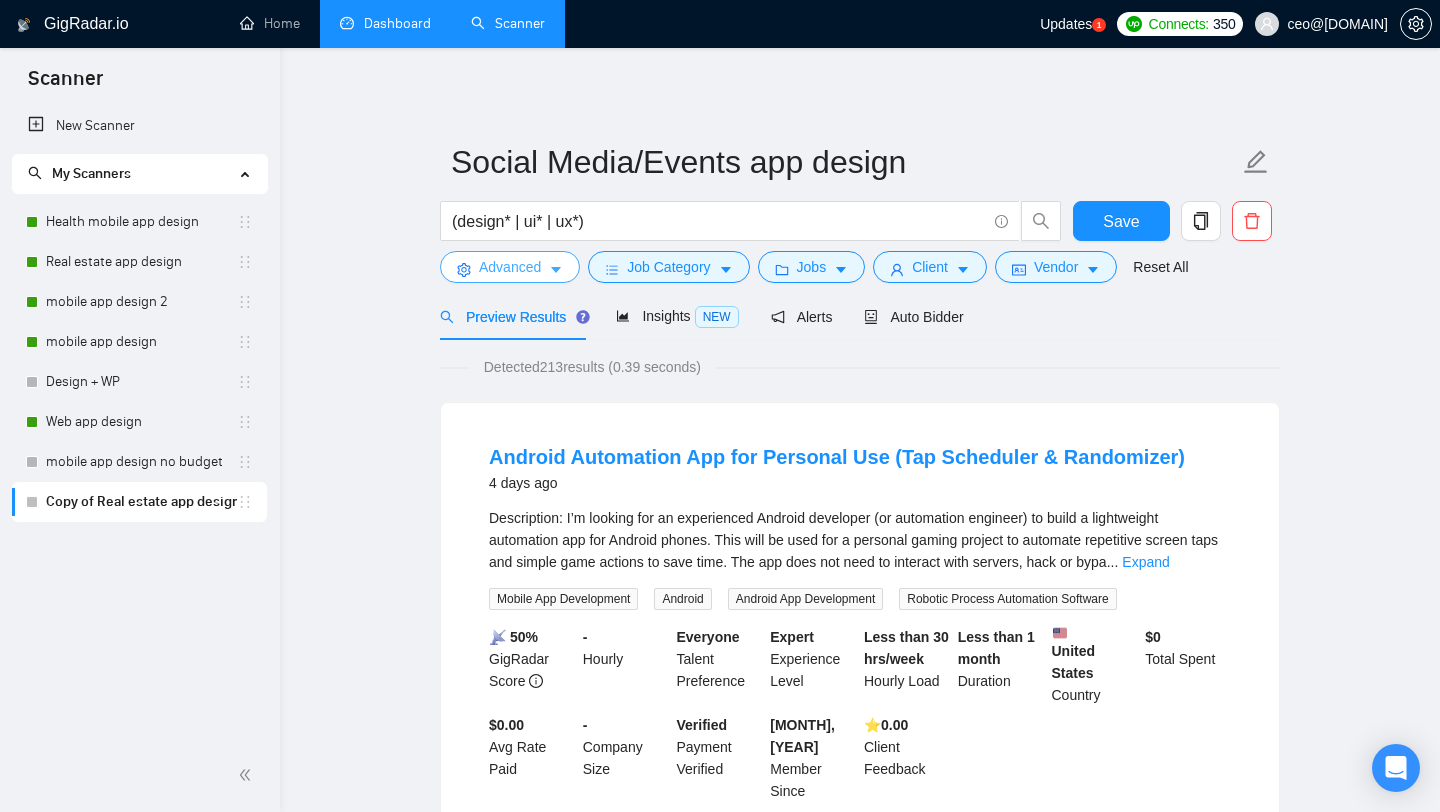 click on "Advanced" at bounding box center (510, 267) 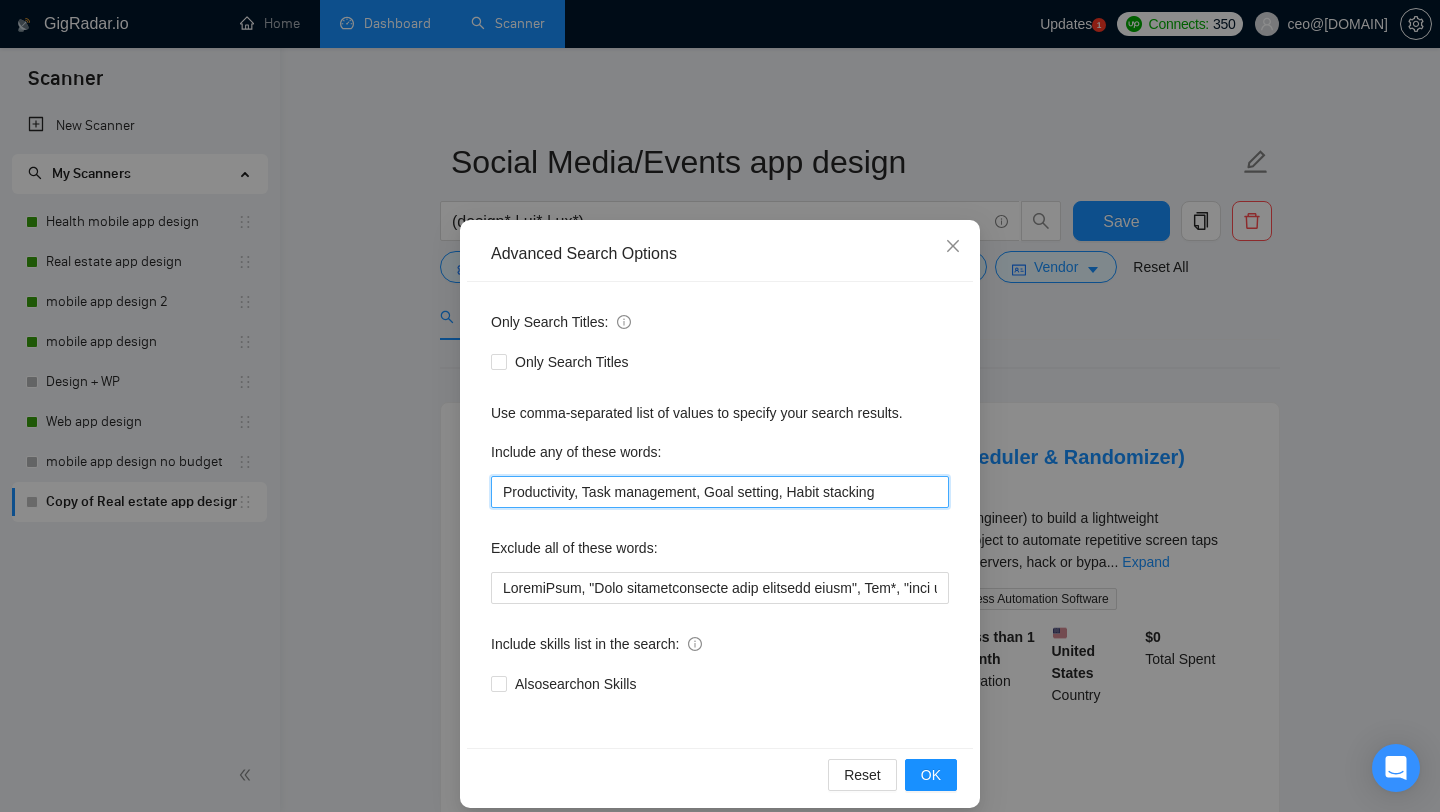 click on "Productivity, Task management, Goal setting, Habit stacking" at bounding box center [720, 492] 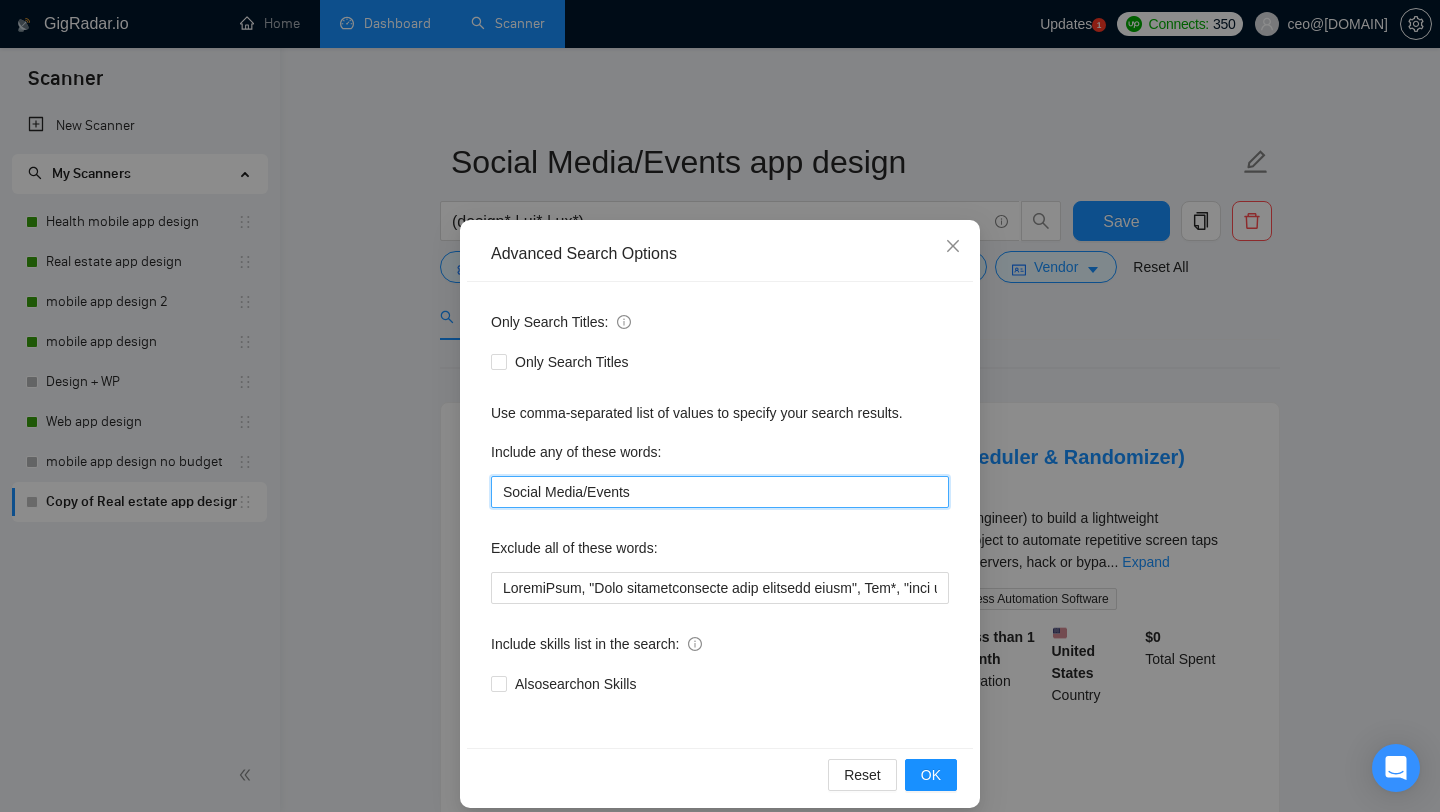 click on "Social Media/Events" at bounding box center (720, 492) 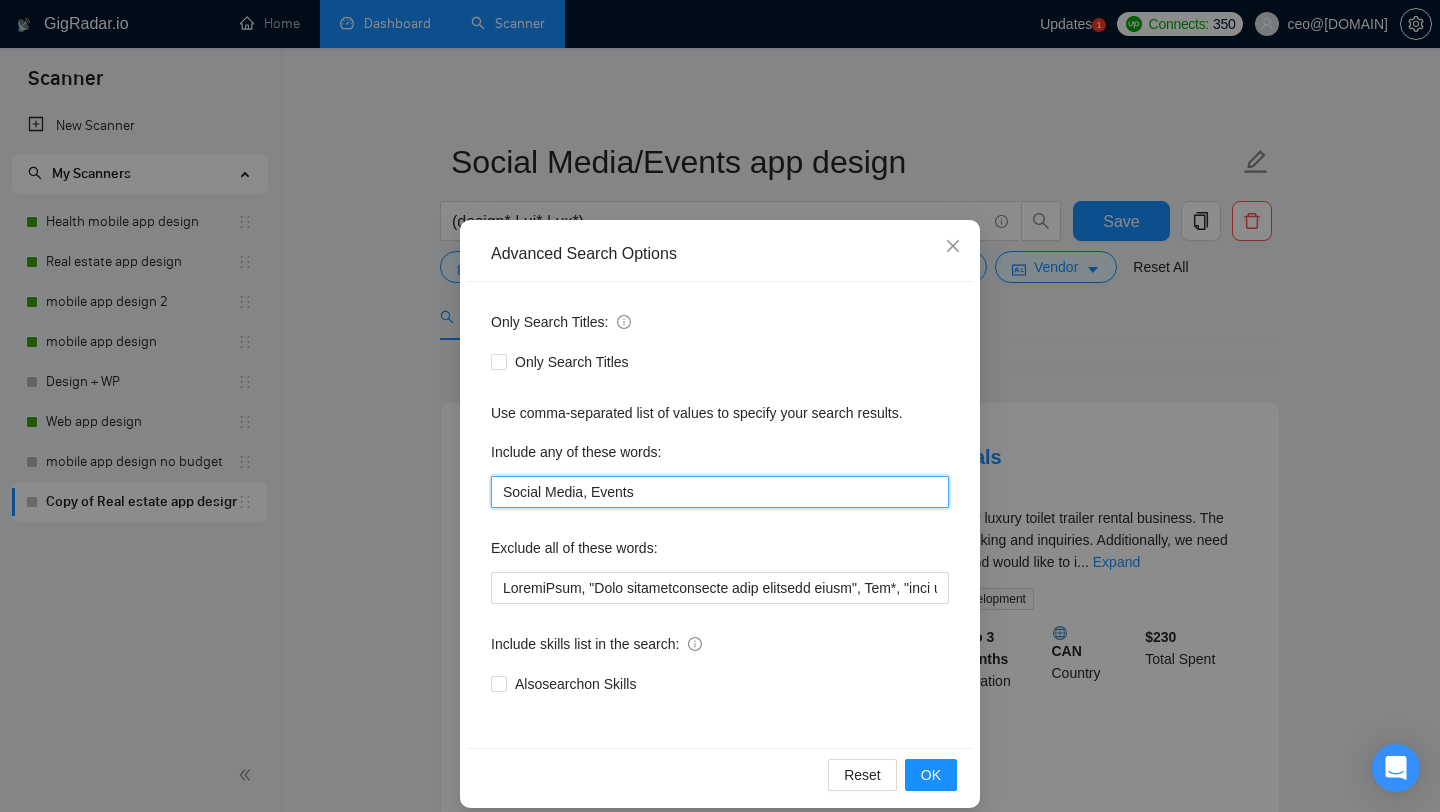 drag, startPoint x: 644, startPoint y: 491, endPoint x: 464, endPoint y: 498, distance: 180.13606 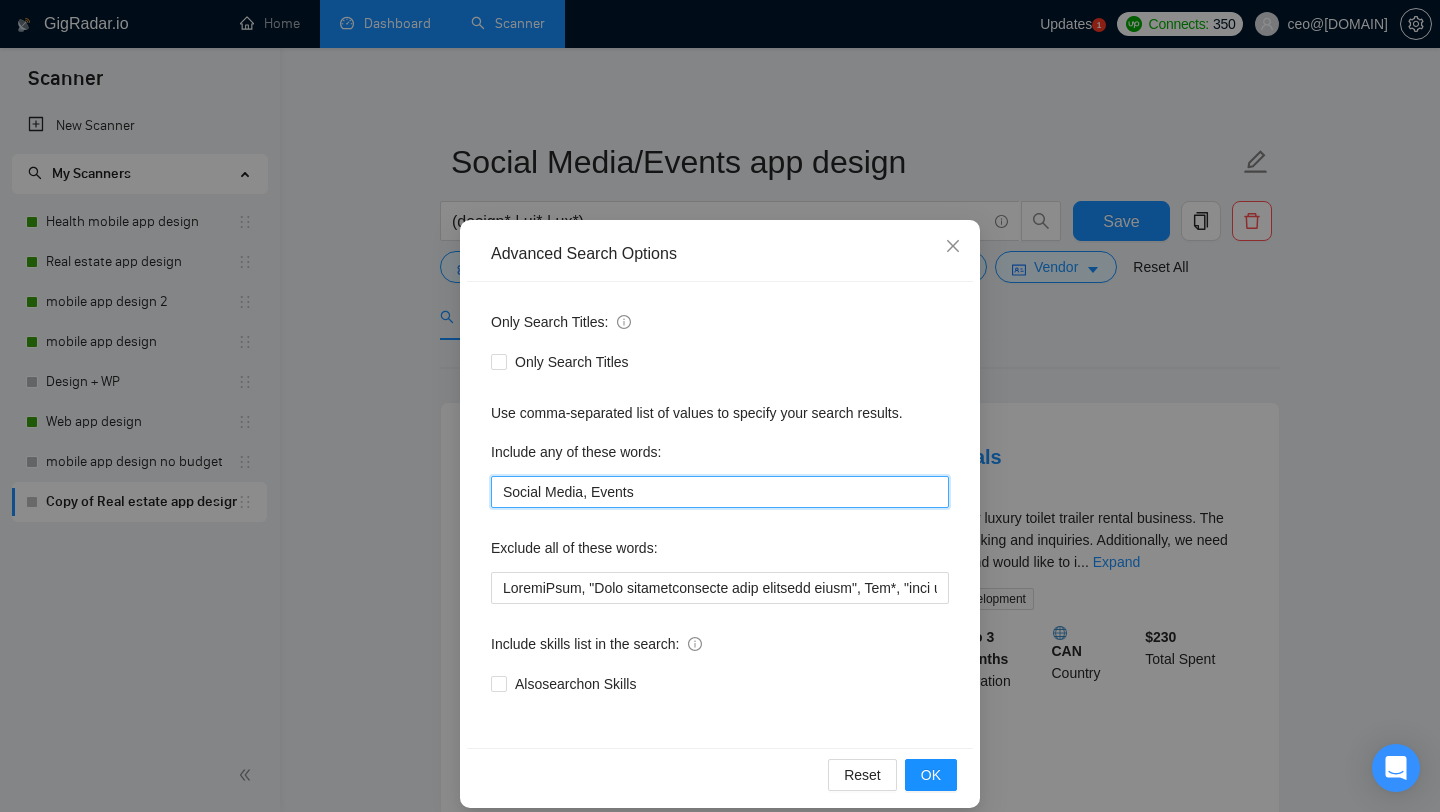 click on "Social Media, Events" at bounding box center (720, 492) 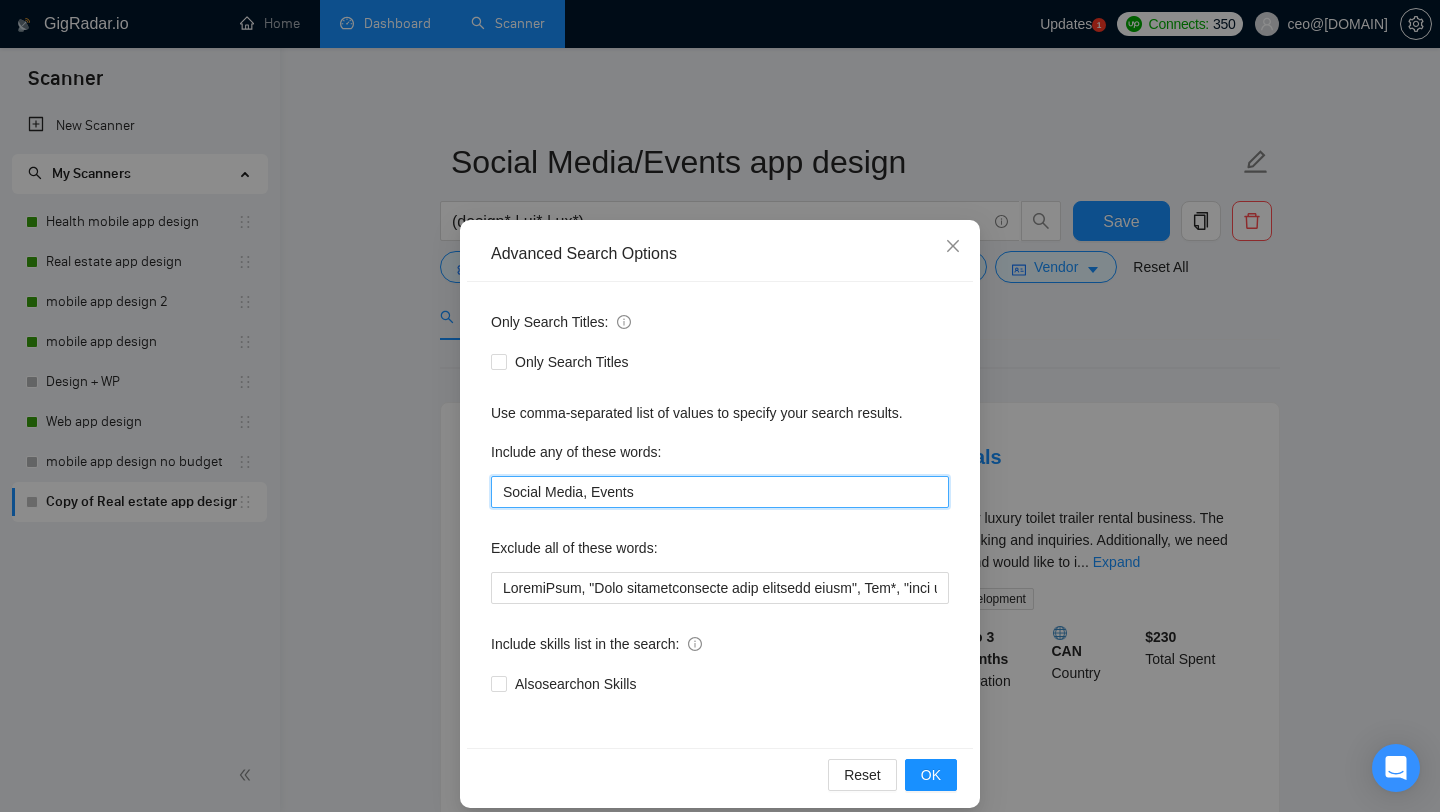 click on "Social Media, Events" at bounding box center (720, 492) 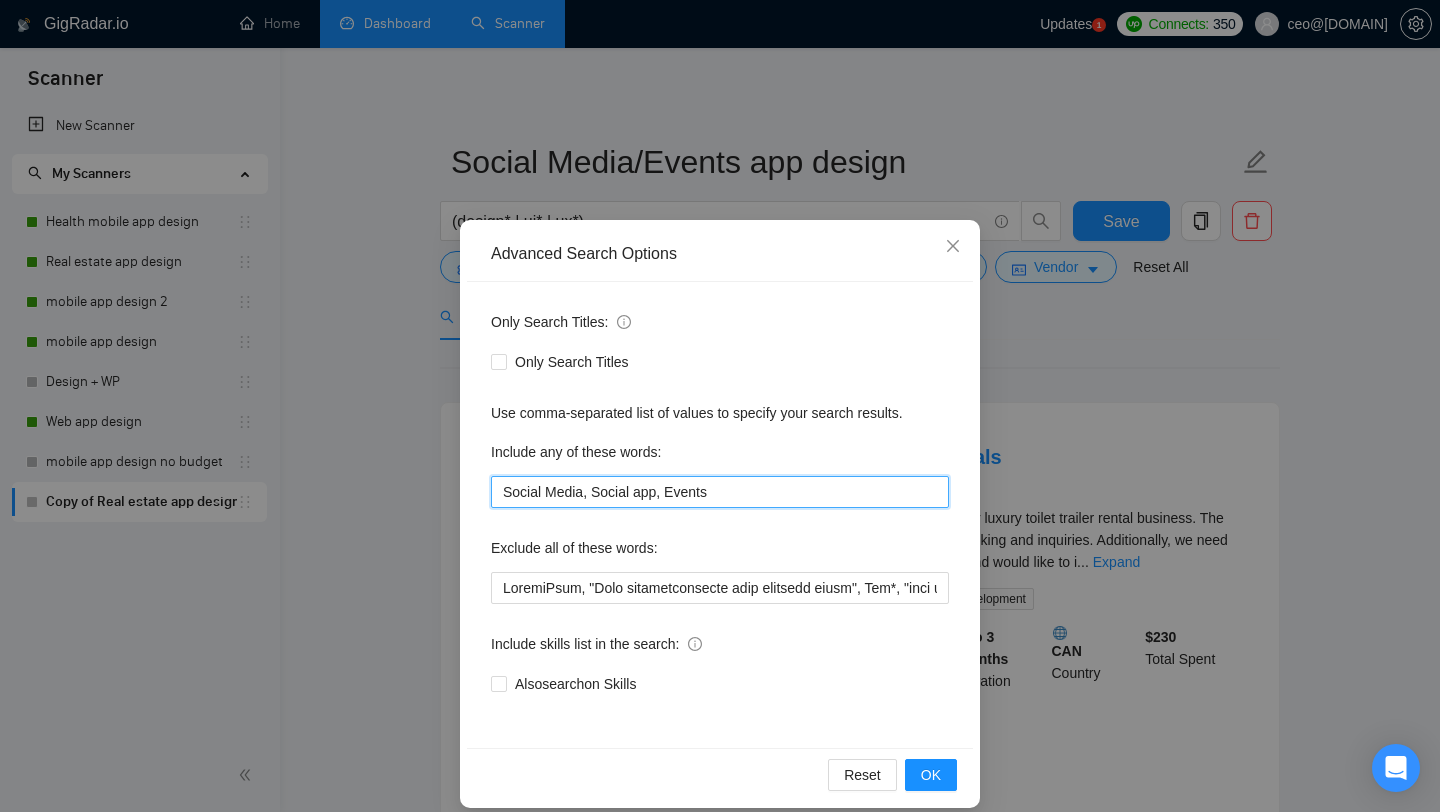 paste on "Creator tools" 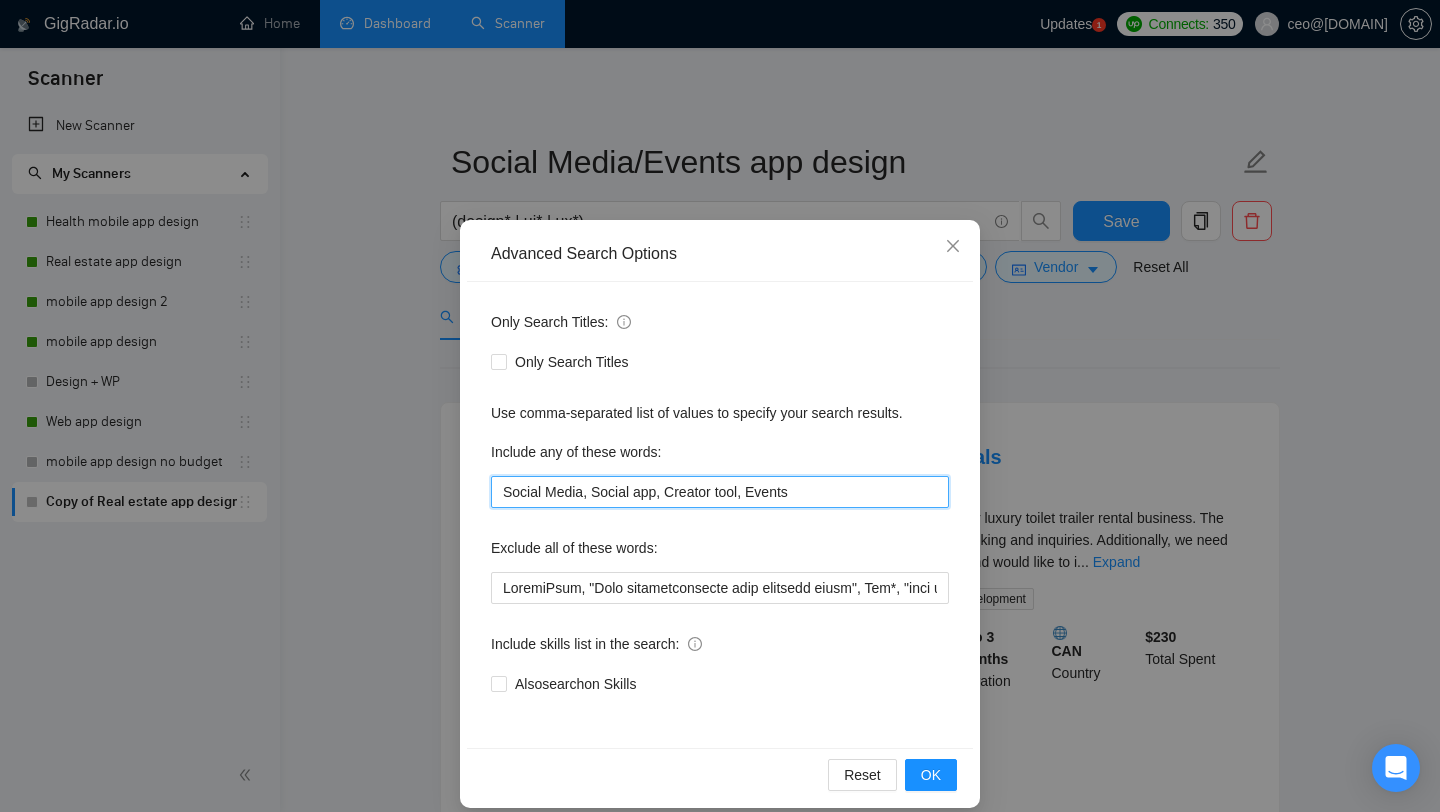 click on "Social Media, Social app, Creator tool, Events" at bounding box center (720, 492) 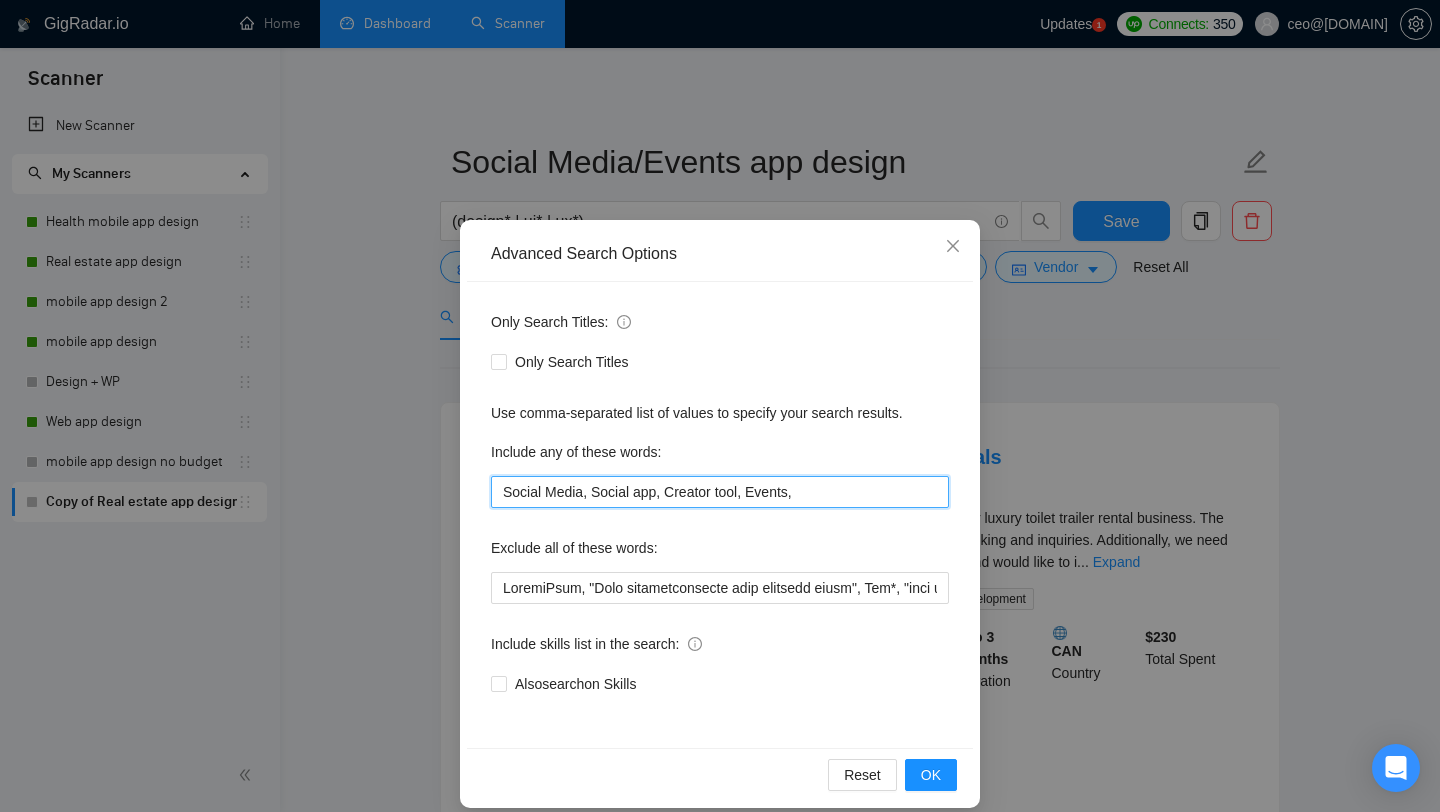 paste on "Influencer dashboard" 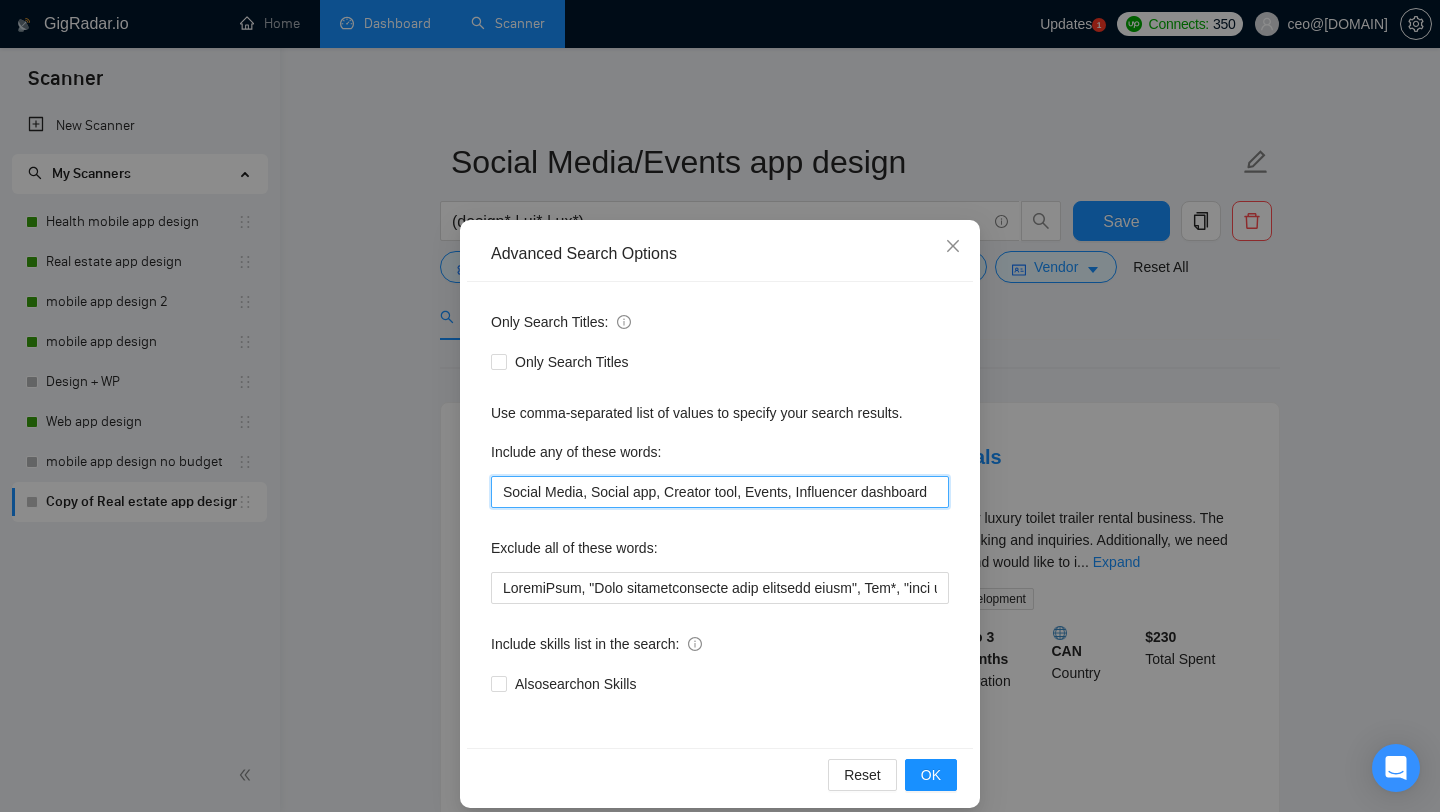 scroll, scrollTop: 0, scrollLeft: 2, axis: horizontal 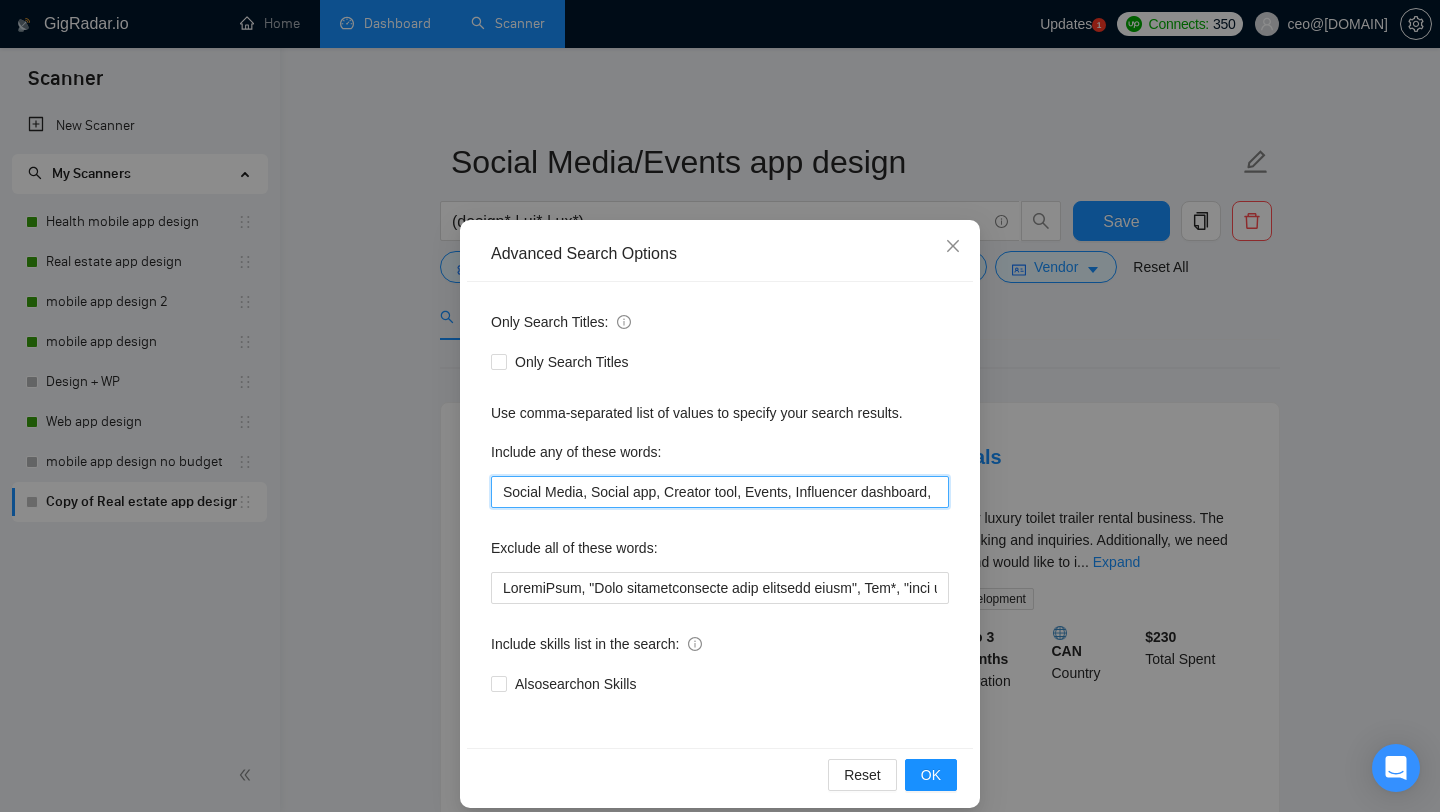paste on "Post analytics" 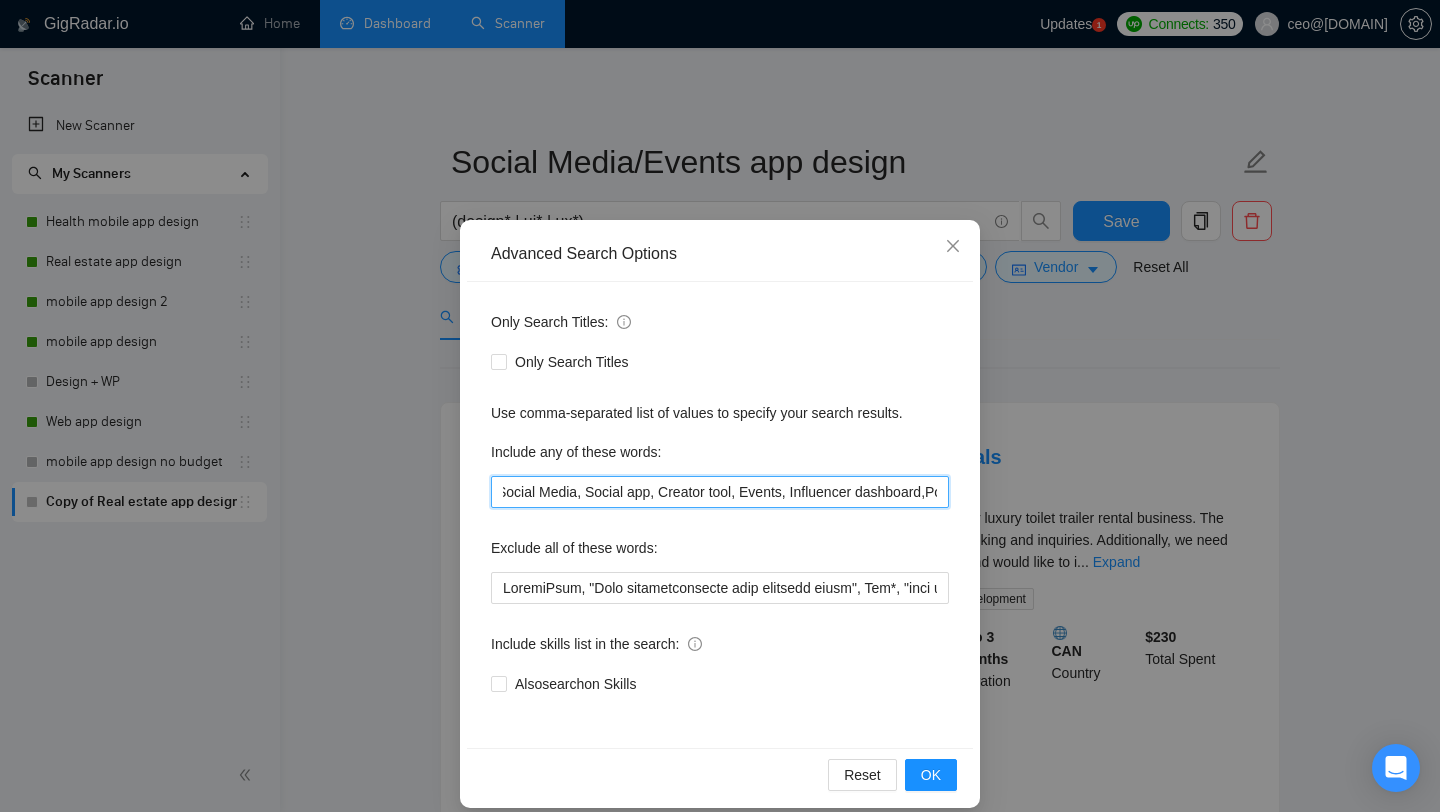 scroll, scrollTop: 0, scrollLeft: 96, axis: horizontal 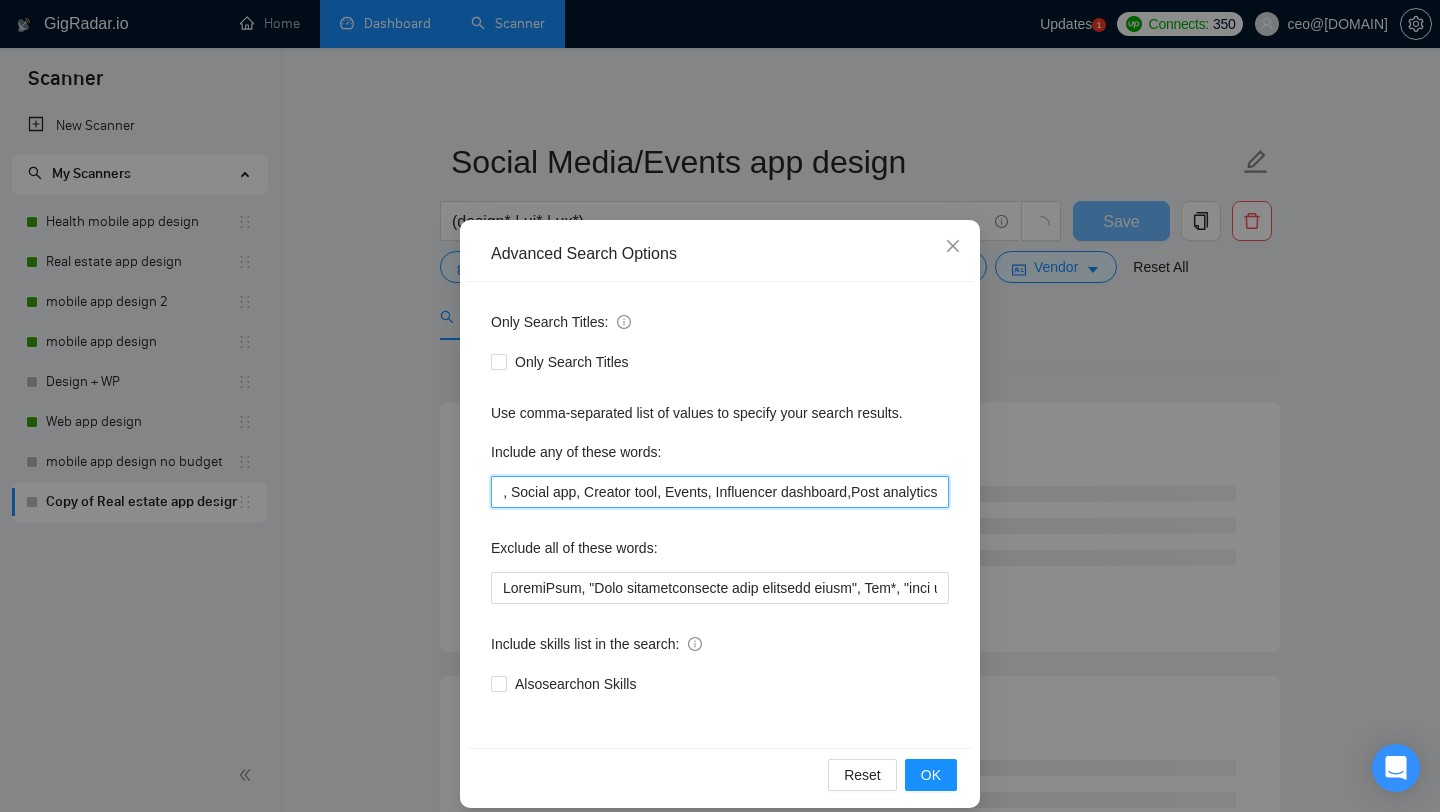 click on "Social Media, Social app, Creator tool, Events, Influencer dashboard,Post analytics" at bounding box center (720, 492) 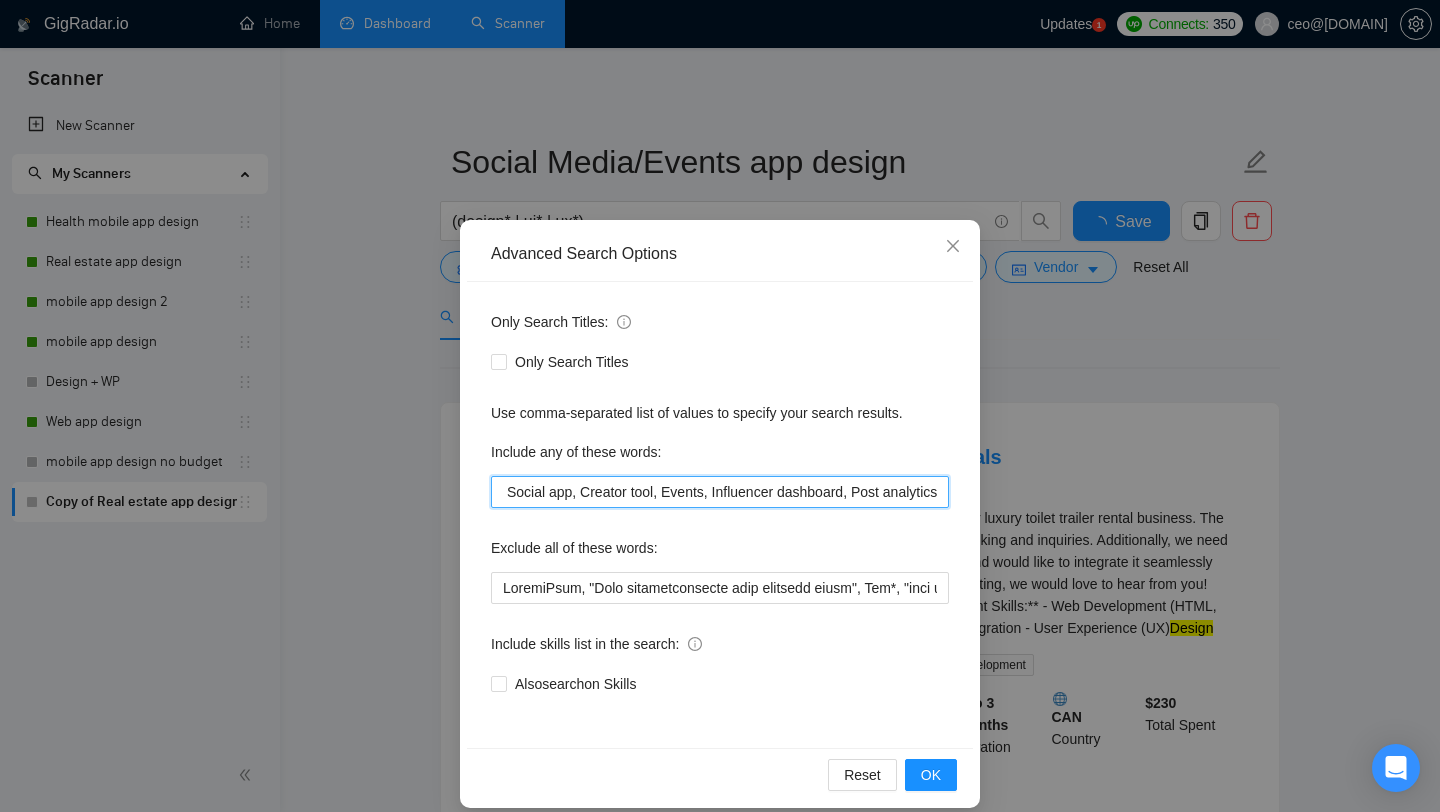 scroll, scrollTop: 0, scrollLeft: 0, axis: both 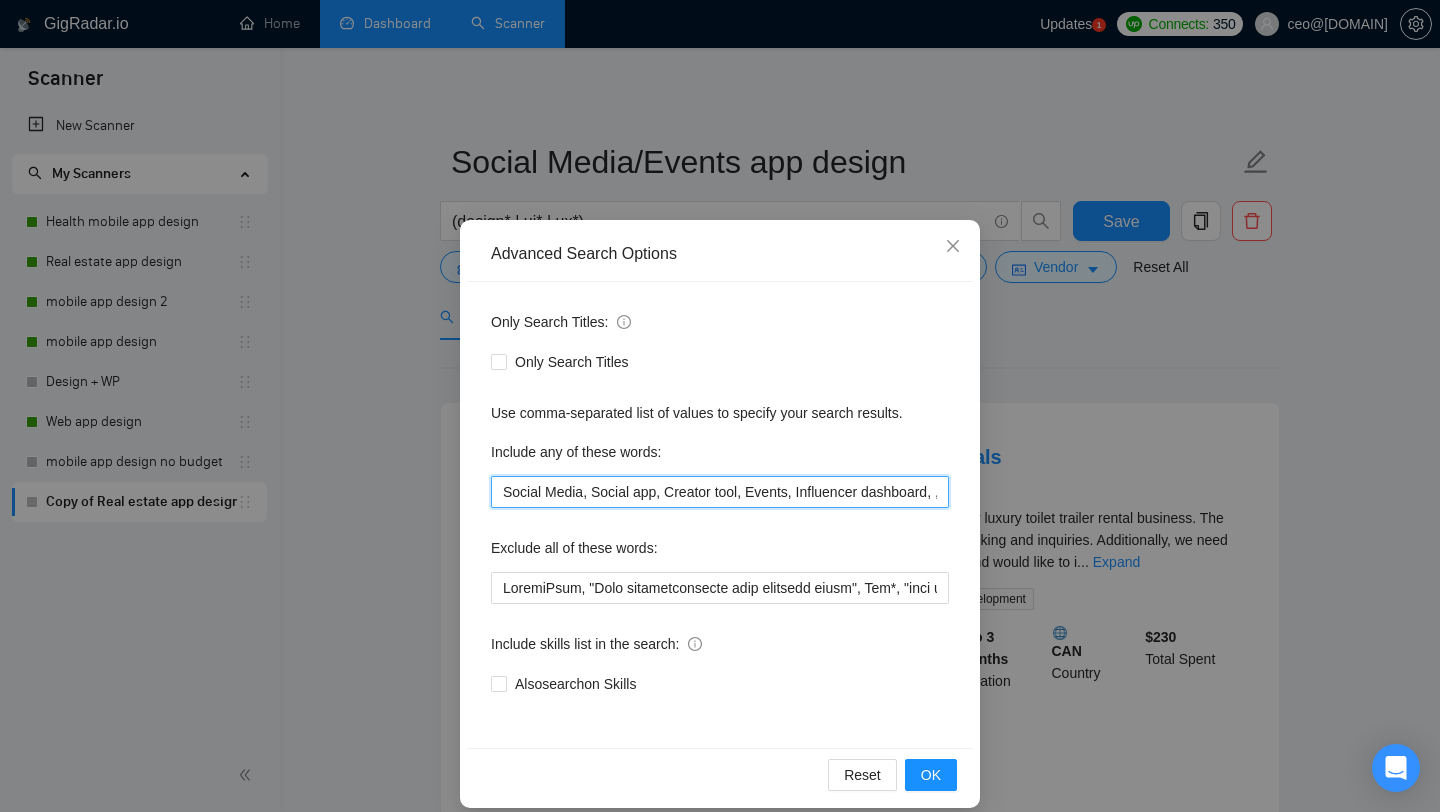 paste on "Community features" 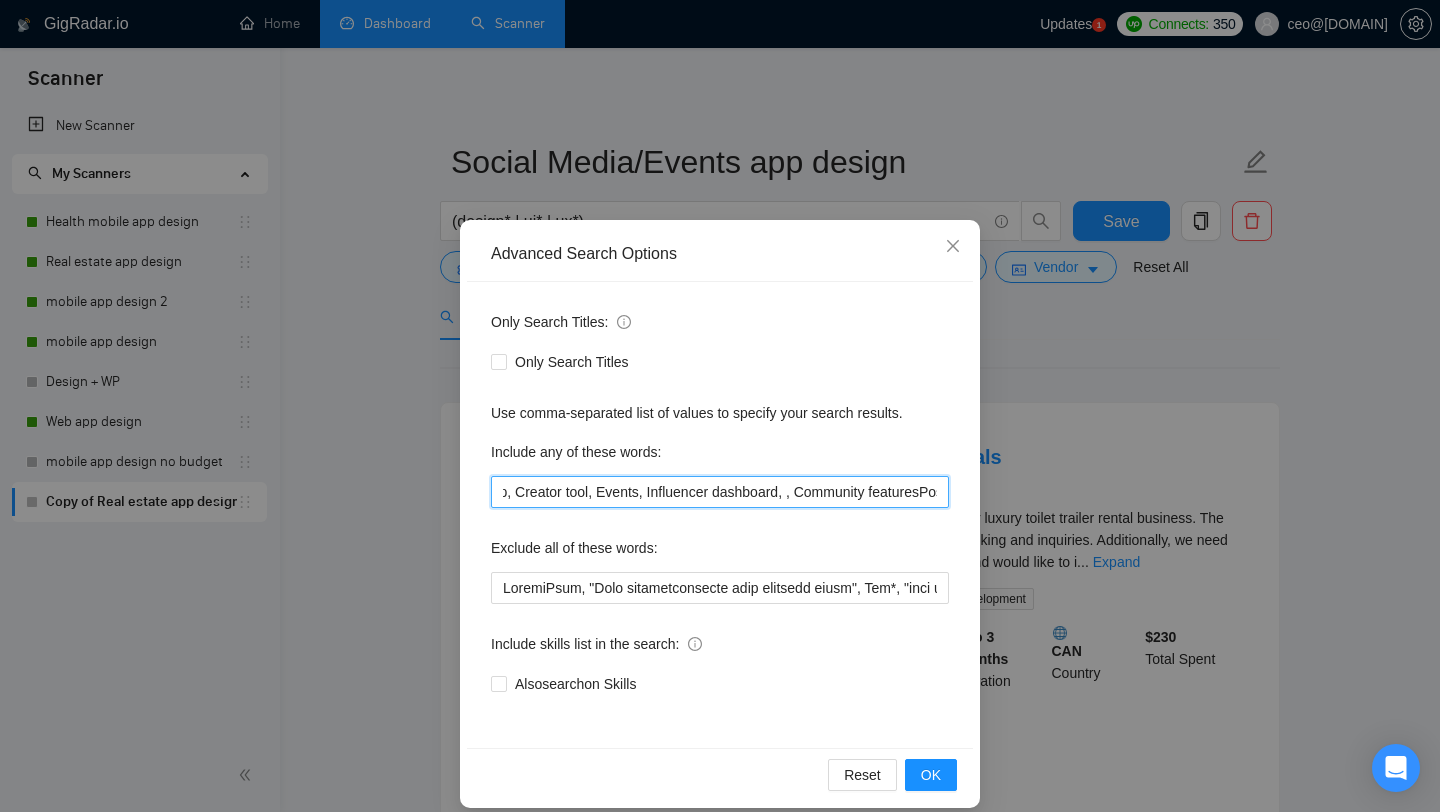 click on "Social Media, Social app, Creator tool, Events, Influencer dashboard, , Community featuresPost analytics" at bounding box center (720, 492) 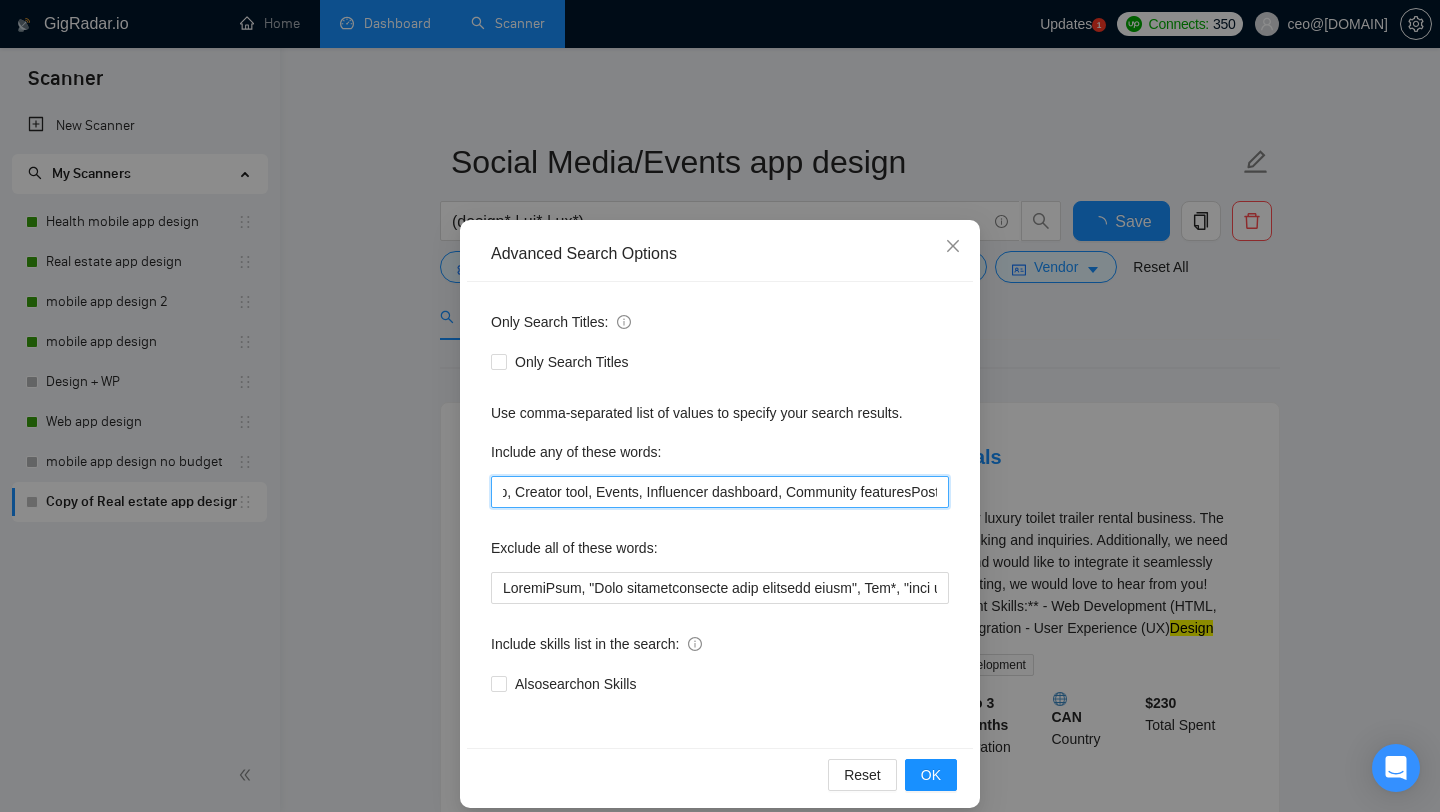 scroll, scrollTop: 0, scrollLeft: 0, axis: both 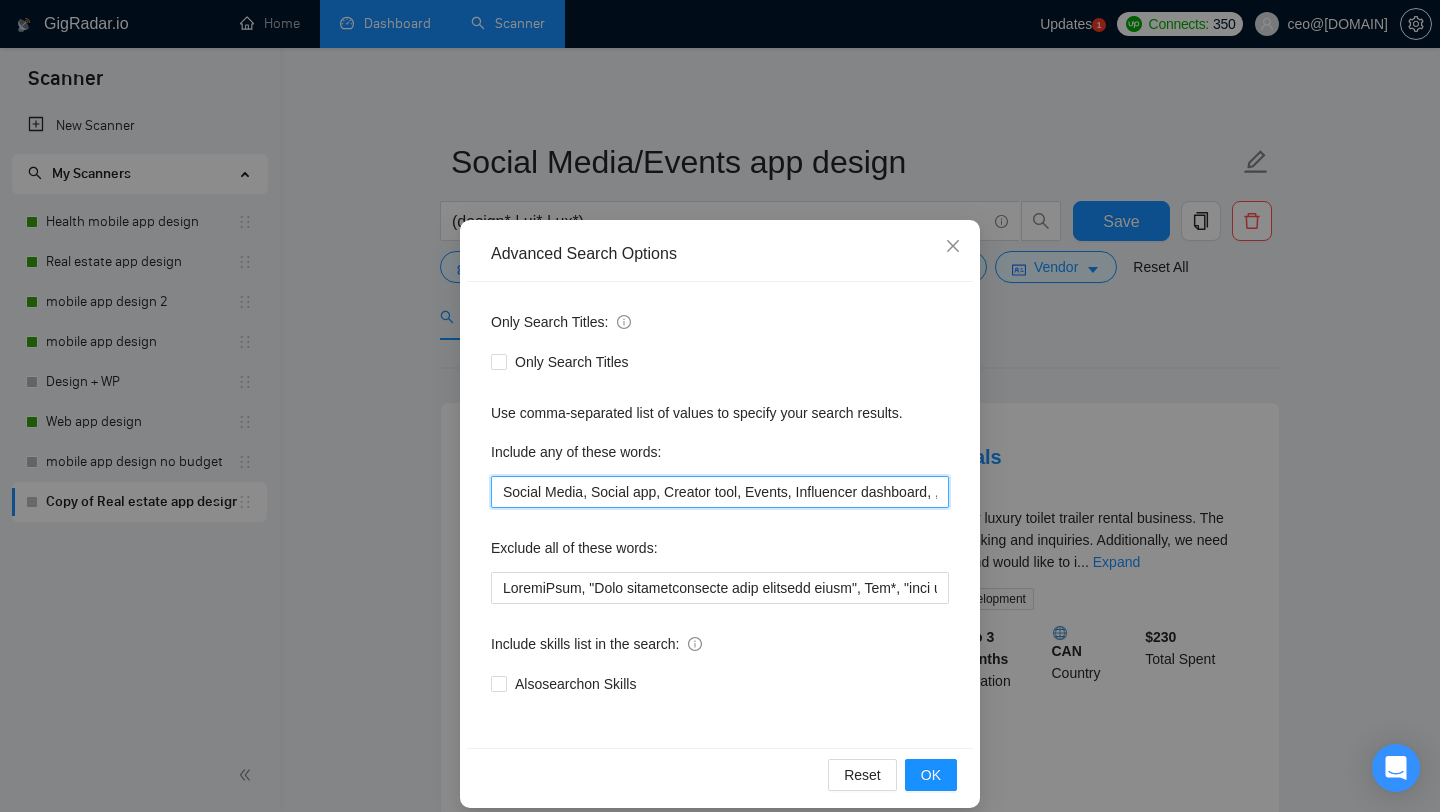 paste on "Ticketing" 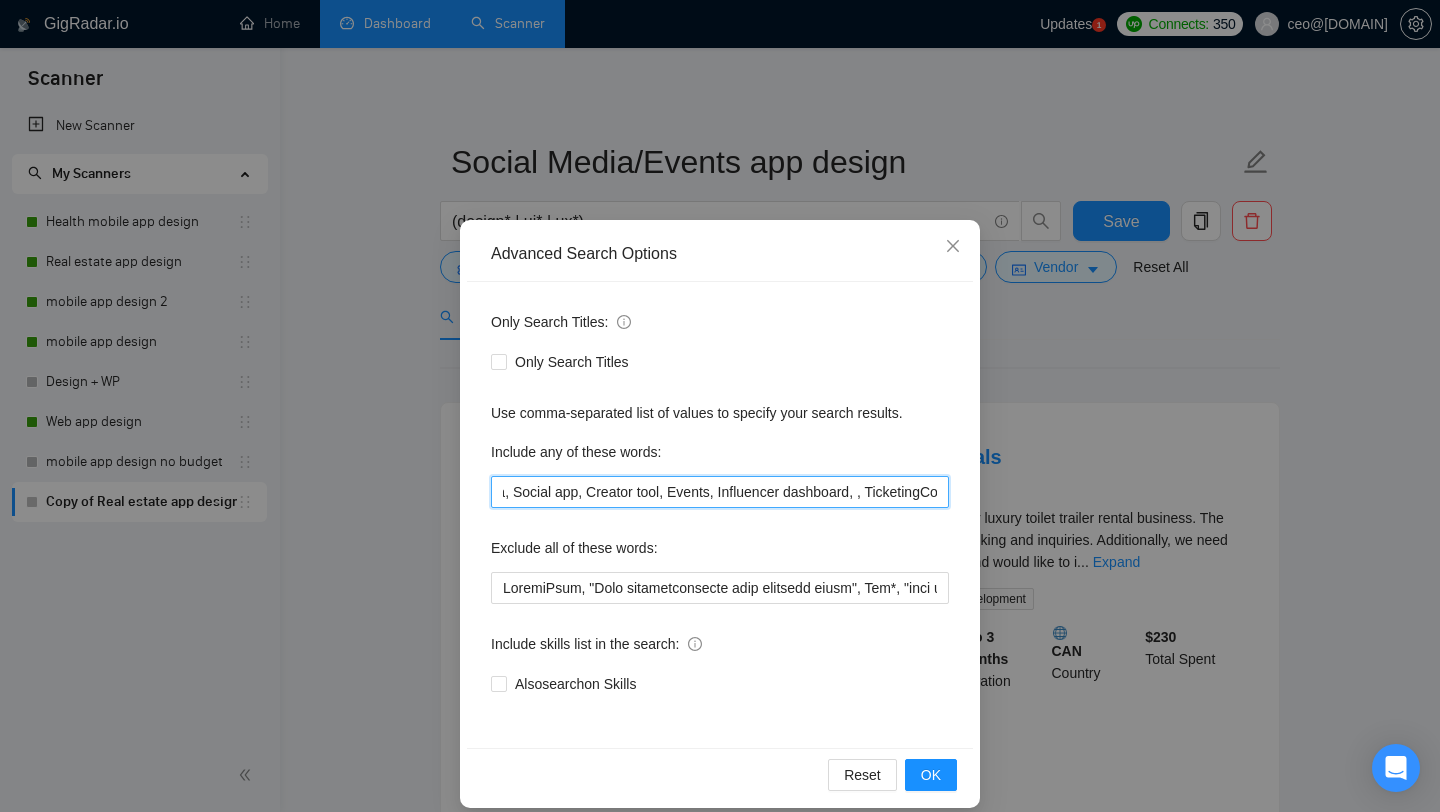click on "Social Media, Social app, Creator tool, Events, Influencer dashboard, , TicketingCommunity featuresPost analytics" at bounding box center (720, 492) 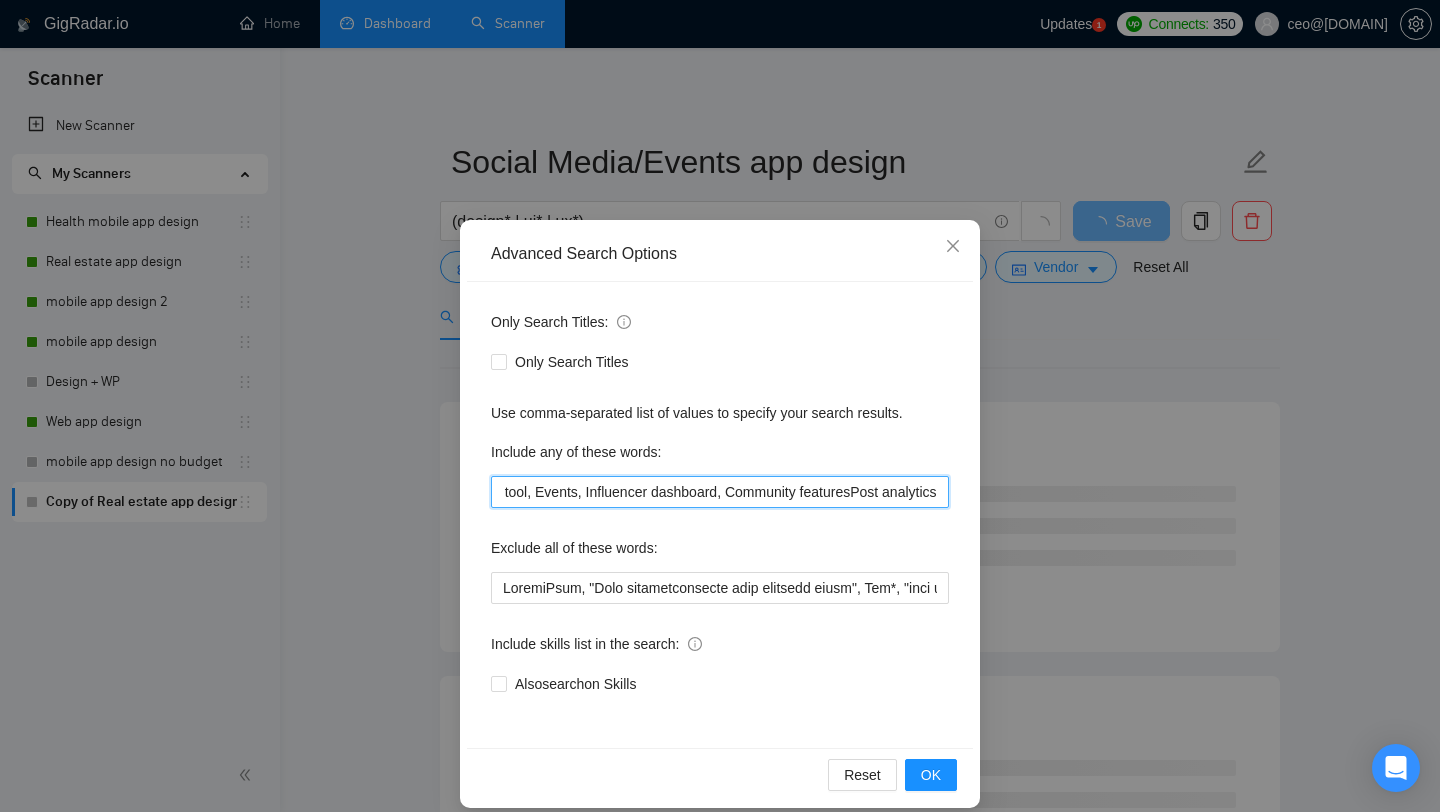 scroll, scrollTop: 0, scrollLeft: 290, axis: horizontal 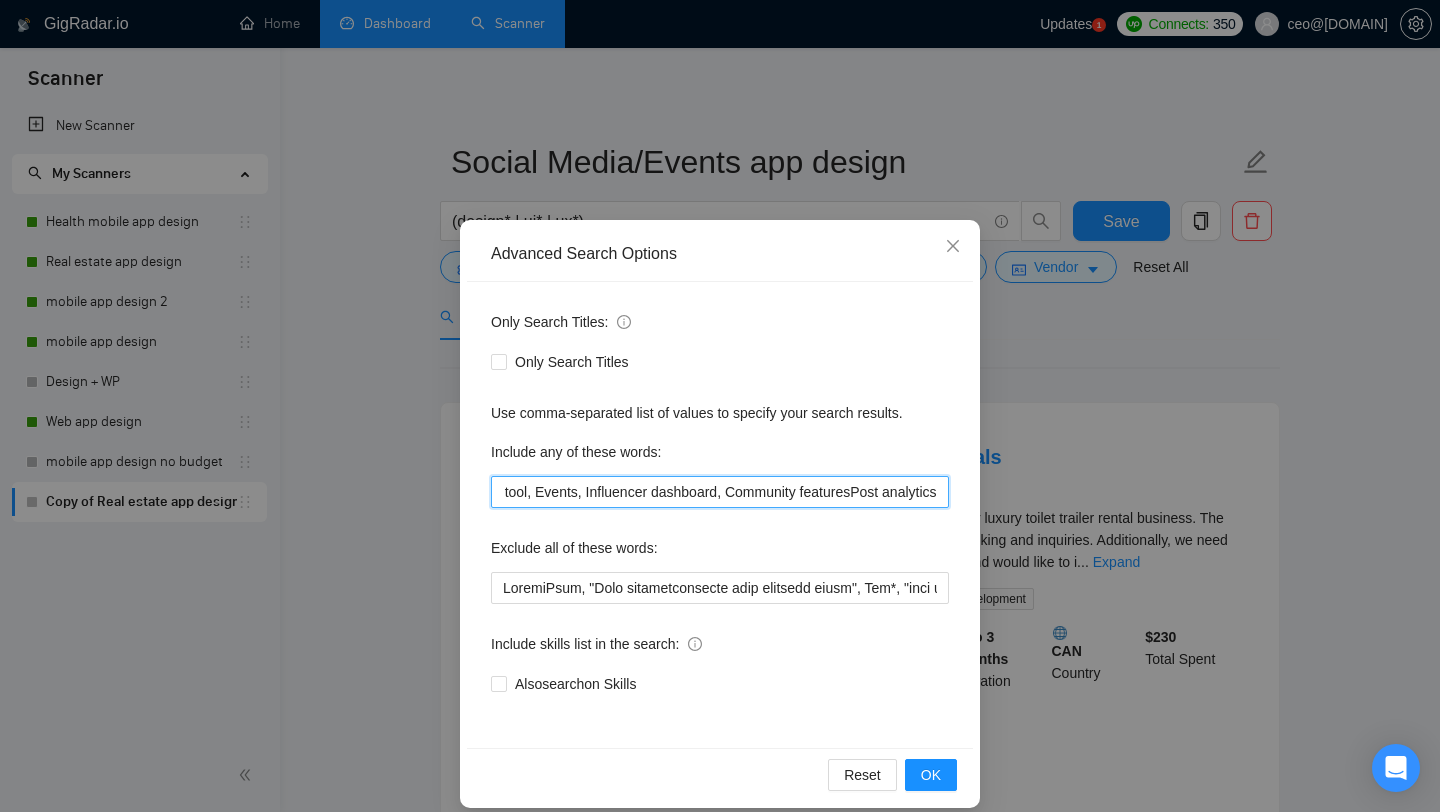 drag, startPoint x: 715, startPoint y: 484, endPoint x: 971, endPoint y: 482, distance: 256.0078 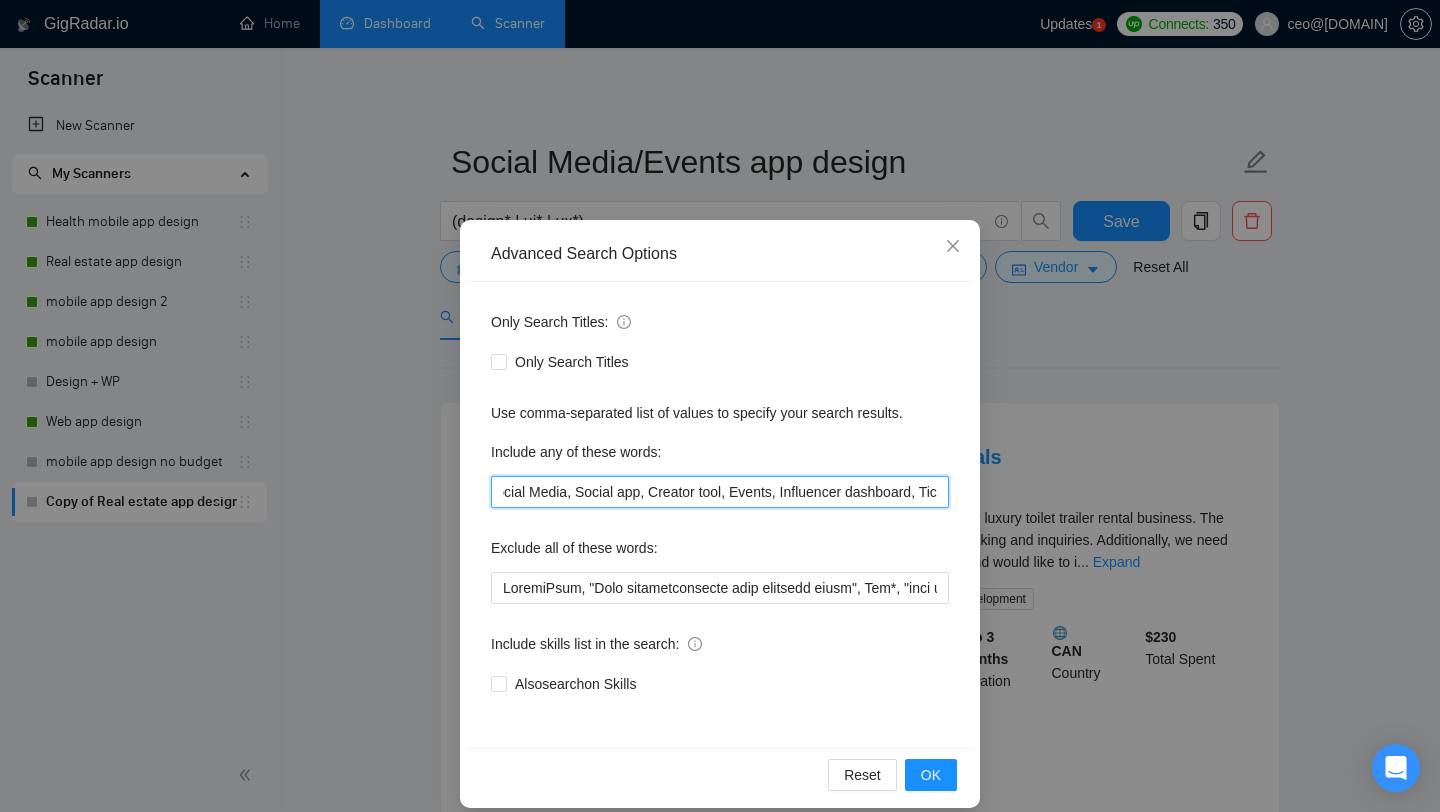 scroll, scrollTop: 0, scrollLeft: 77, axis: horizontal 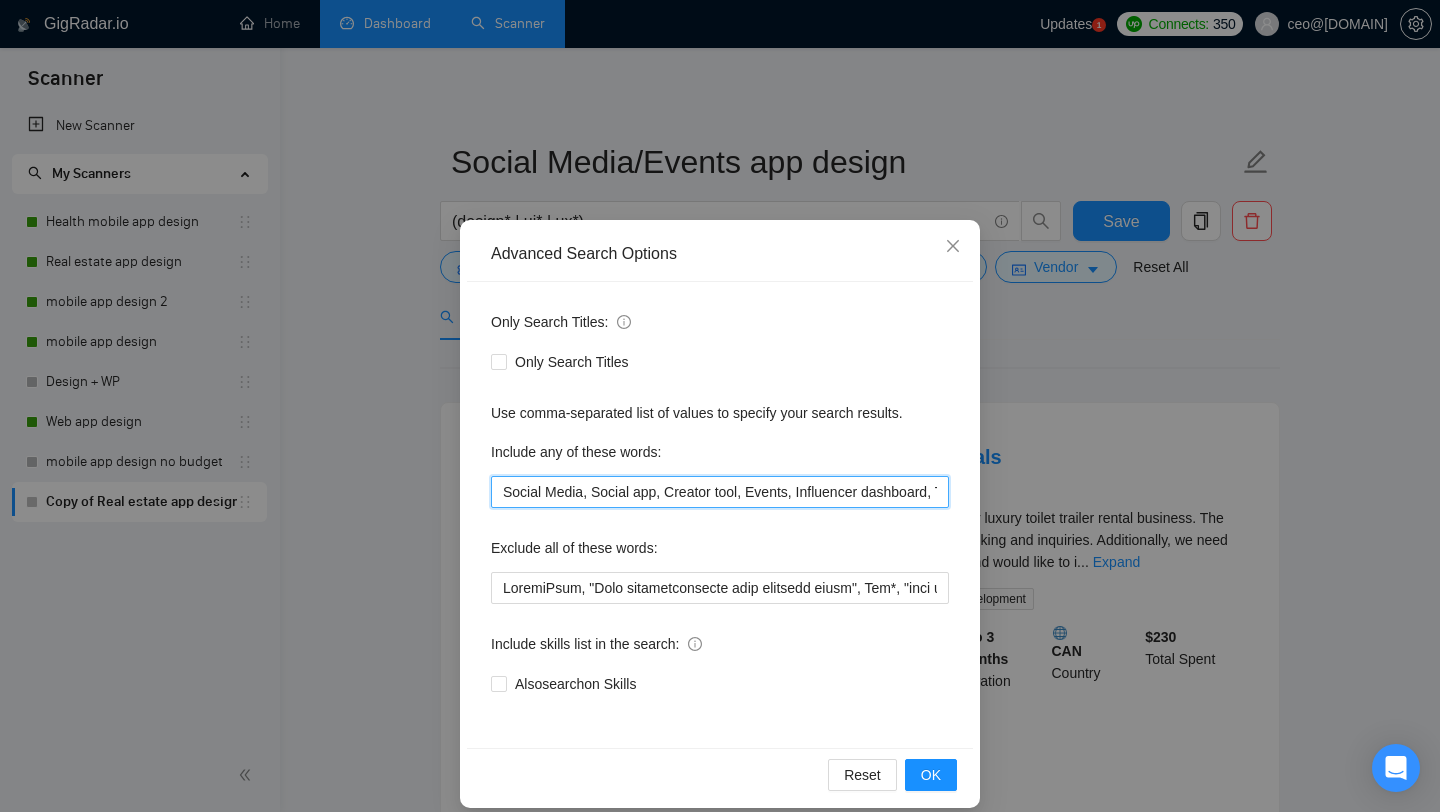 click on "Social Media, Social app, Creator tool, Events, Influencer dashboard, Ticketing," at bounding box center [720, 492] 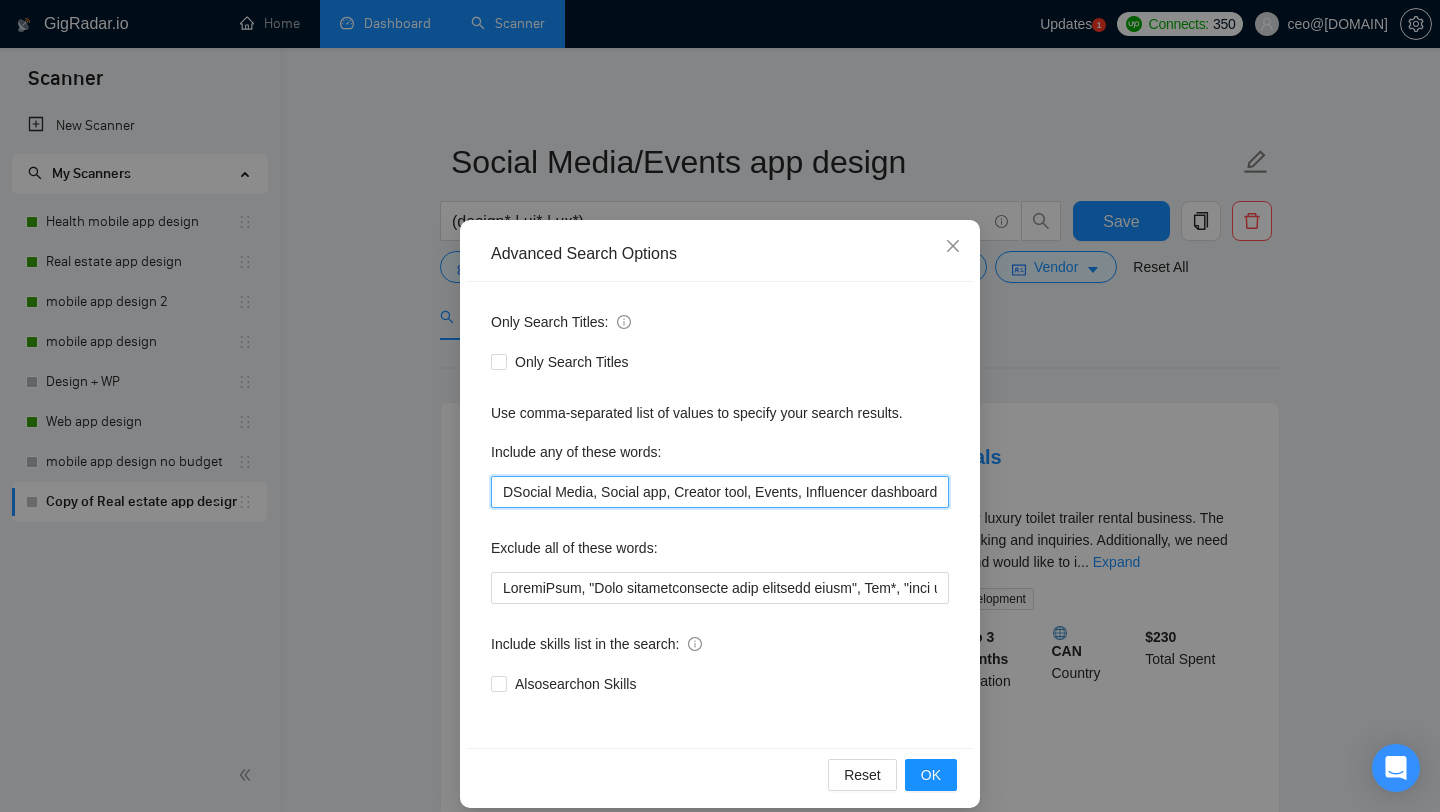 type on "Social Media, Social app, Creator tool, Events, Influencer dashboard, Ticketing," 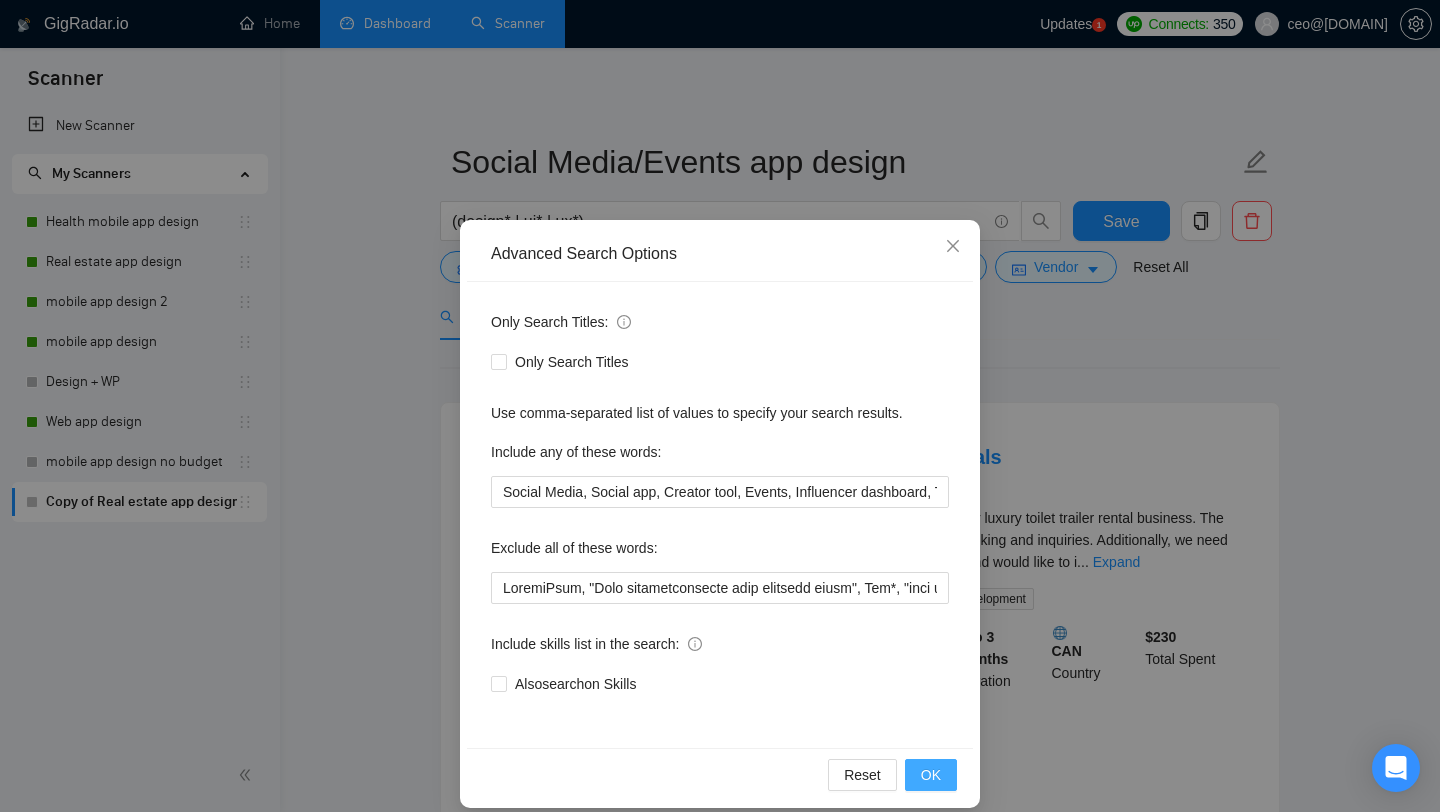 click on "OK" at bounding box center (931, 775) 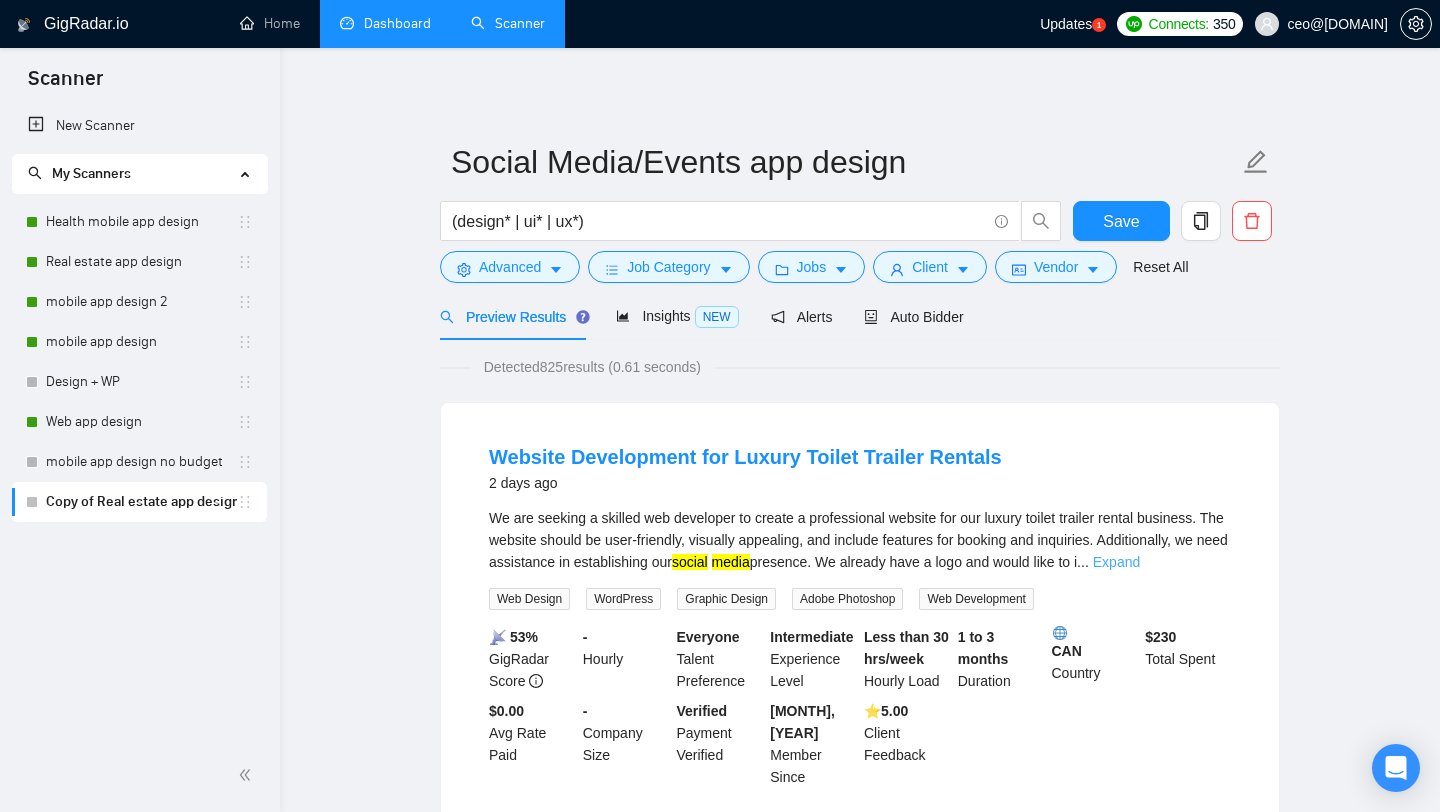 click on "Expand" at bounding box center [1116, 562] 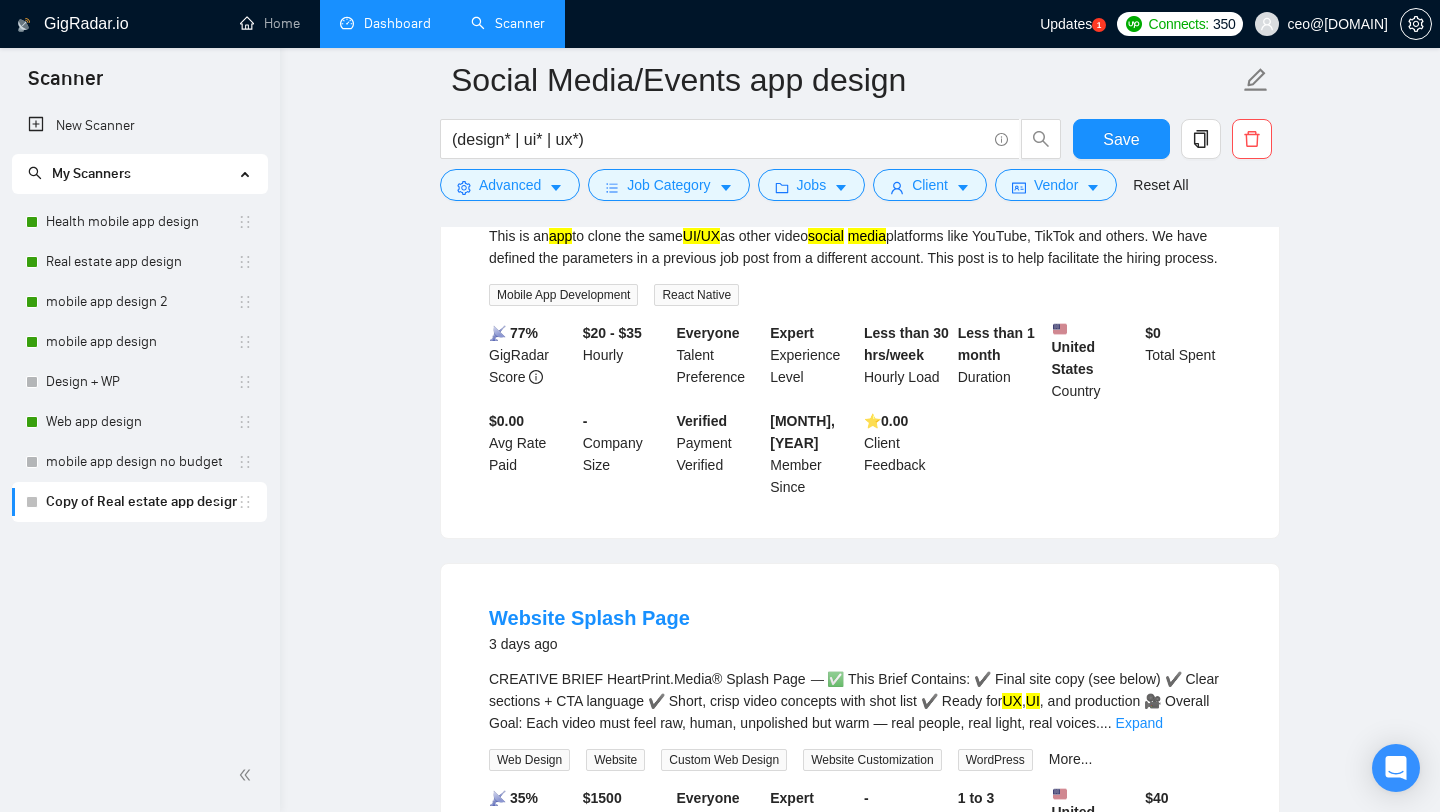 scroll, scrollTop: 1894, scrollLeft: 0, axis: vertical 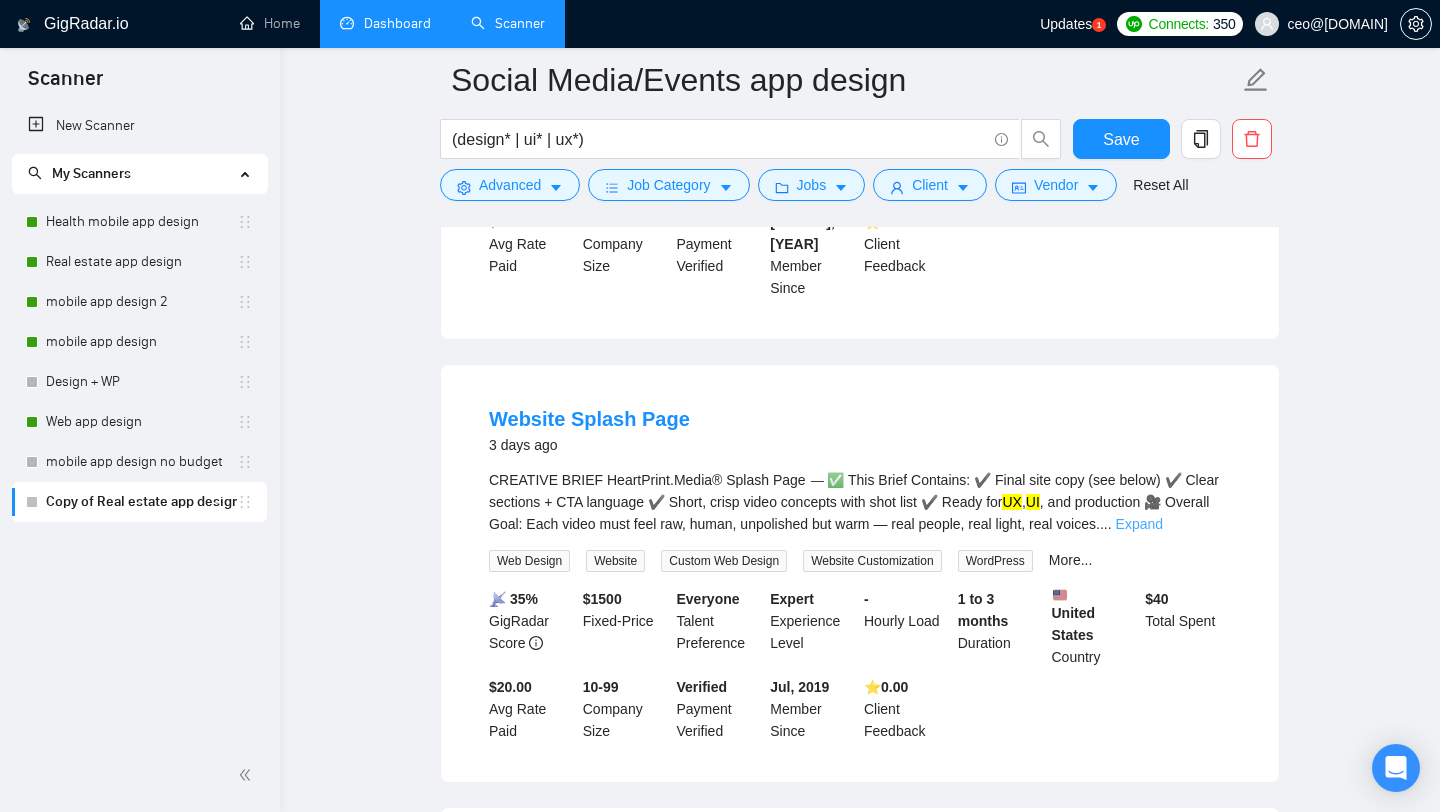 click on "Expand" at bounding box center (1139, 524) 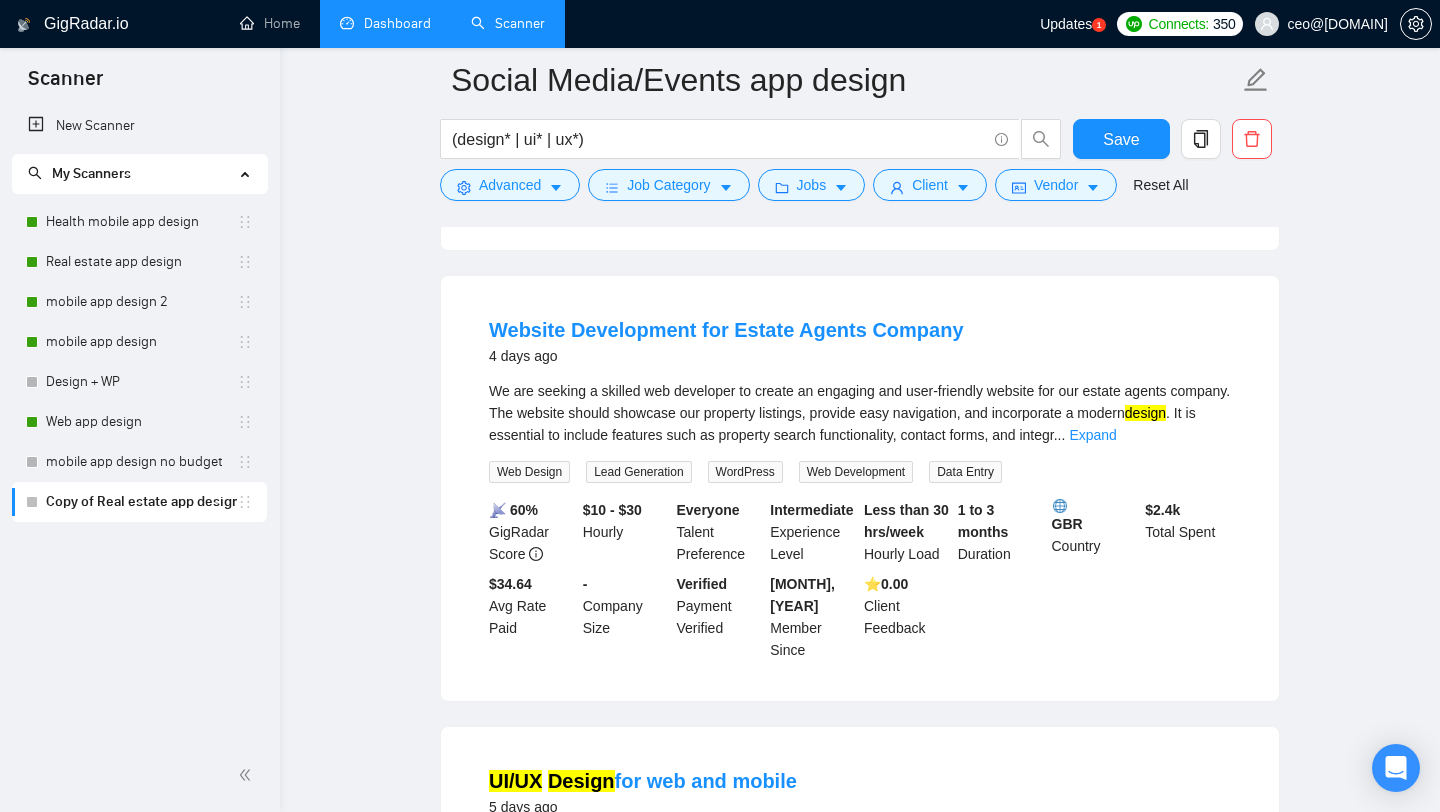 scroll, scrollTop: 3501, scrollLeft: 0, axis: vertical 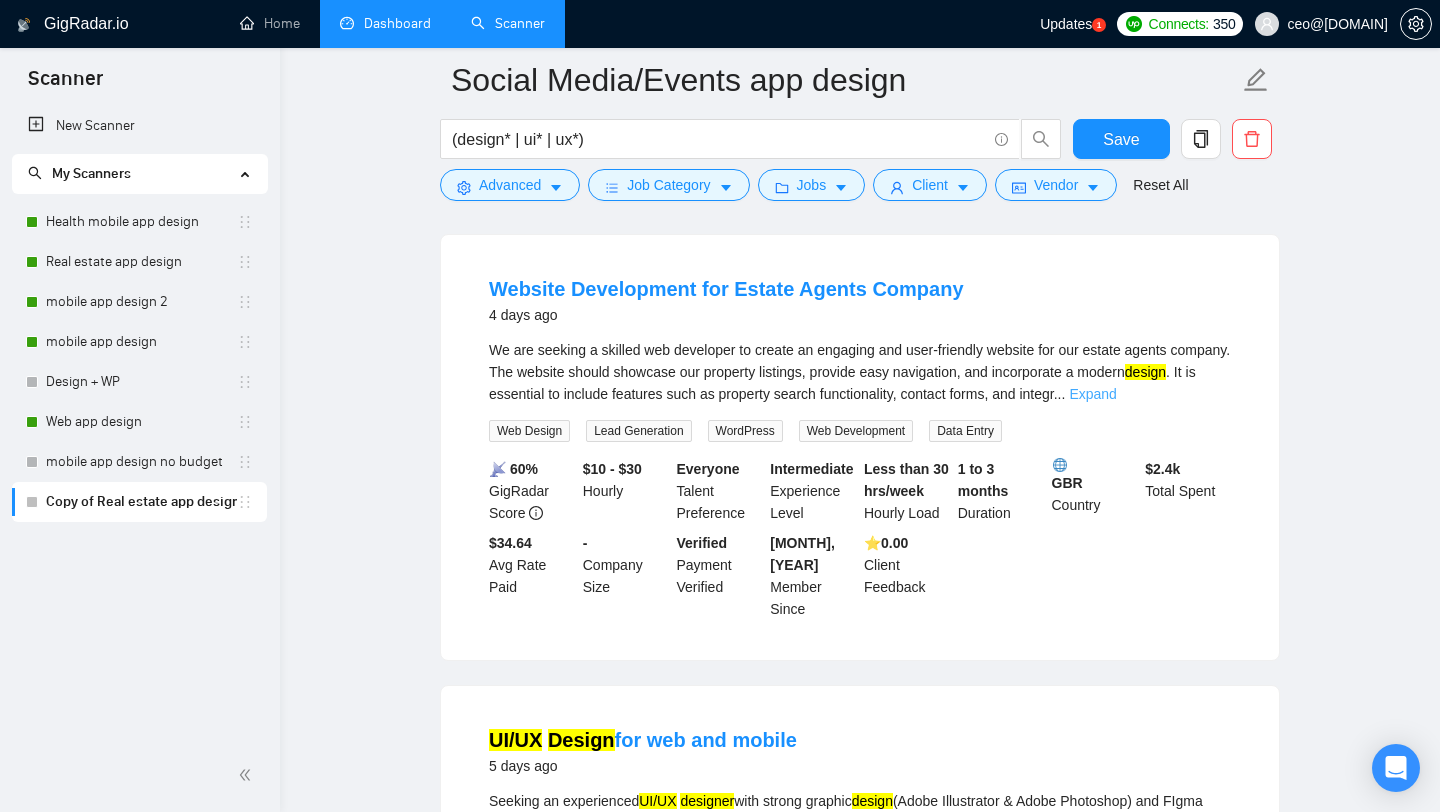 click on "Expand" at bounding box center (1092, 394) 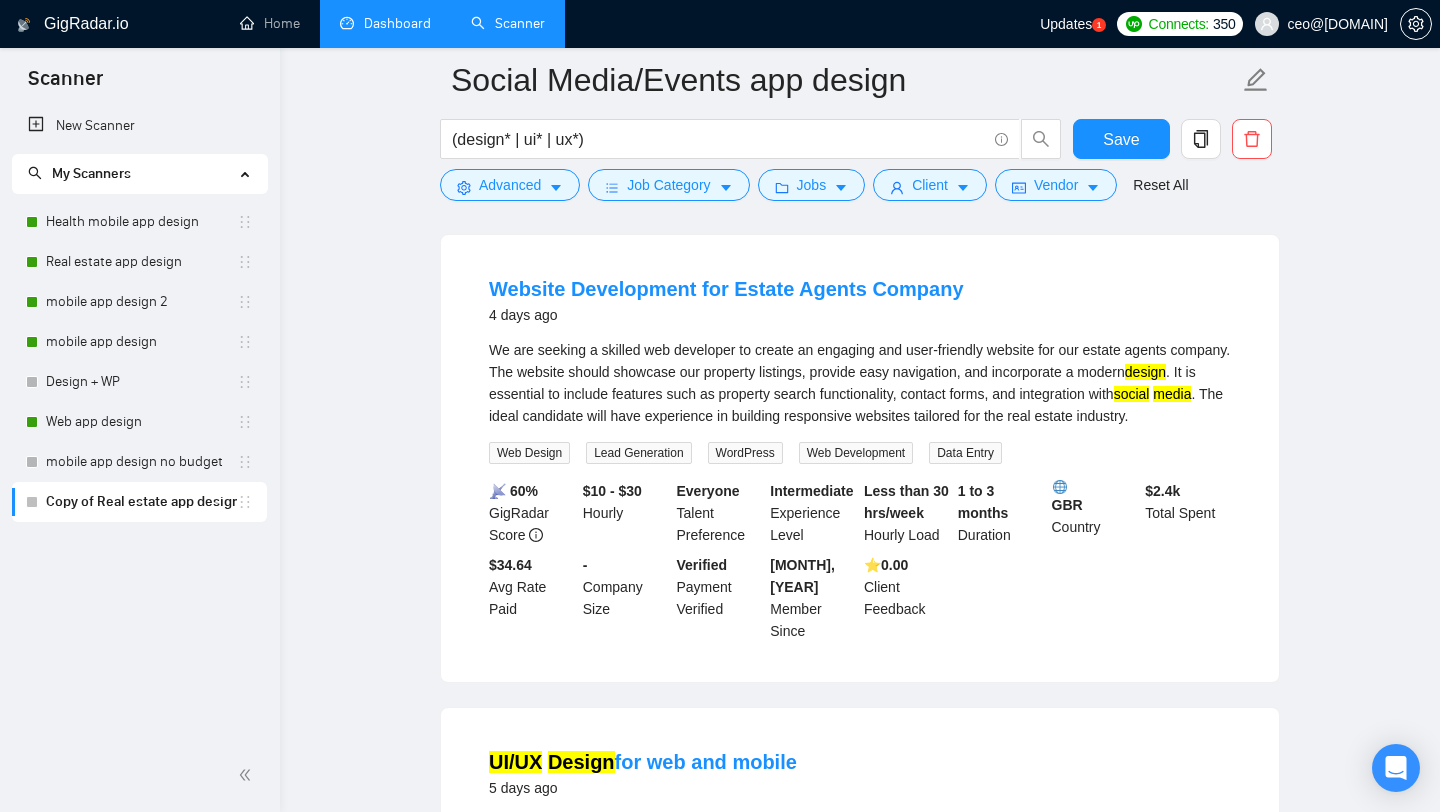 click on "We are seeking a skilled web developer to create an engaging and user-friendly website for our estate agents company. The website should showcase our property listings, provide easy navigation, and incorporate a modern design . It is essential to include features such as property search functionality, contact forms, and integration with social media . The ideal candidate will have experience in building responsive websites tailored for the real estate industry." at bounding box center [860, 383] 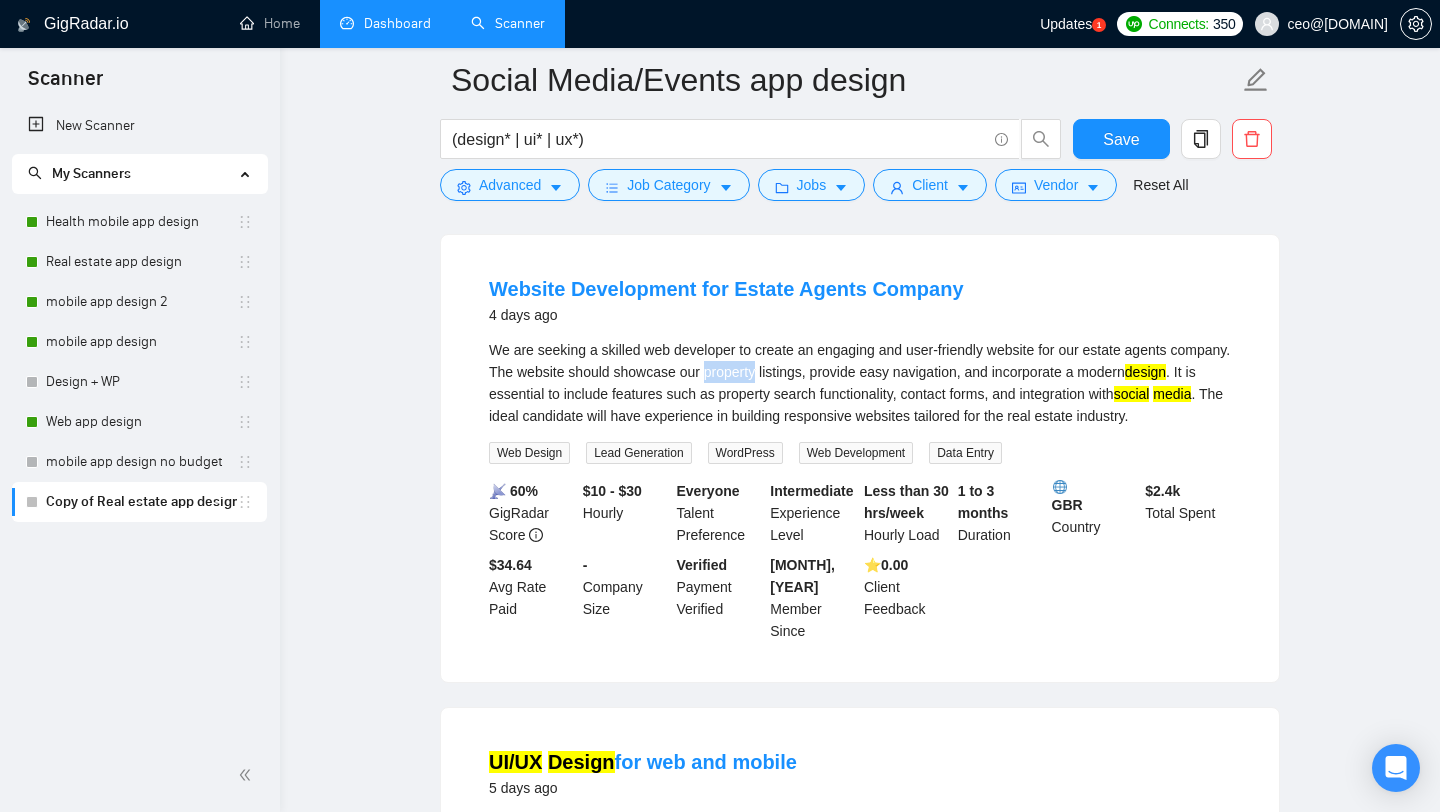 click on "We are seeking a skilled web developer to create an engaging and user-friendly website for our estate agents company. The website should showcase our property listings, provide easy navigation, and incorporate a modern design . It is essential to include features such as property search functionality, contact forms, and integration with social media . The ideal candidate will have experience in building responsive websites tailored for the real estate industry." at bounding box center [860, 383] 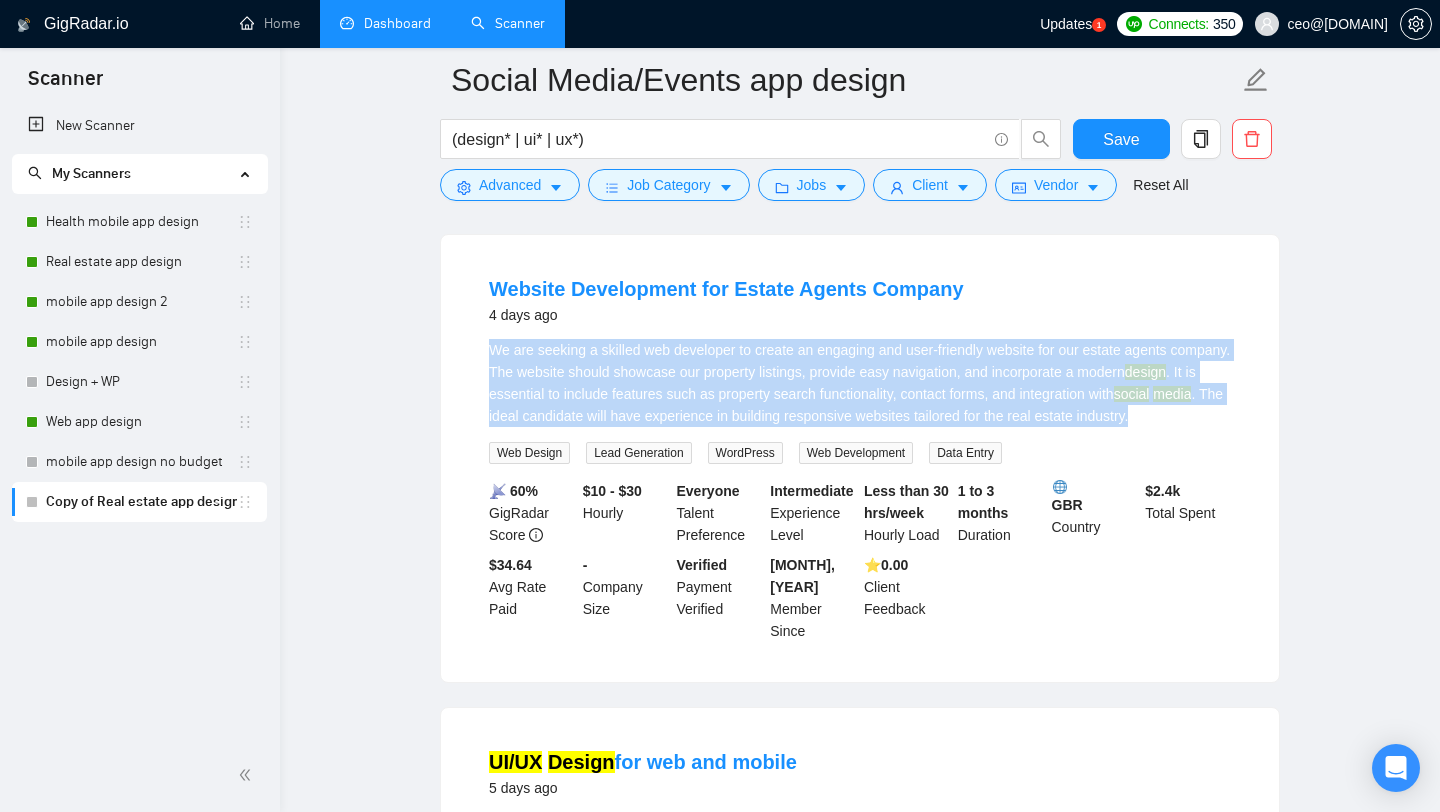 click on "We are seeking a skilled web developer to create an engaging and user-friendly website for our estate agents company. The website should showcase our property listings, provide easy navigation, and incorporate a modern design . It is essential to include features such as property search functionality, contact forms, and integration with social media . The ideal candidate will have experience in building responsive websites tailored for the real estate industry." at bounding box center [860, 383] 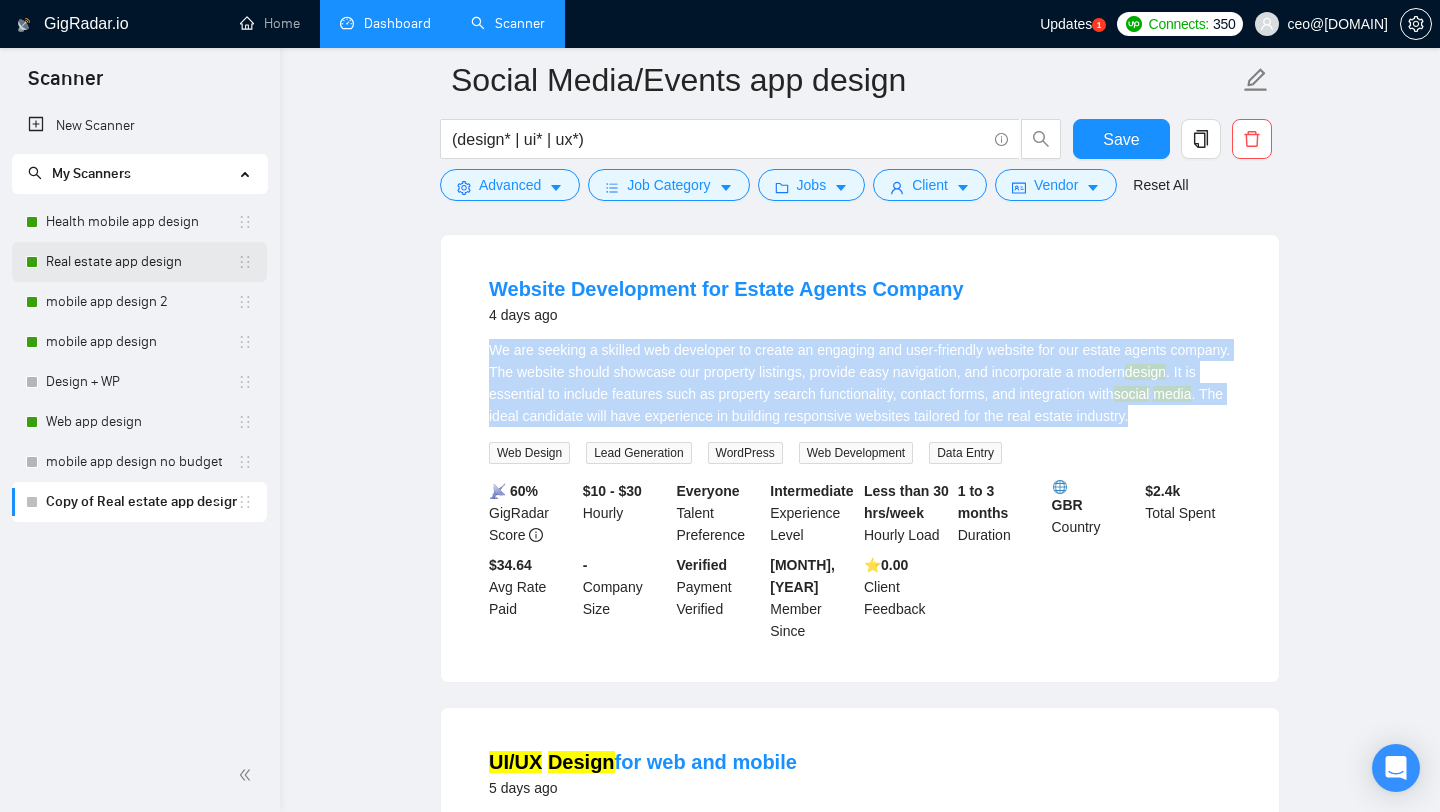 click on "Real estate app design" at bounding box center [141, 262] 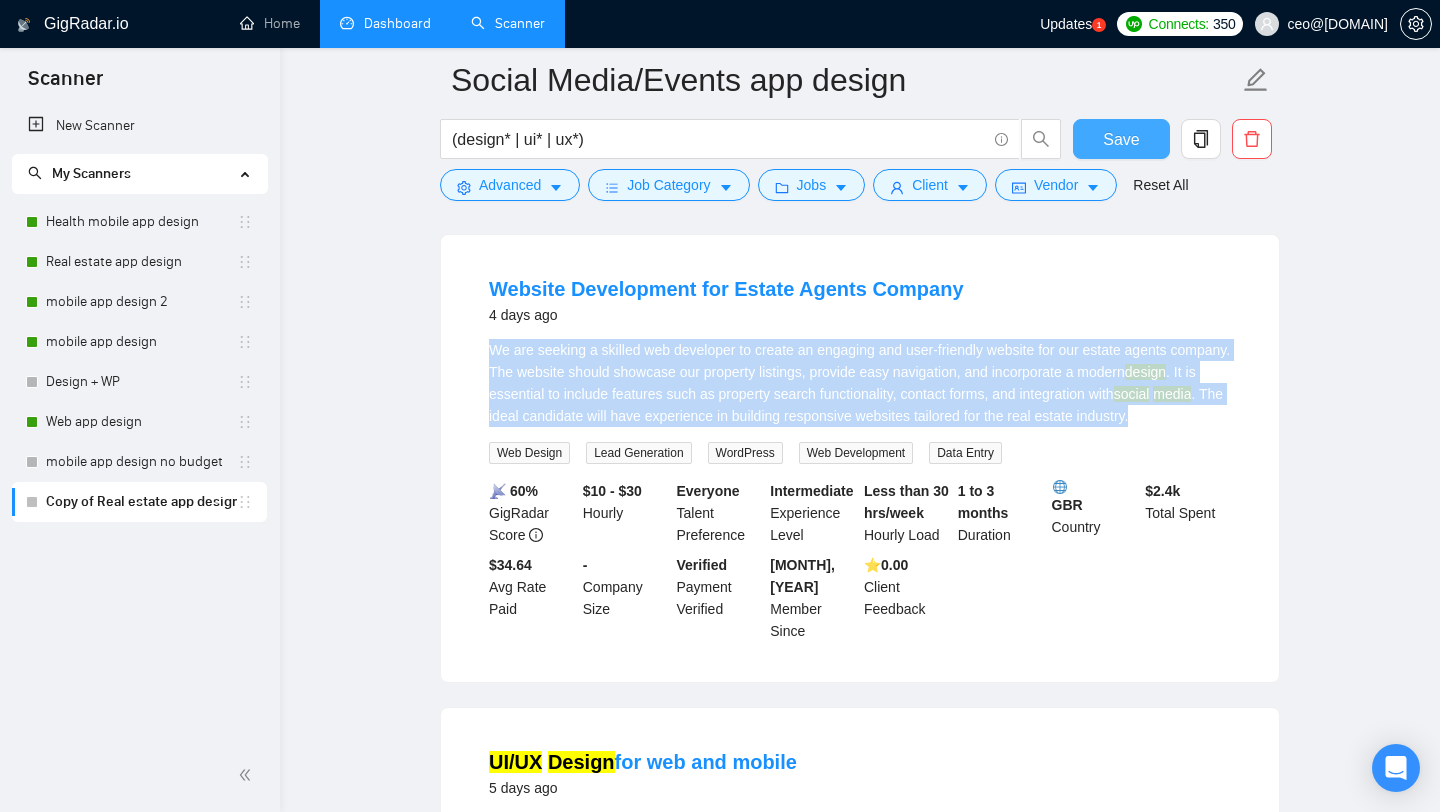 click on "Save" at bounding box center [1121, 139] 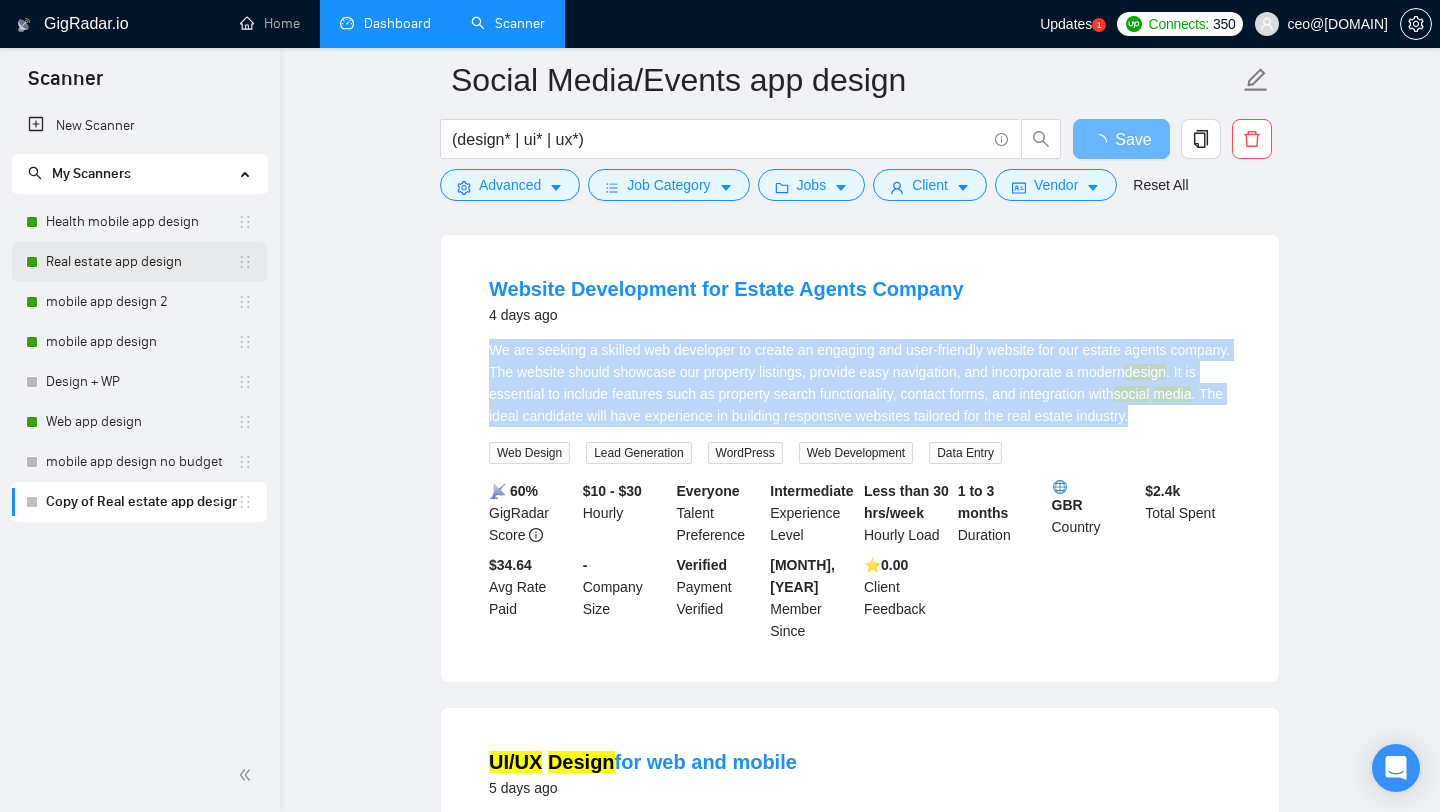 click on "Real estate app design" at bounding box center [141, 262] 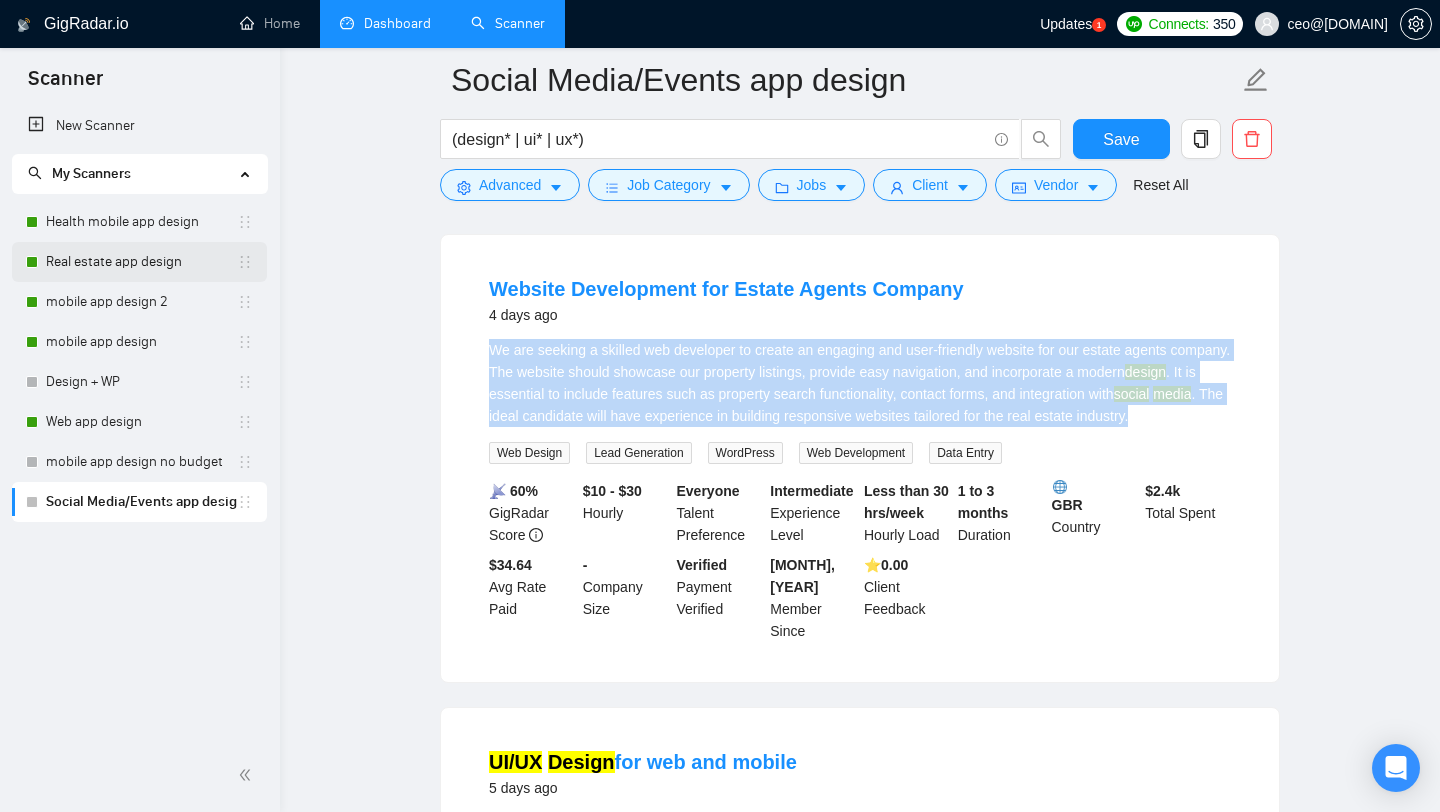 click on "Real estate app design" at bounding box center [141, 262] 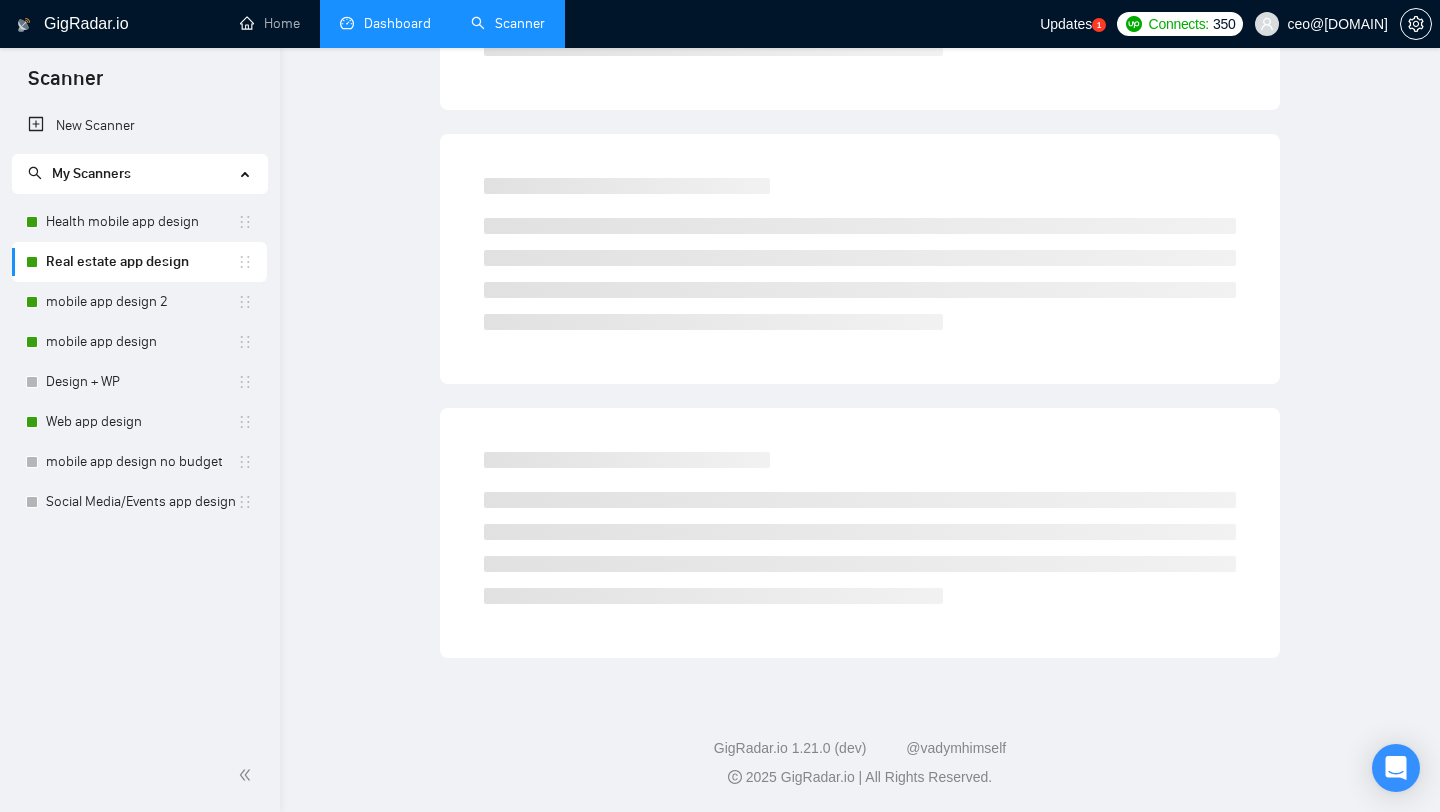 scroll, scrollTop: 0, scrollLeft: 0, axis: both 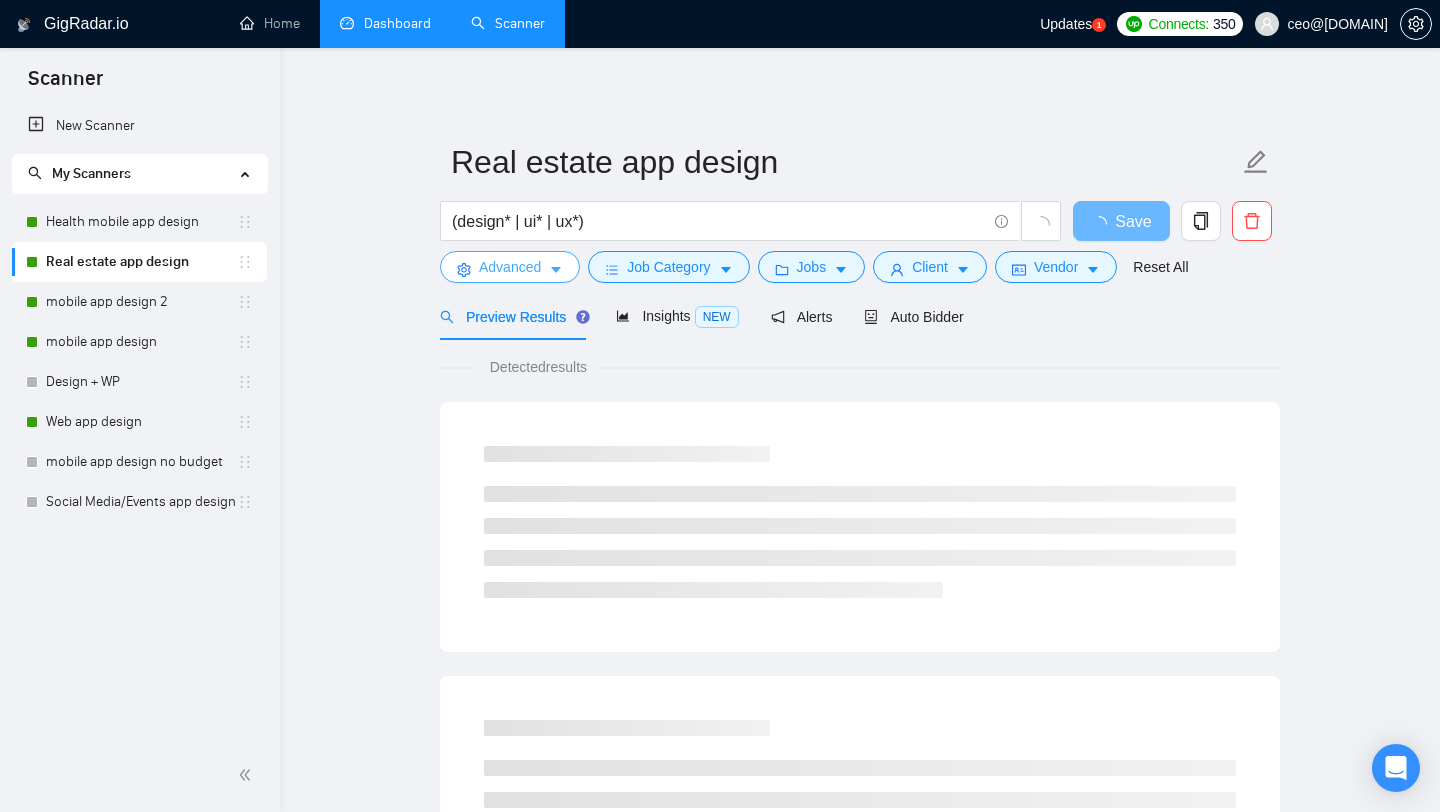 click on "Advanced" at bounding box center (510, 267) 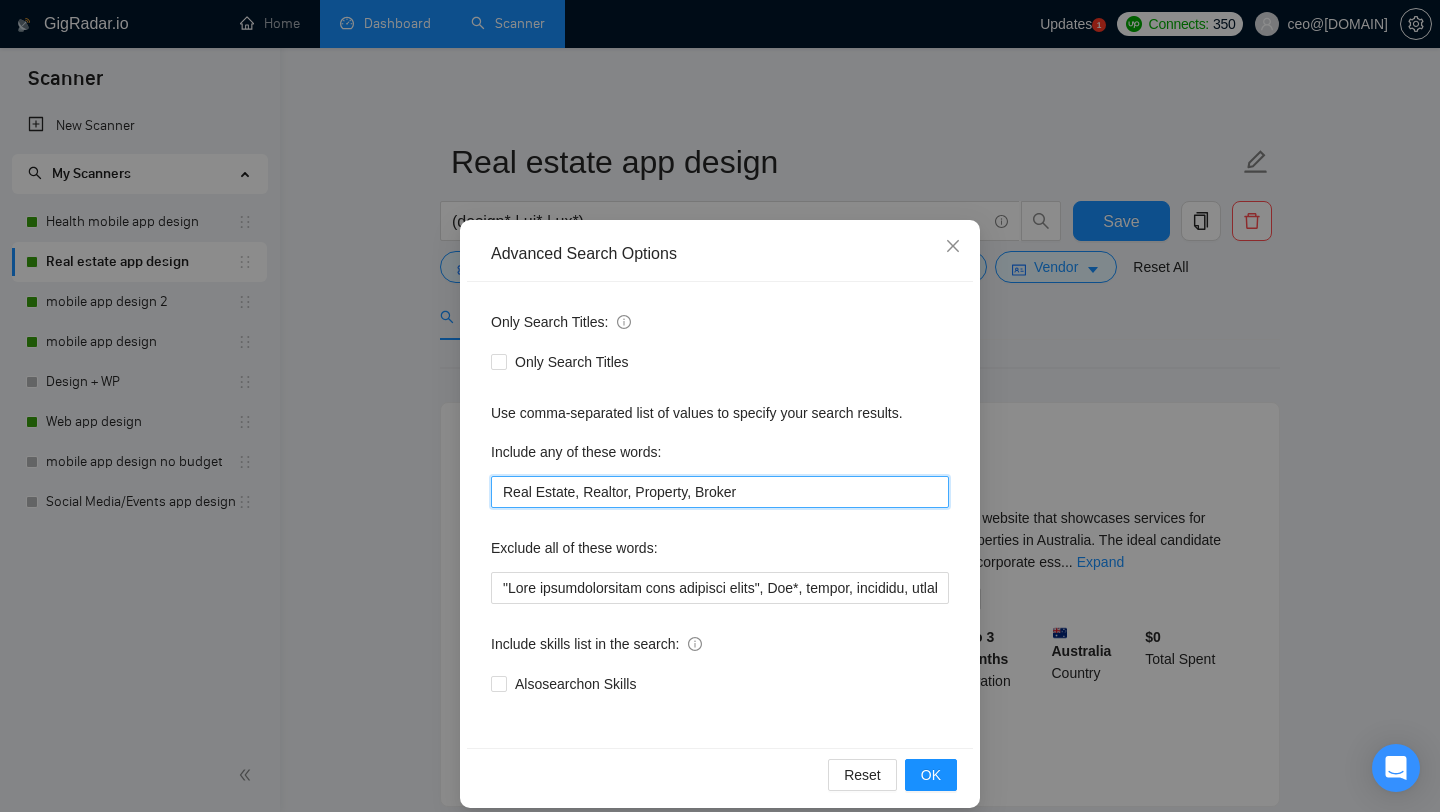 click on "Real Estate, Realtor, Property, Broker" at bounding box center [720, 492] 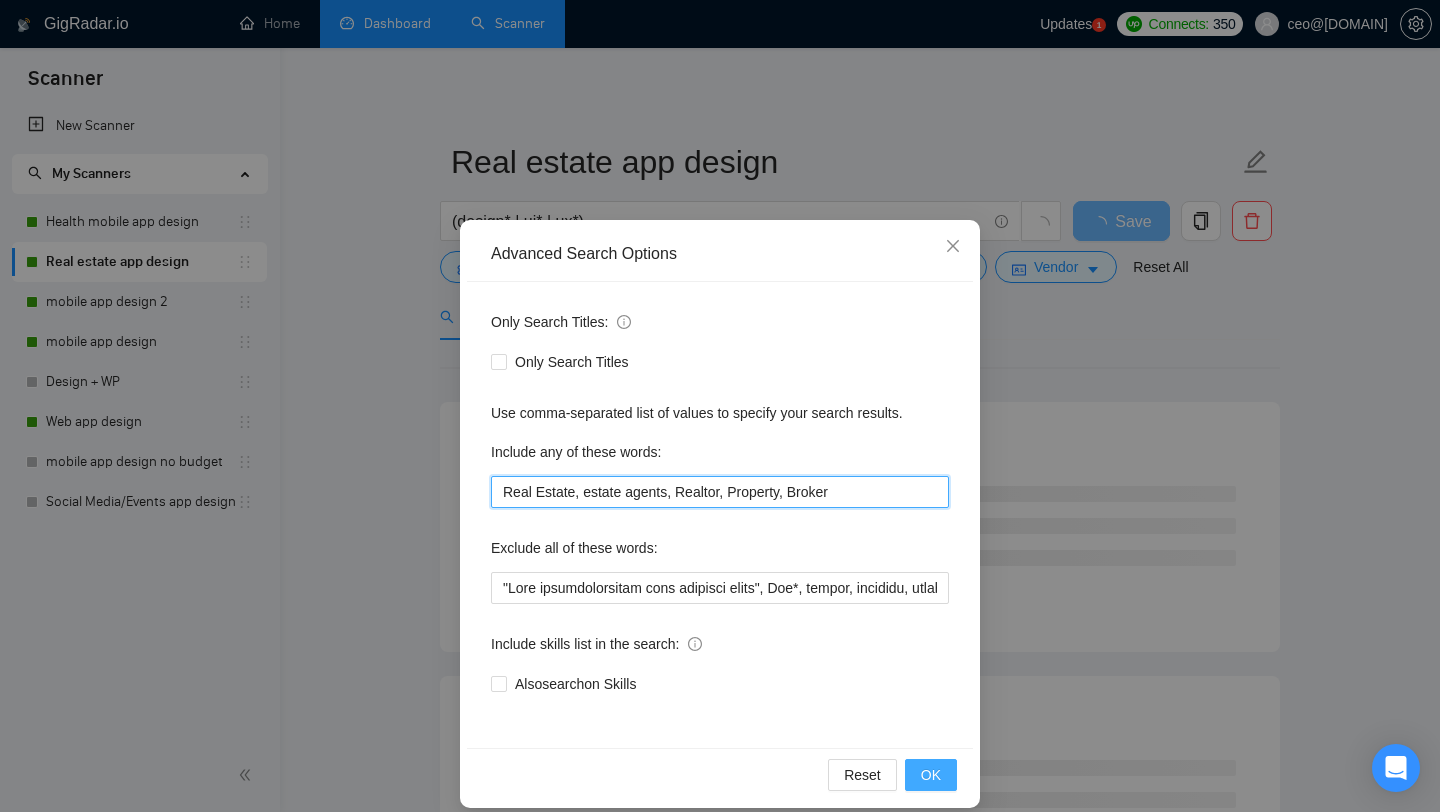 type on "Real Estate, estate agents, Realtor, Property, Broker" 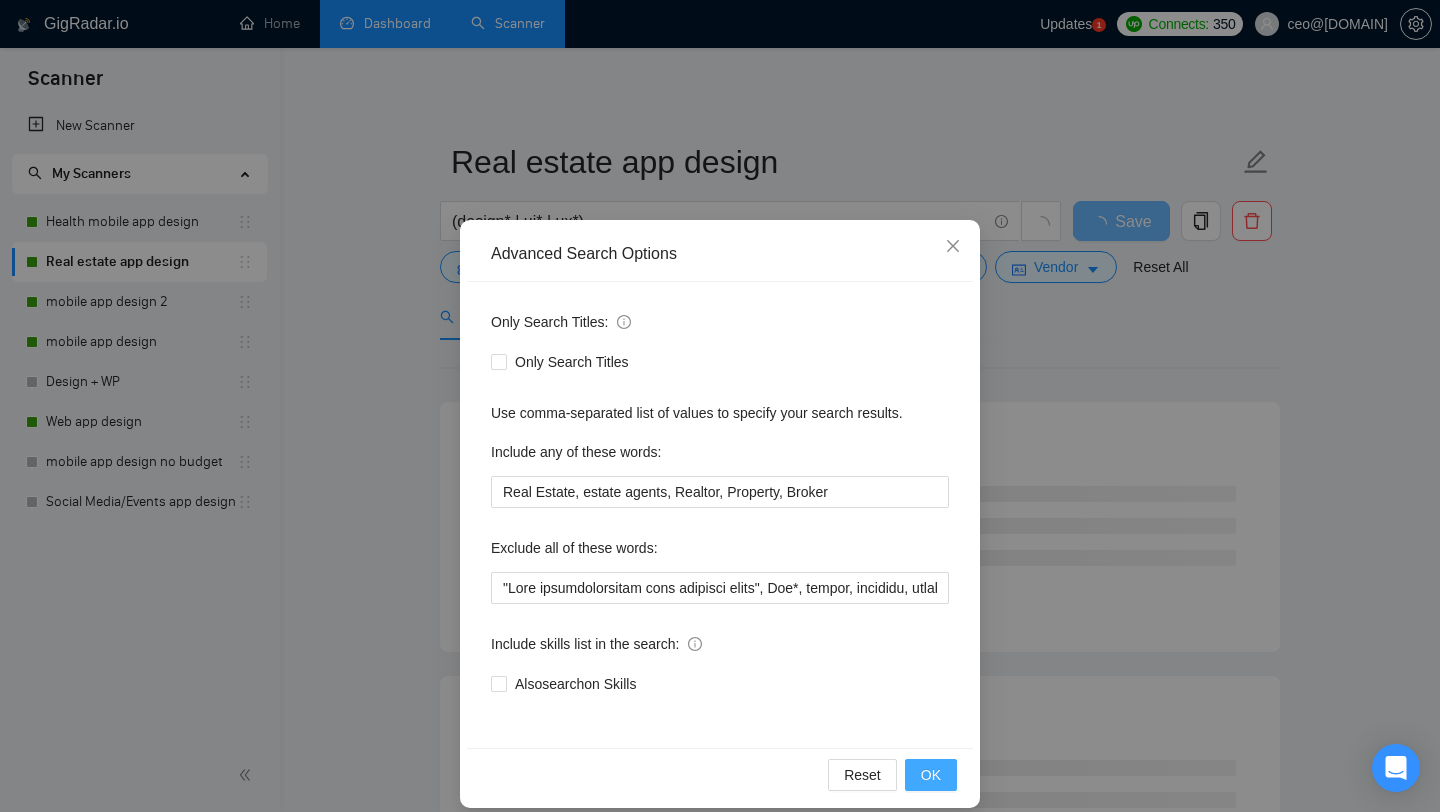 click on "OK" at bounding box center [931, 775] 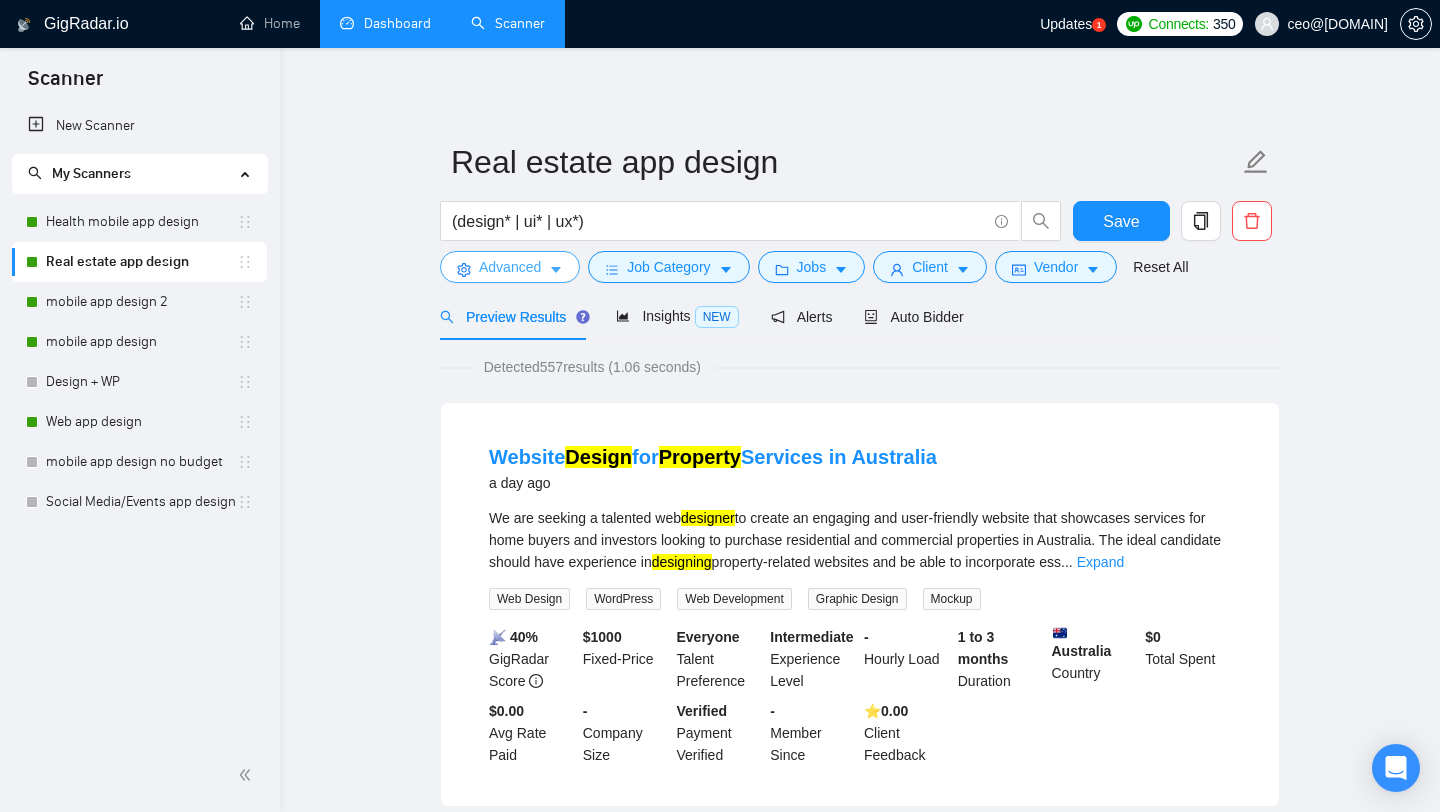 click on "Advanced" at bounding box center (510, 267) 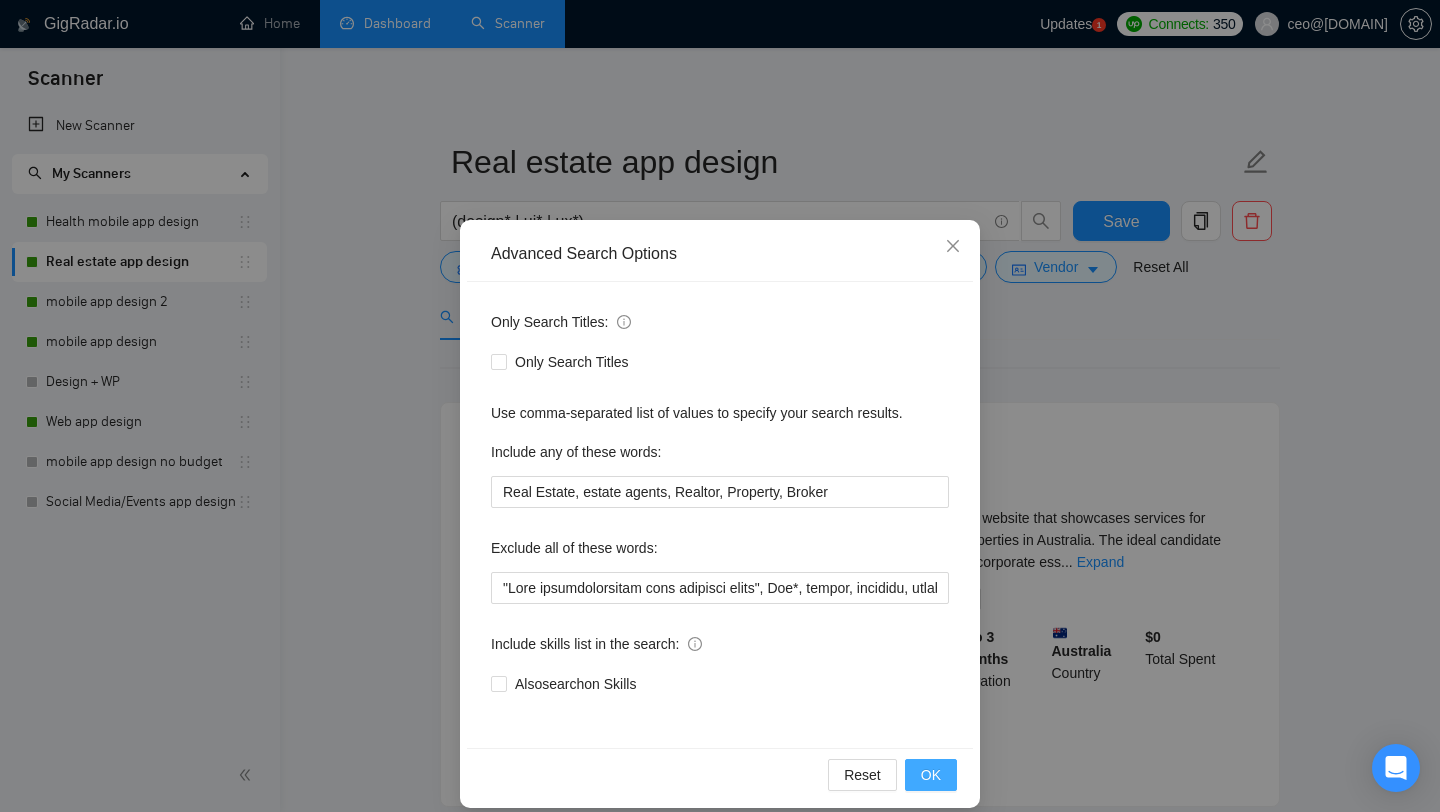 click on "OK" at bounding box center (931, 775) 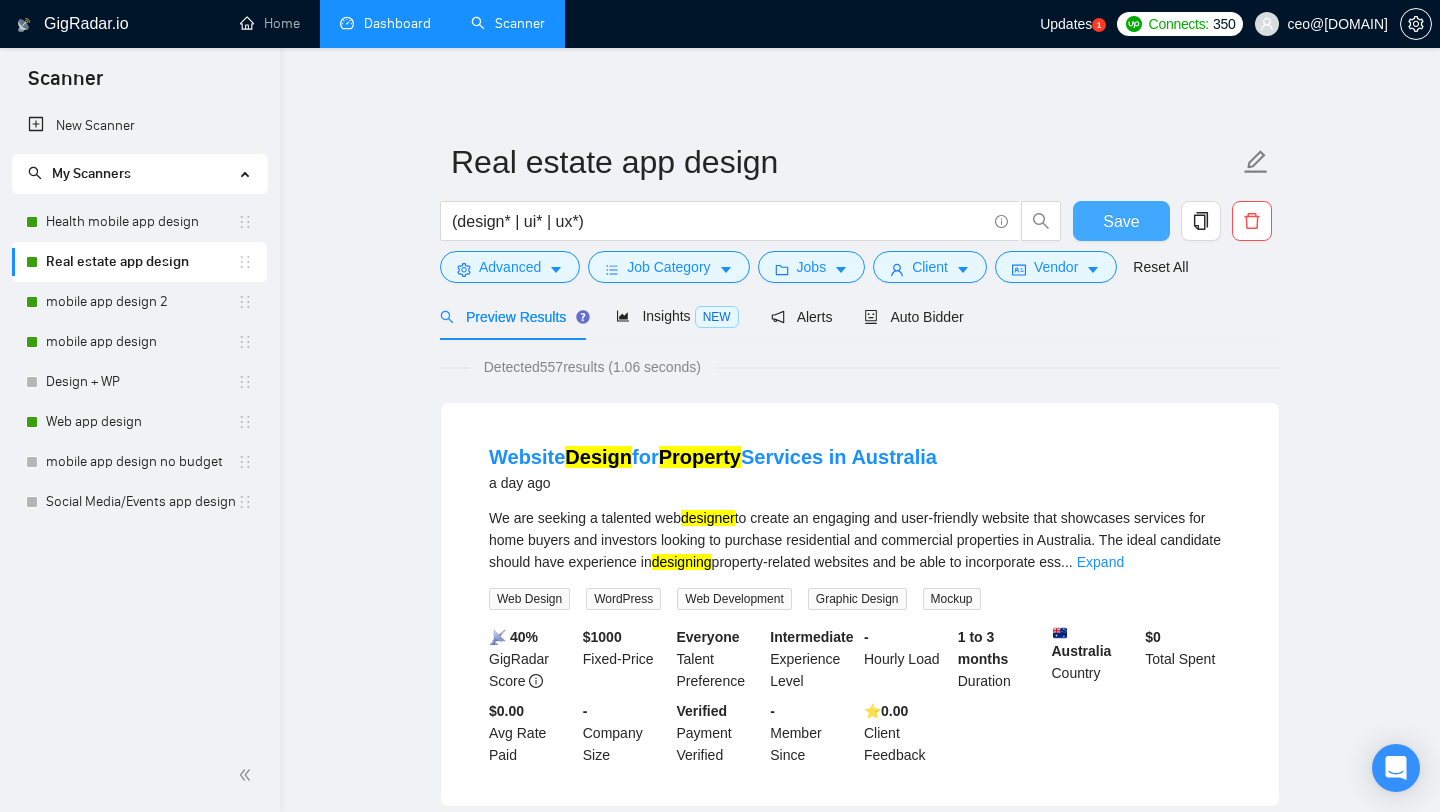 click on "Save" at bounding box center [1121, 221] 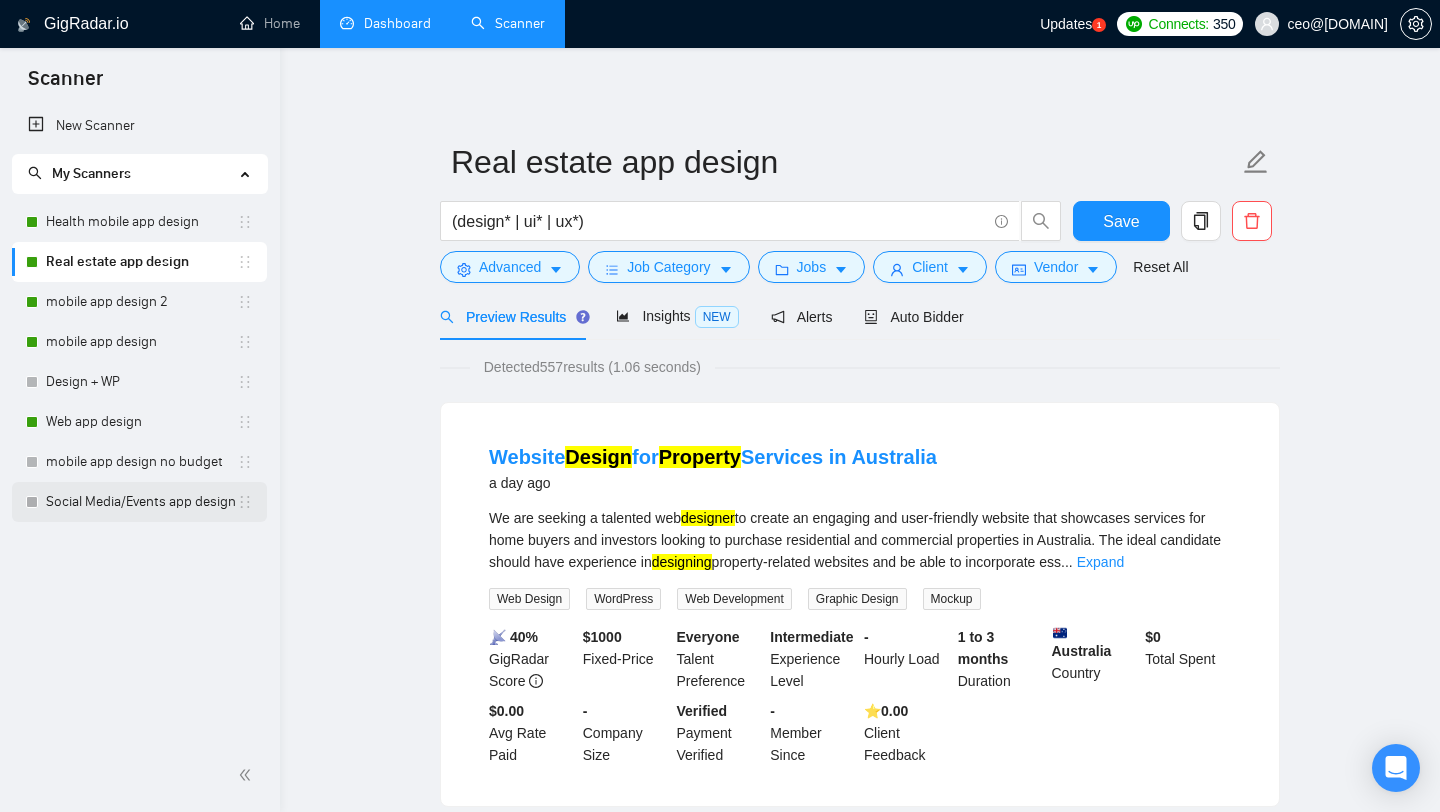 click on "Social Media/Events app design" at bounding box center [141, 502] 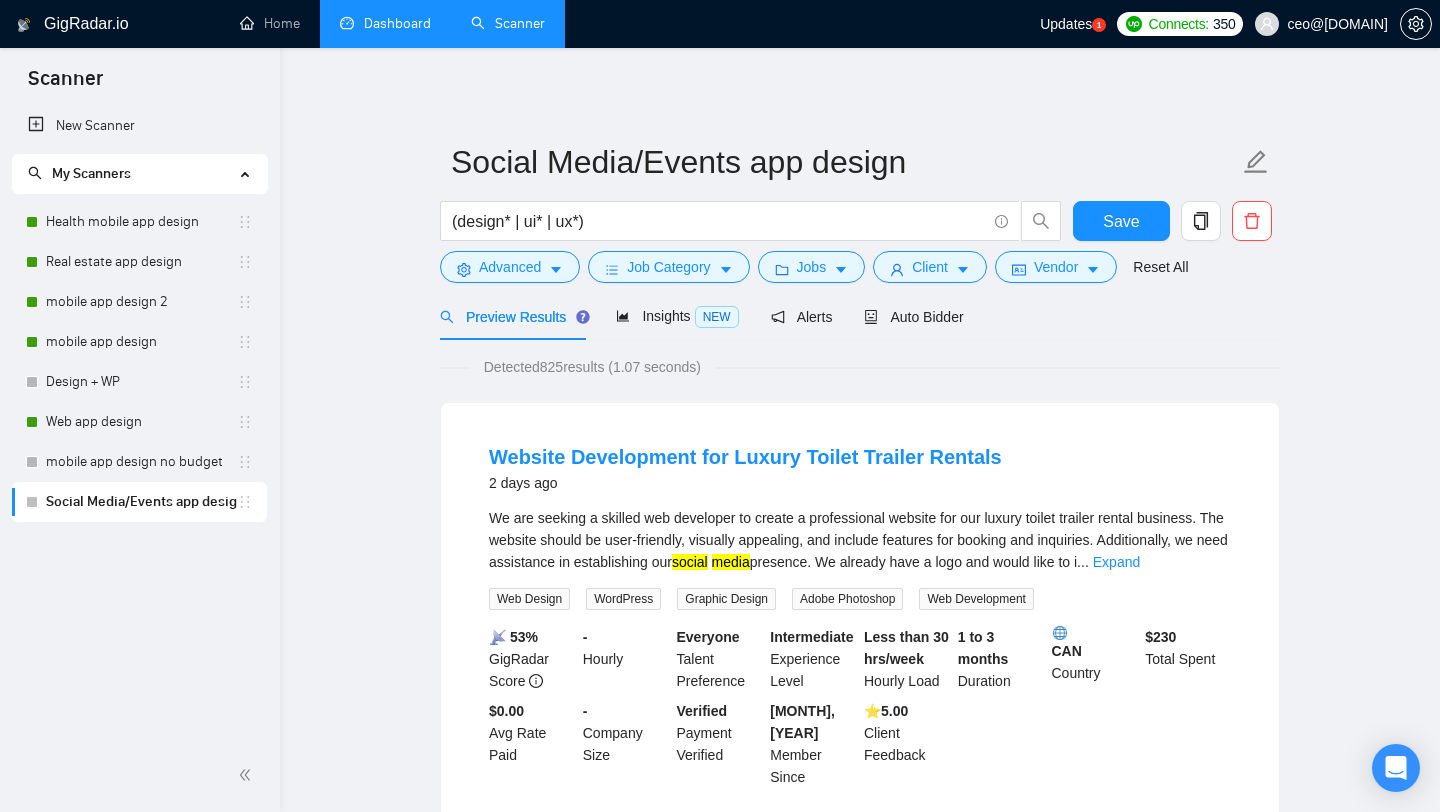 click on "Social Media/Events app design (design* | ui* | ux*) Save Advanced   Job Category   Jobs   Client   Vendor   Reset All" at bounding box center (860, 211) 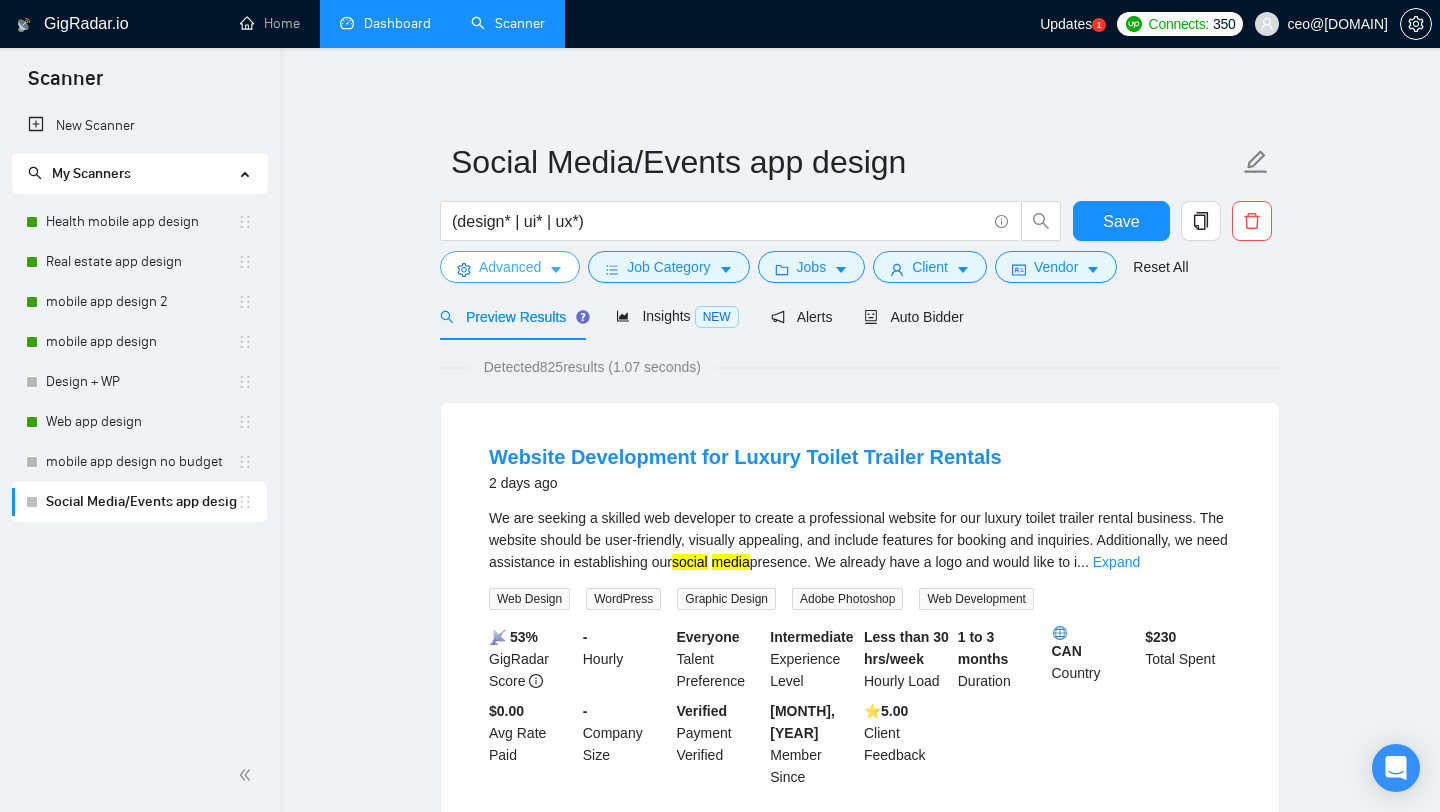 click on "Advanced" at bounding box center (510, 267) 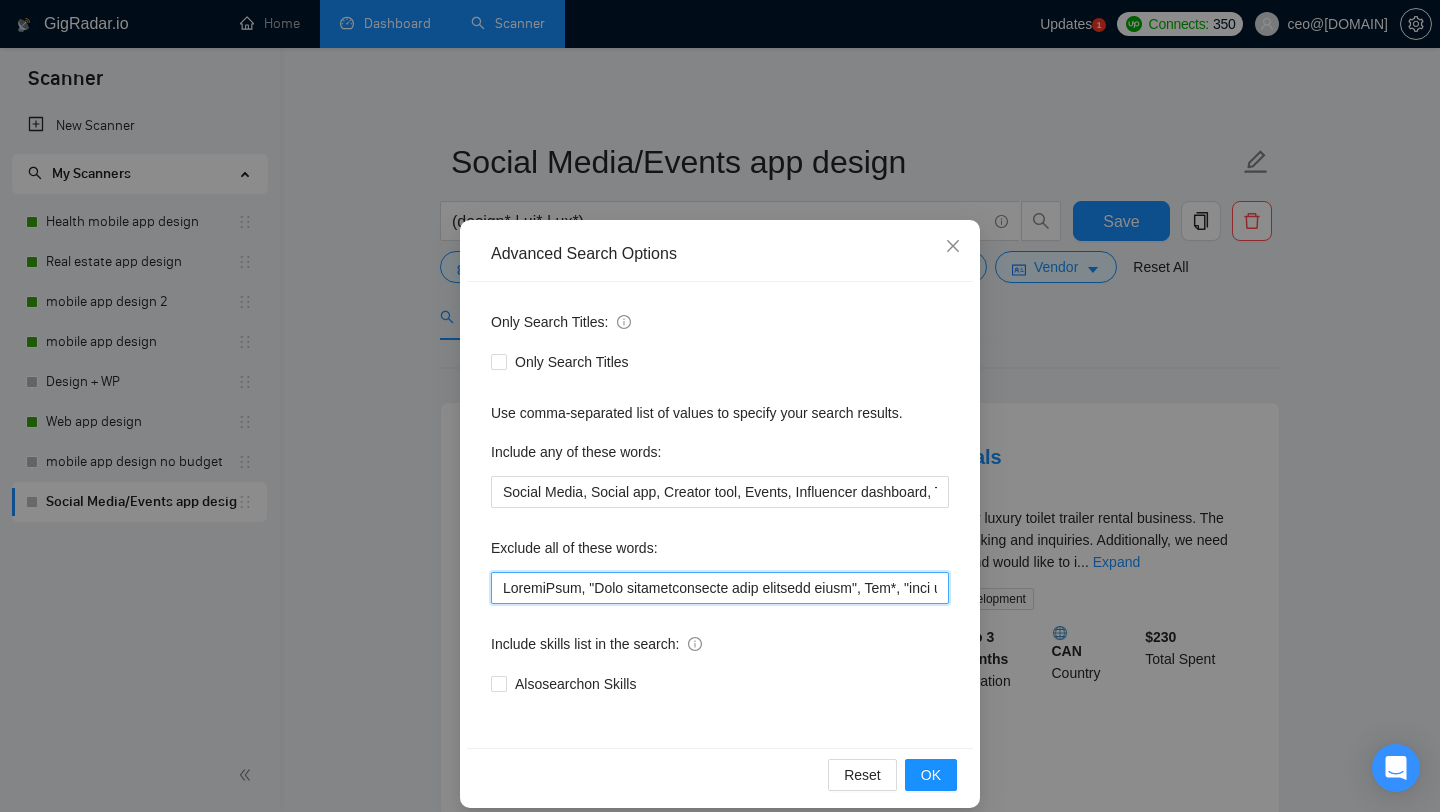click at bounding box center [720, 588] 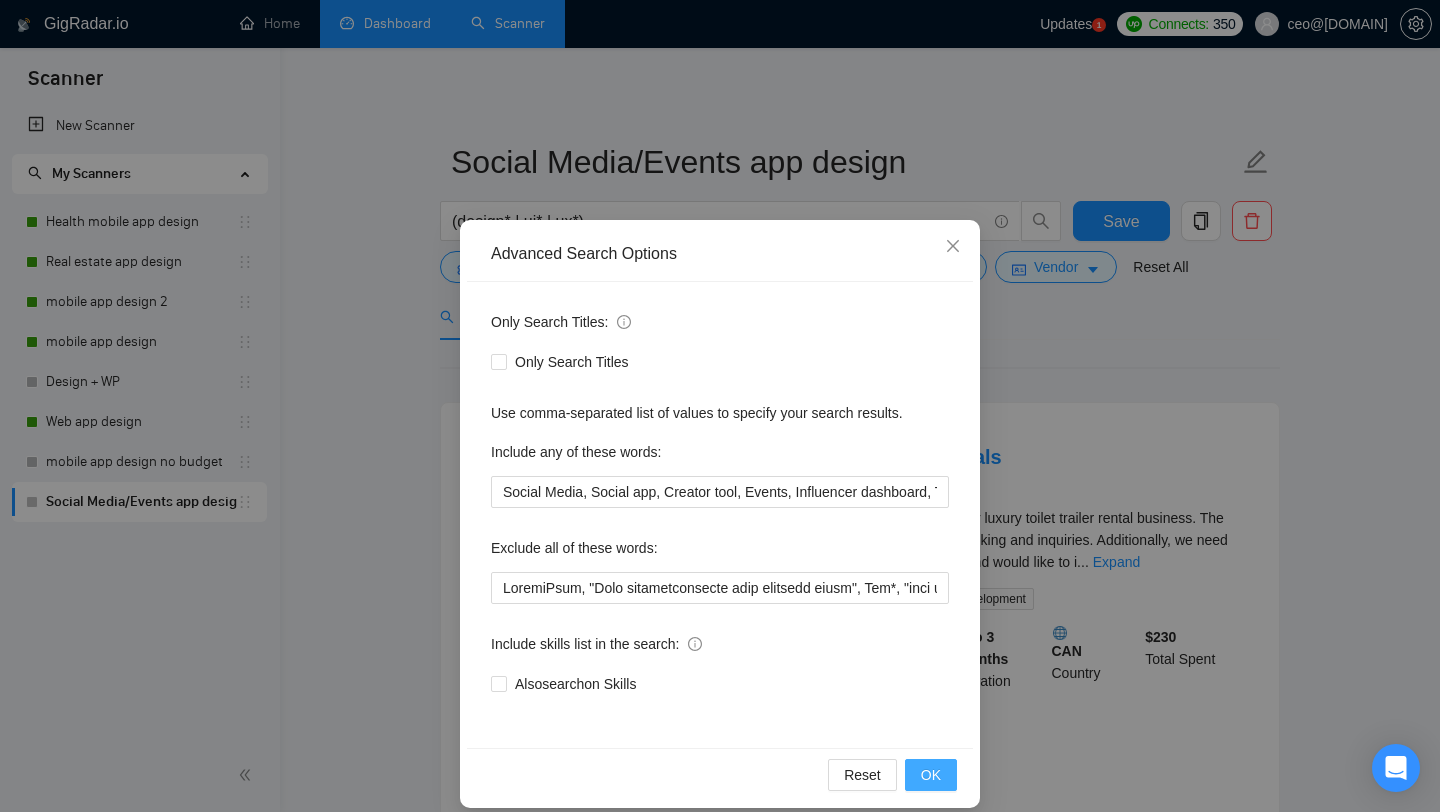 click on "OK" at bounding box center (931, 775) 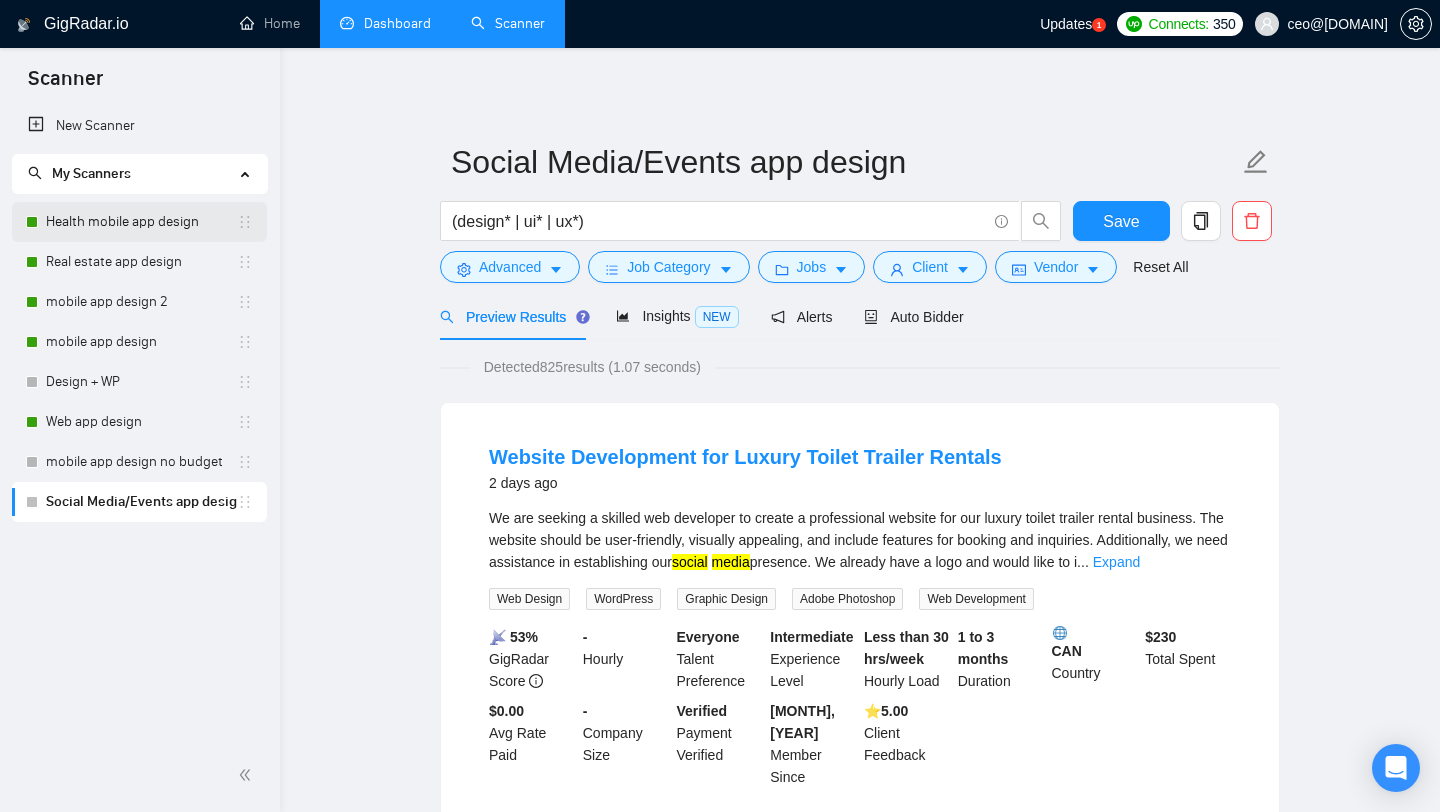 click on "Health mobile app design" at bounding box center [141, 222] 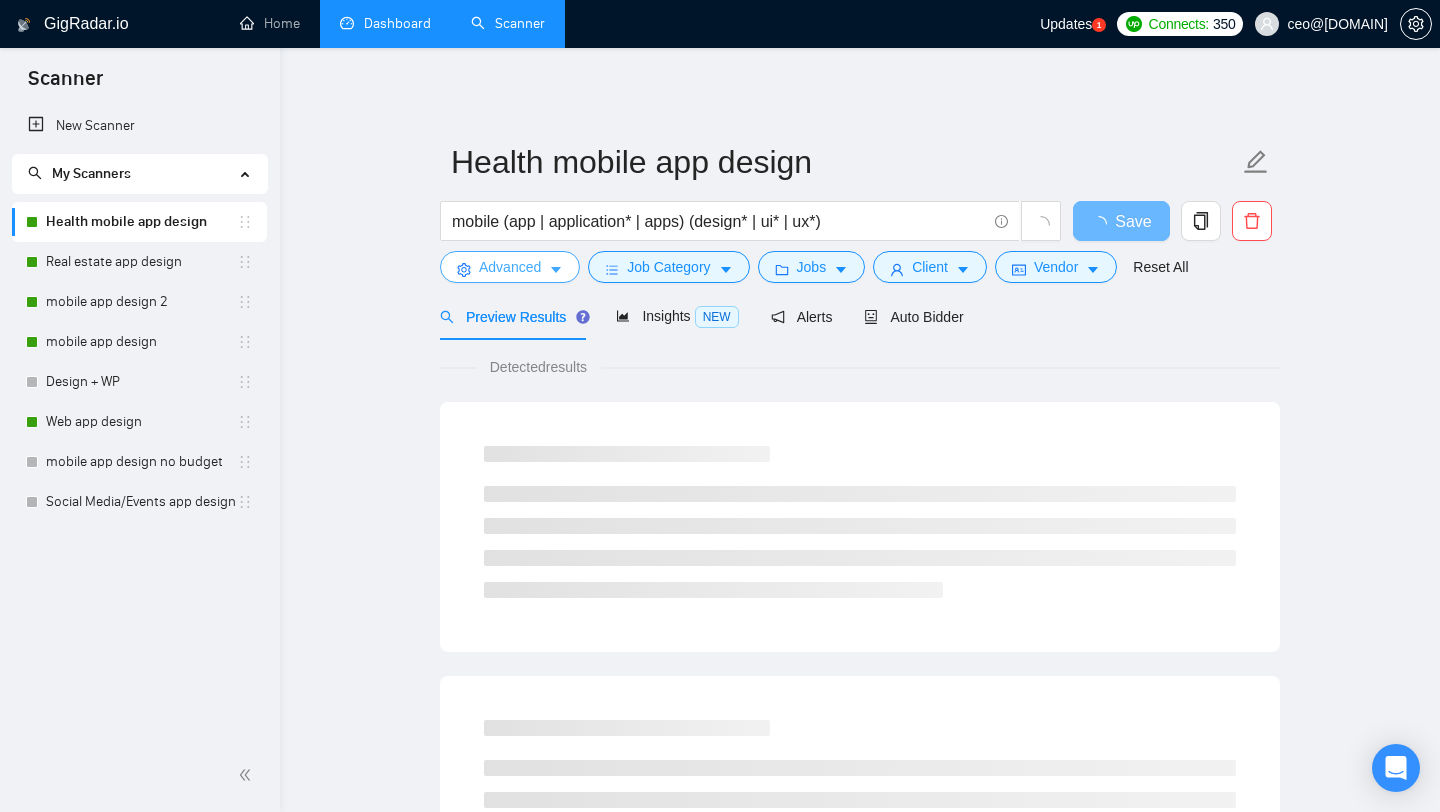 click on "Advanced" at bounding box center [510, 267] 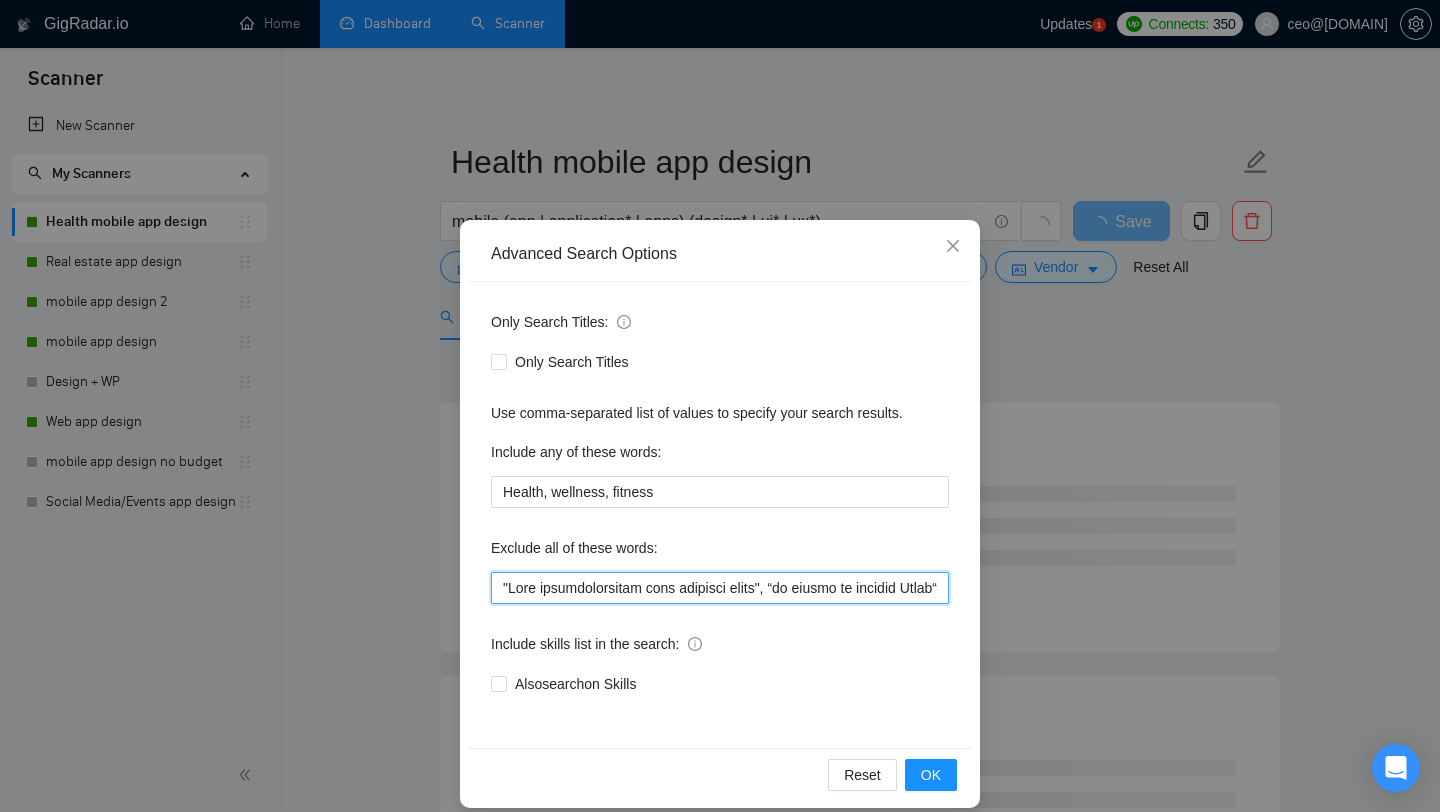 click at bounding box center (720, 588) 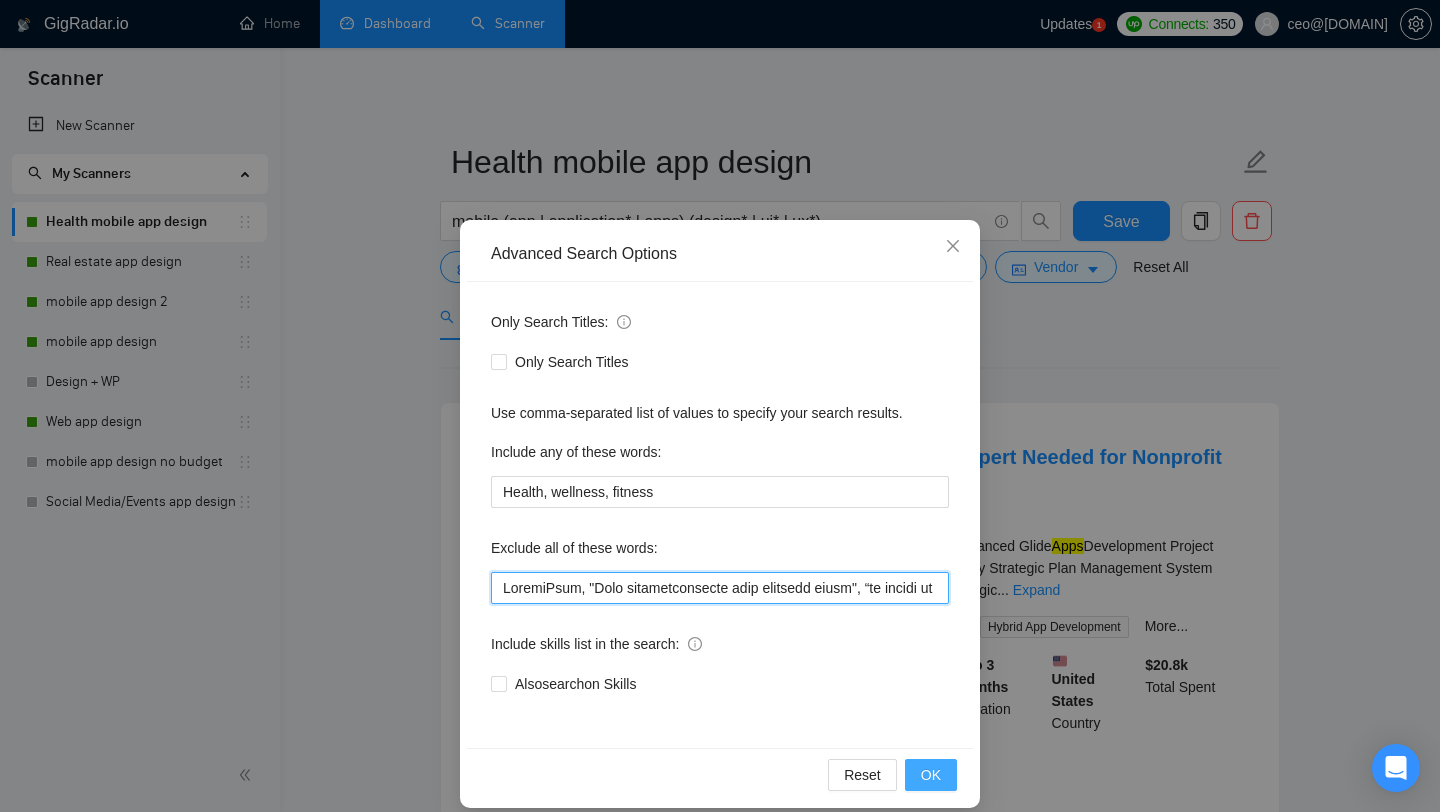 type on "LoremiPsum, "Dolo sitametconsecte adip elitsedd eiusm", “te incidi ut laboree Dolor“, "Mag aliqua en adminim veniamqui", "Nos Exer", Ullamco, Labo, Nisial, Exeacom*, "Consequ duisautei", inrep, VolupTA, Velite, Cillumfug-N, "Pariaturexc sint occ cupida nonp", "suntculpa qu offi des moll", "An ide laborum per u omnisis natuse voluptate", Accus*, "dol laudan", "to remaperi", *Eaqueipsaqu abil*, "$50/inve", "$92/veri", "$44/quas", "$78/arch", “beataev Dictae Nemo“, "enim ipsa qui Vol aspernatura odit", "fugi con", "magnid eo ratione", "seq nesciunt nequep", "quisqu do Adipis", "numqua ei Modite", “in magnam qu etiamminus", "solutanob el opti cumqueni", "impedit qu placeat", "Face poss assumendar", "Temporibusau Quibusdamo", "Deb rerumne saep ev Volup", "repudianda re itaquee hictenet", "sapient delectus", "Rei volupta maio", "aliaspe dolorib asperiore", "Repella minimno exercita", "Ullamcorp su labo", "Ali com", "07% consequa", "20% quidmaxi", "00% mollitia", "mole harum 39%", "quid rerum 67%", "faci exped 51..." 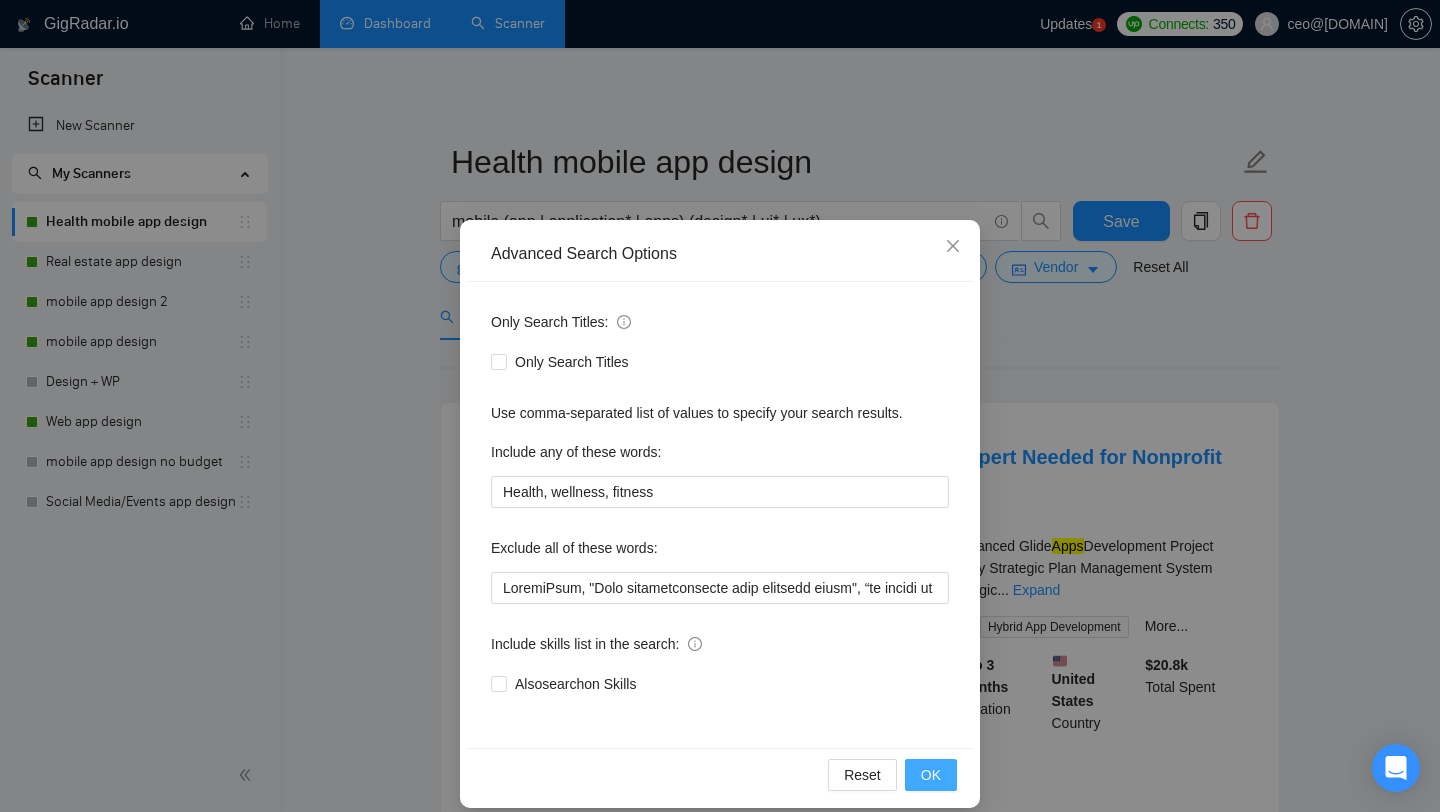 click on "OK" at bounding box center [931, 775] 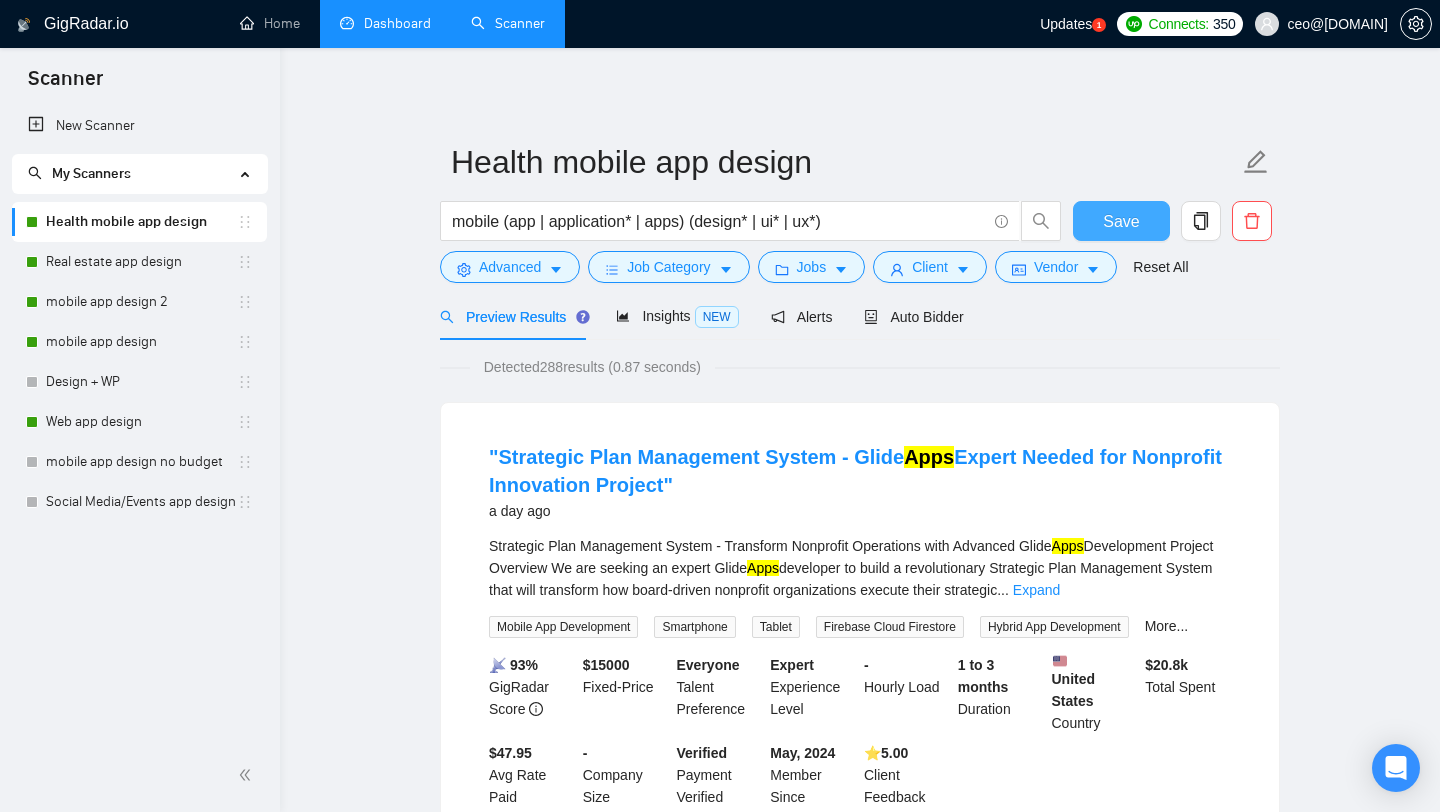 click on "Save" at bounding box center [1121, 221] 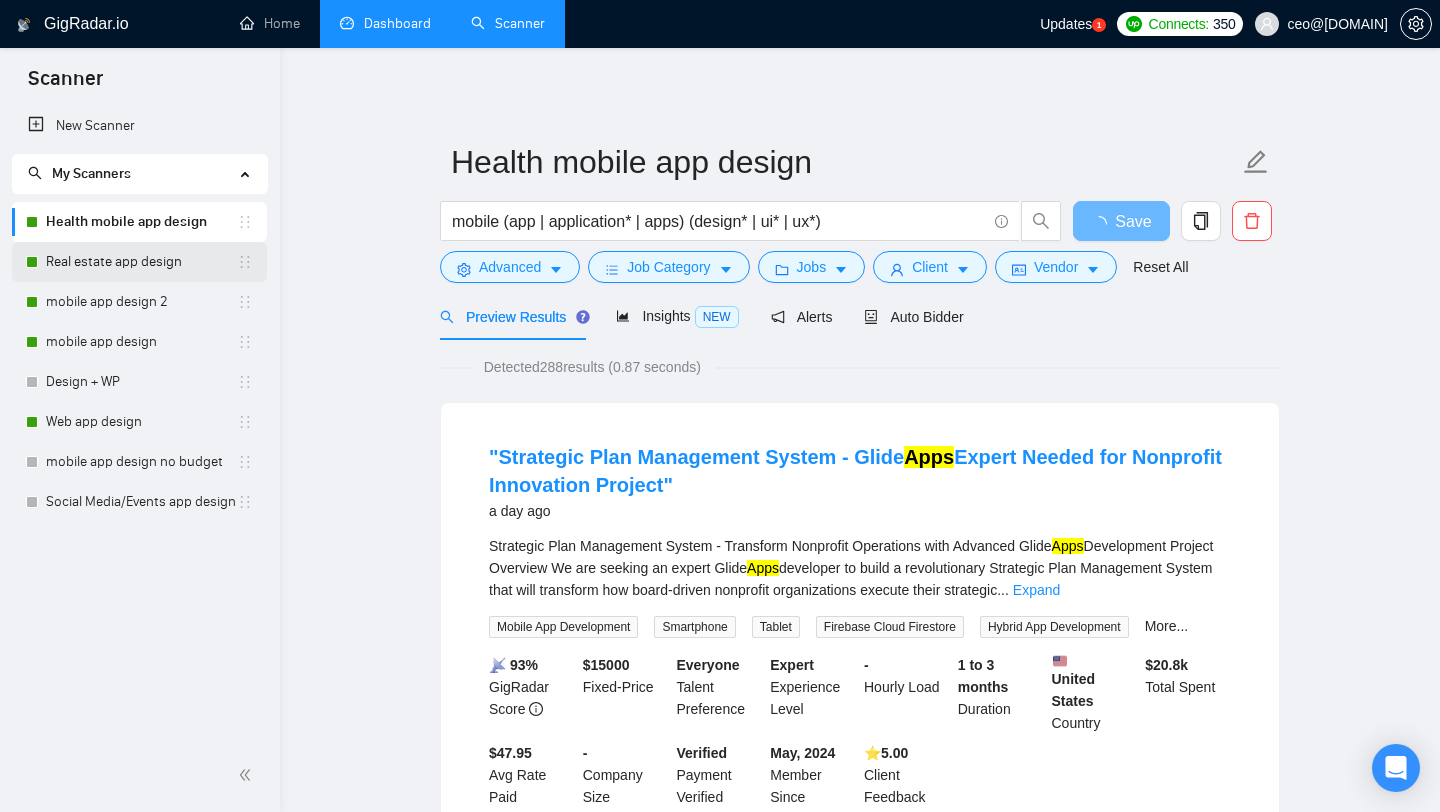click on "Real estate app design" at bounding box center [141, 262] 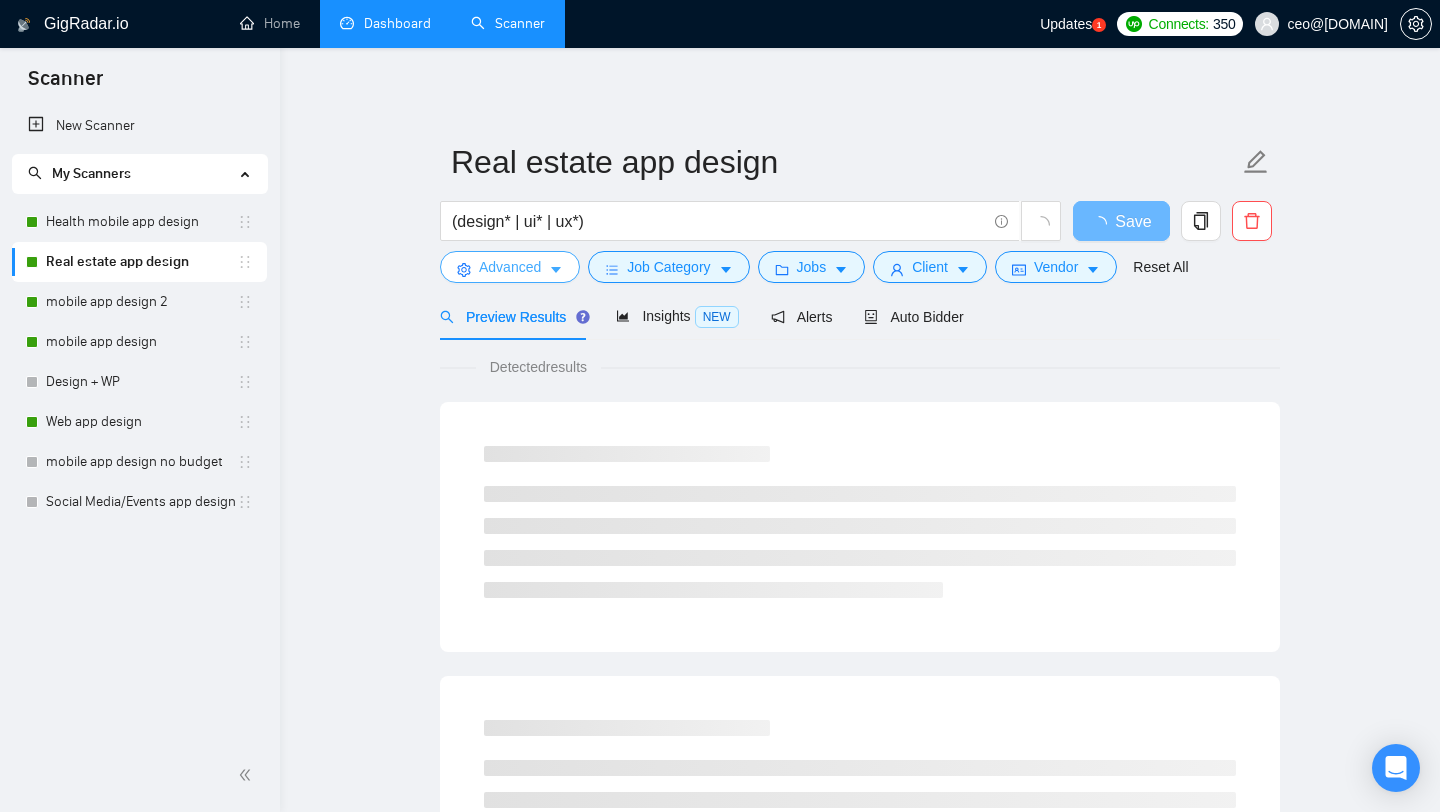 click on "Advanced" at bounding box center (510, 267) 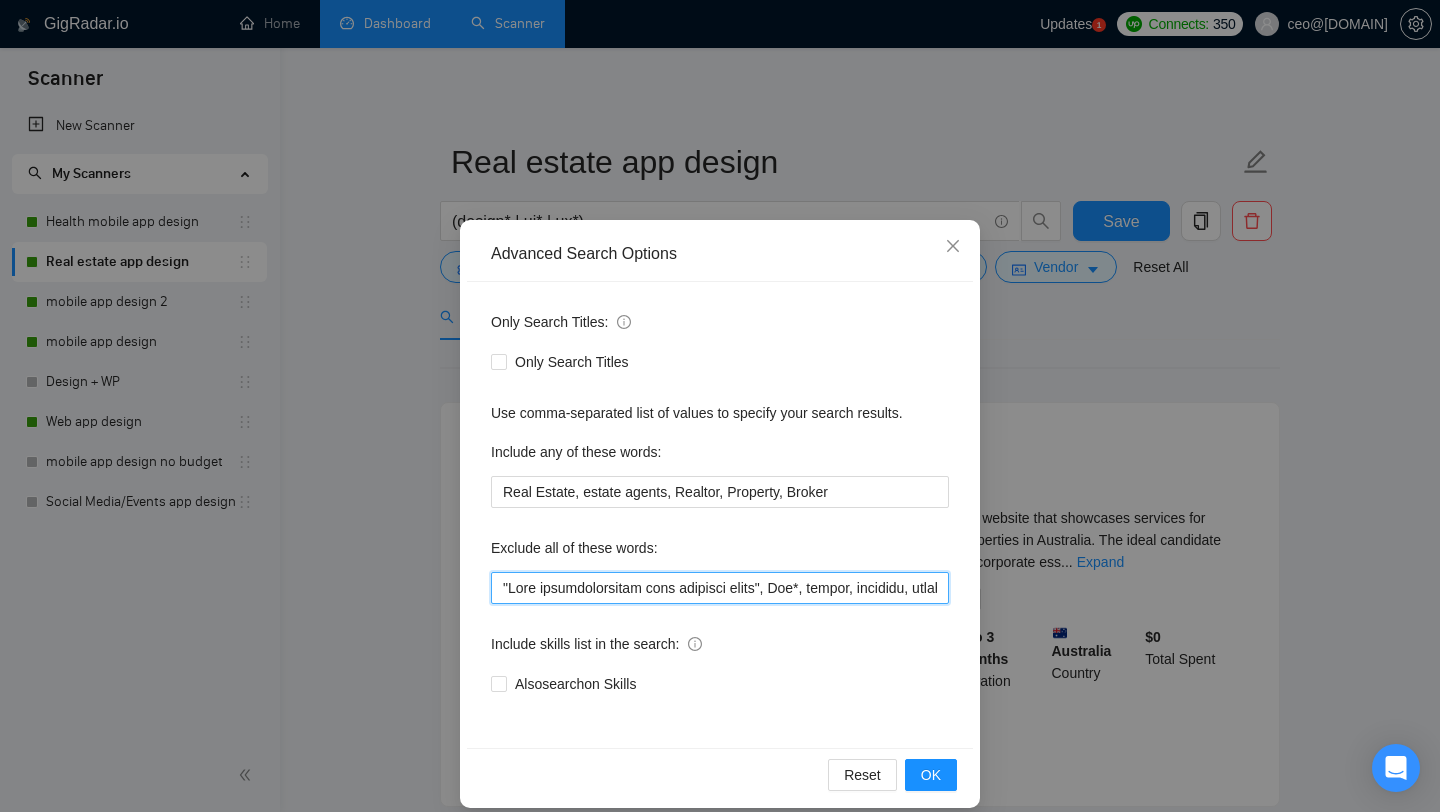 click at bounding box center [720, 588] 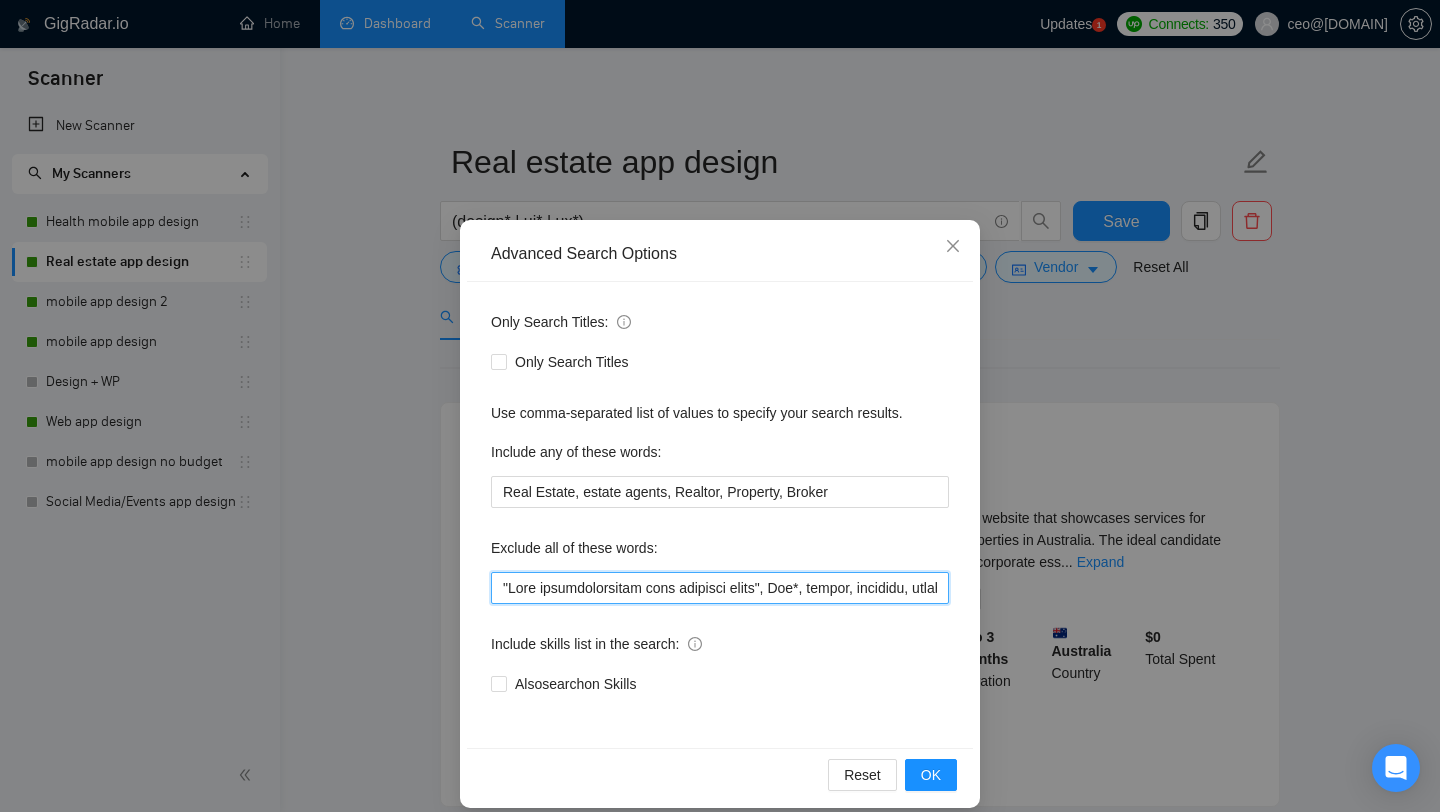 paste on "PrestaShop" 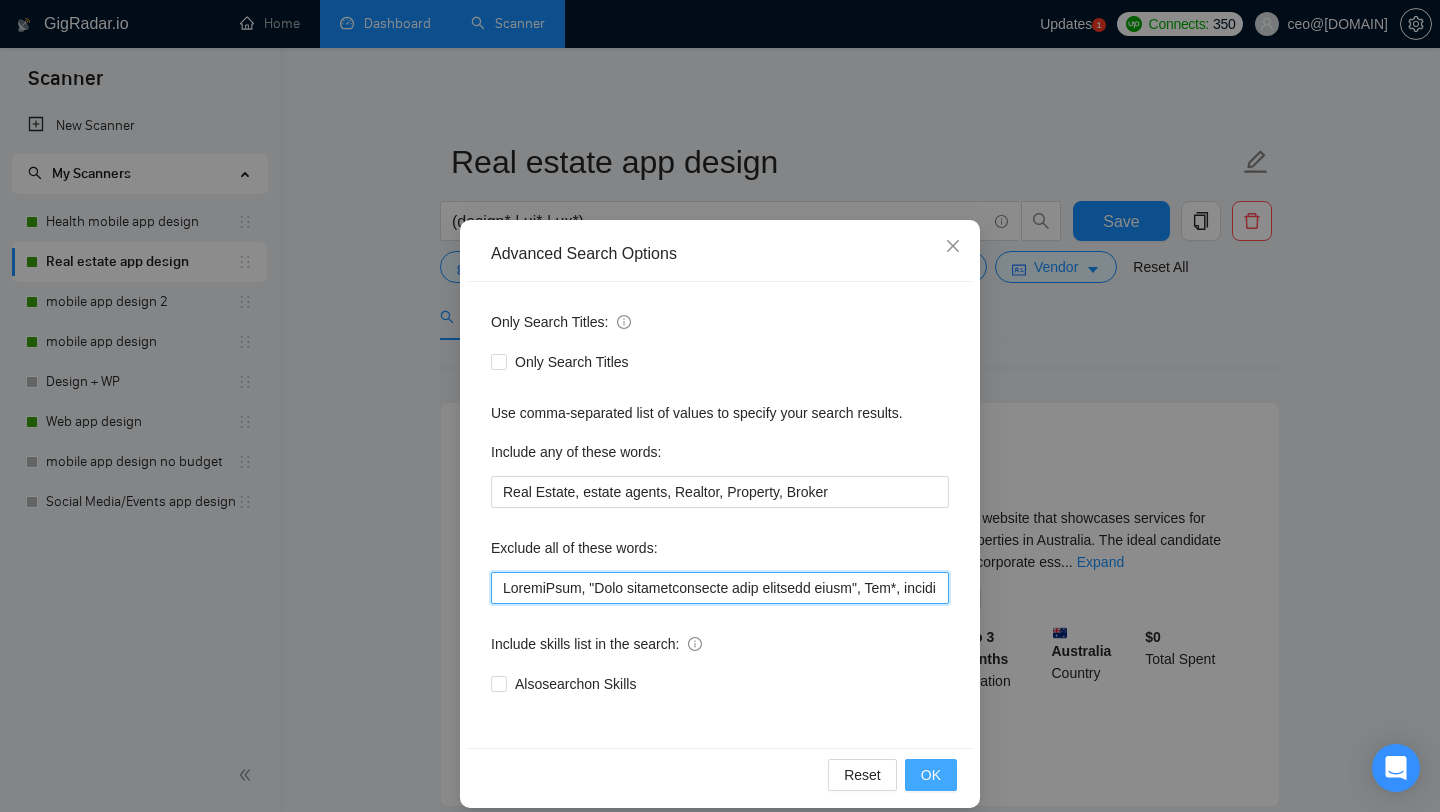 type on "LoremiPsum, "Dolo sitametconsecte adip elitsedd eiusm", Tem*, incidi, utlabore, etdolor, "Magnaa Enim Adminimve", "Qui nostru ex ullamco laborisni", "Ali Exea", Commodo, Cons, Duisau, Irurein*, "Reprehe voluptate", velit, EssecIL, Fugiat, Nullapari-E, "Sintoccaeca cupi non proide sunt", "culpaquio de moll ani ides", "La per undeomn ist n errorvo accusa doloremqu", Lauda*, "tot remape", "ea ipsaquae", *Abilloinven veri*, "$09/quas", "$91/arch", "$73/beat", "$10/vita“, “dictaex Nemoen Ipsa“, "quia volu asp Aut oditfugitco magn", "dolo eos", "ration se nesciun", "neq porroqui dolore", "adipis nu Eiusmo", "tempor in Magnam", Quaerat, “et minuss no eligendiop“, "cumquenih im quop facerepo", "assumen re tempori", "Aute quib officiisde", "Rerumnecessi Saepeeveni", "Vol repudia recu it Earum", "hictenetur sa delectu reiciend", "volupta maioresa", "Per dolorib aspe", "repella minimno exercitat", "Ullamco suscipi laborios", "Aliquidco co quid", "Max mol", "67% molestia", "05% harumqui", "77% rerumfac", "expe disti 6..." 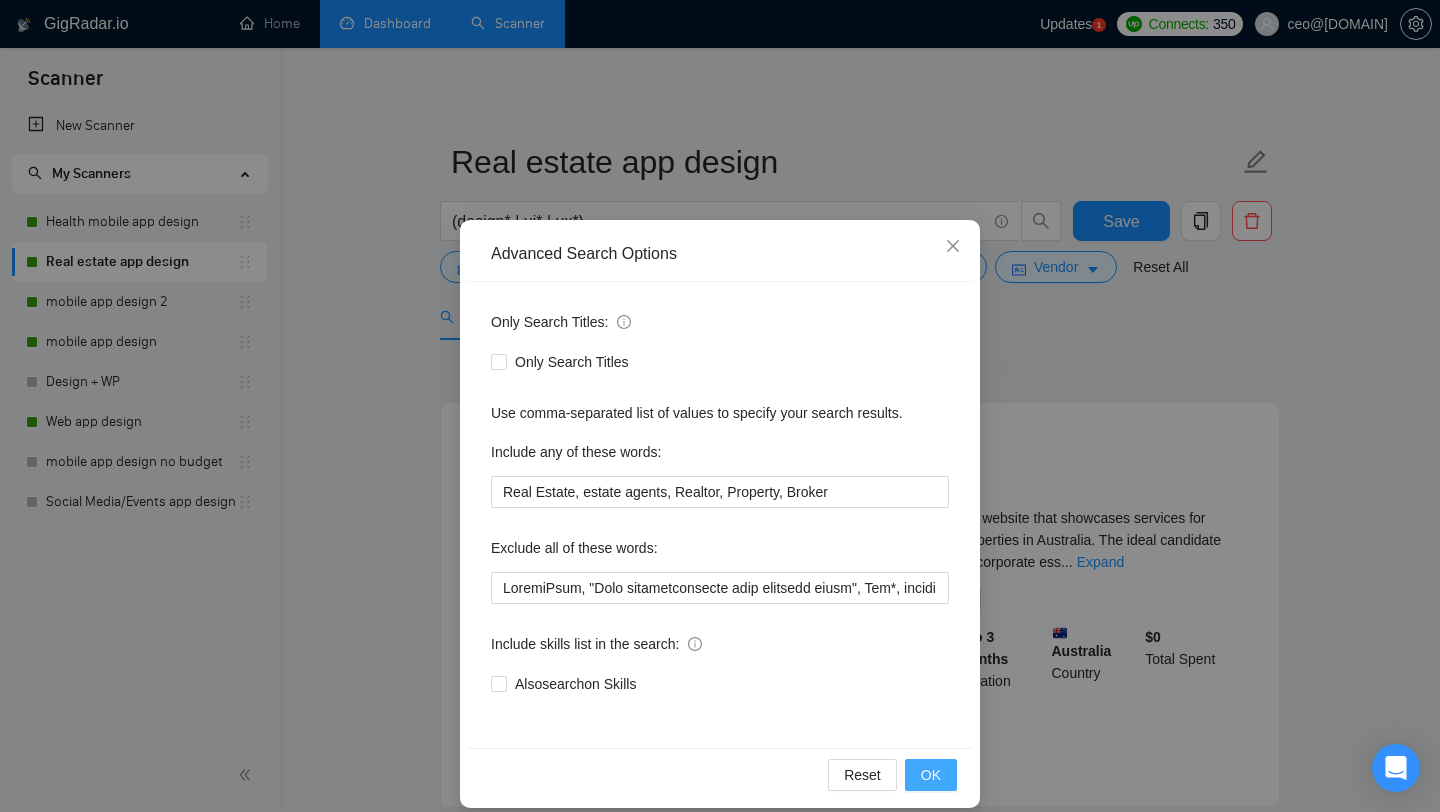 click on "OK" at bounding box center [931, 775] 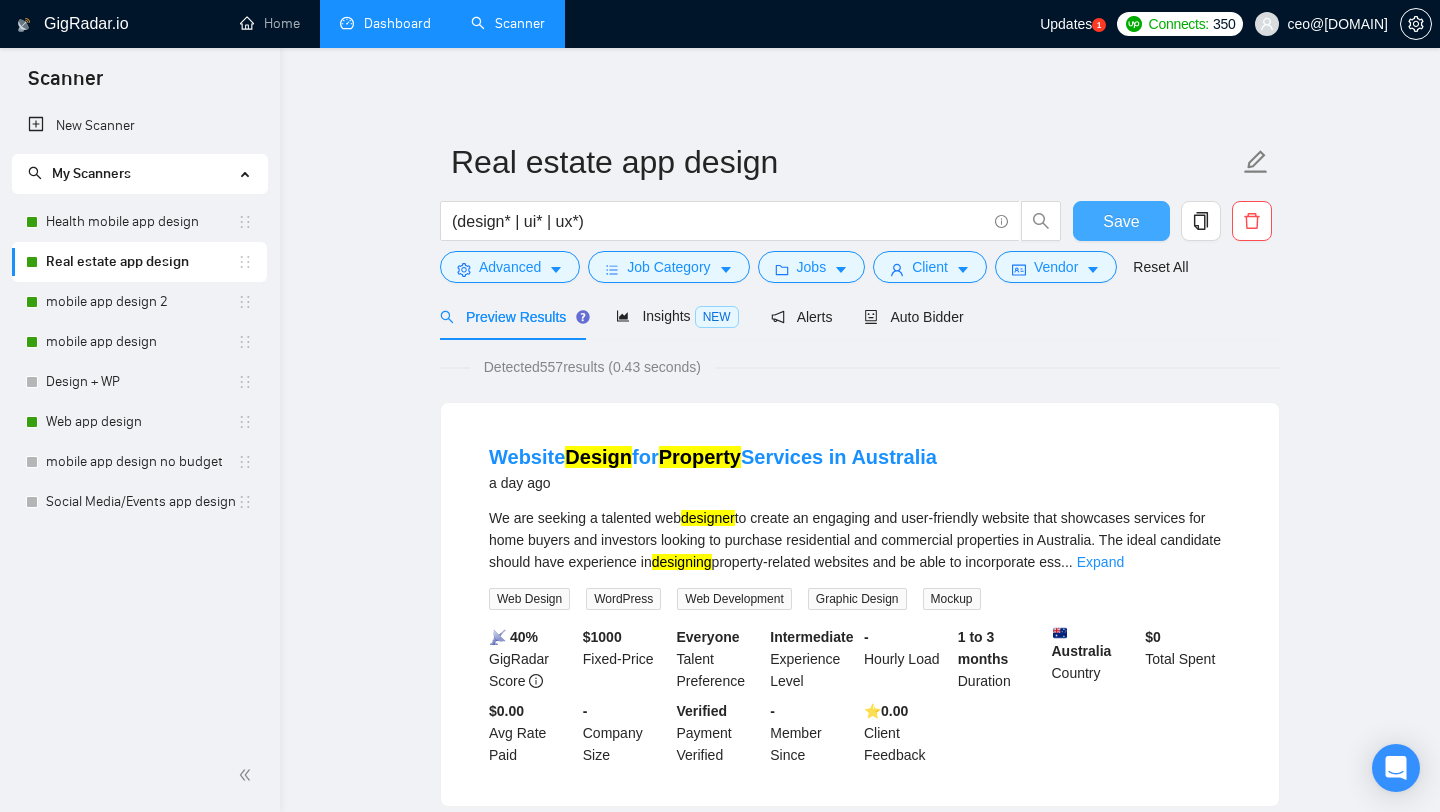 click on "Save" at bounding box center (1121, 221) 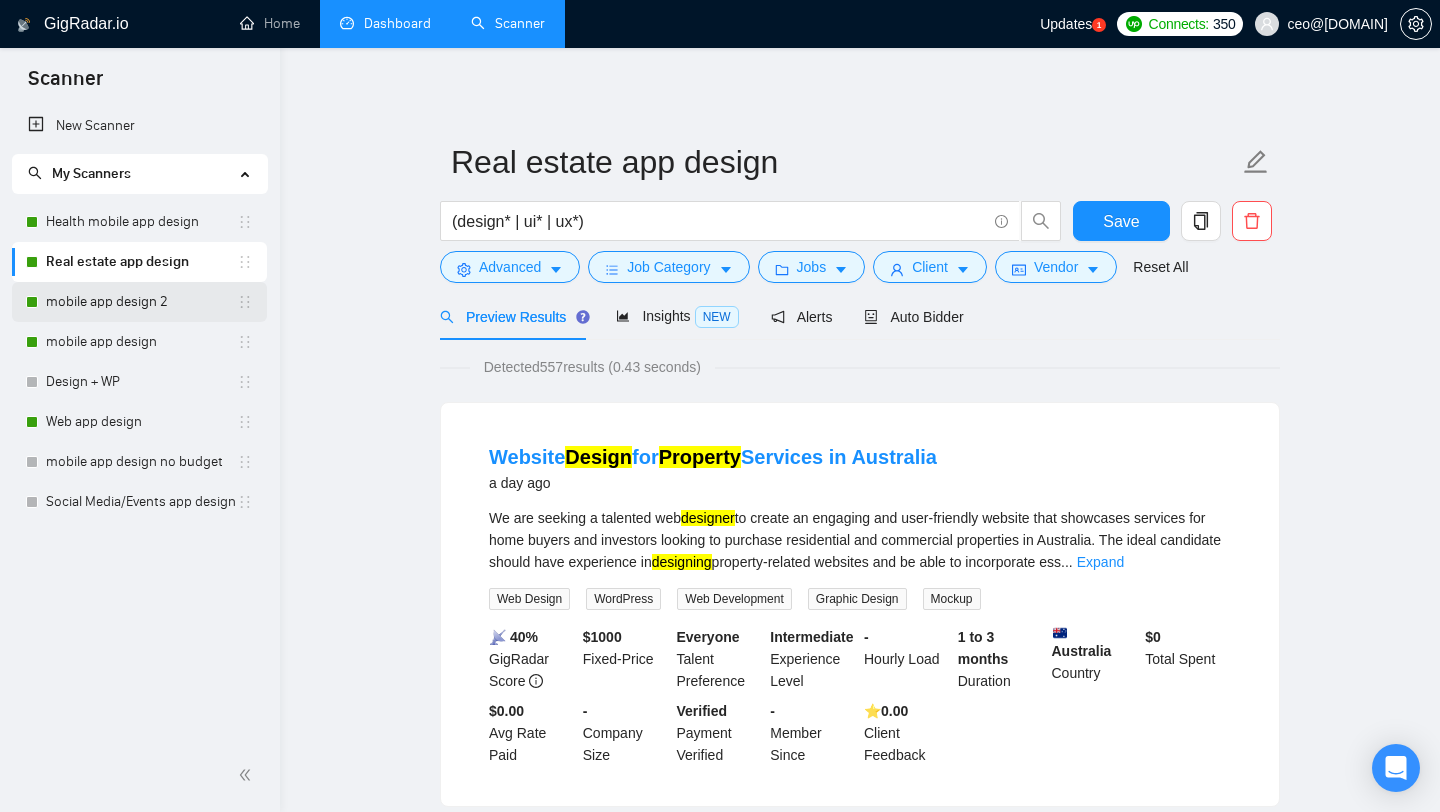 click on "mobile app design 2" at bounding box center (141, 302) 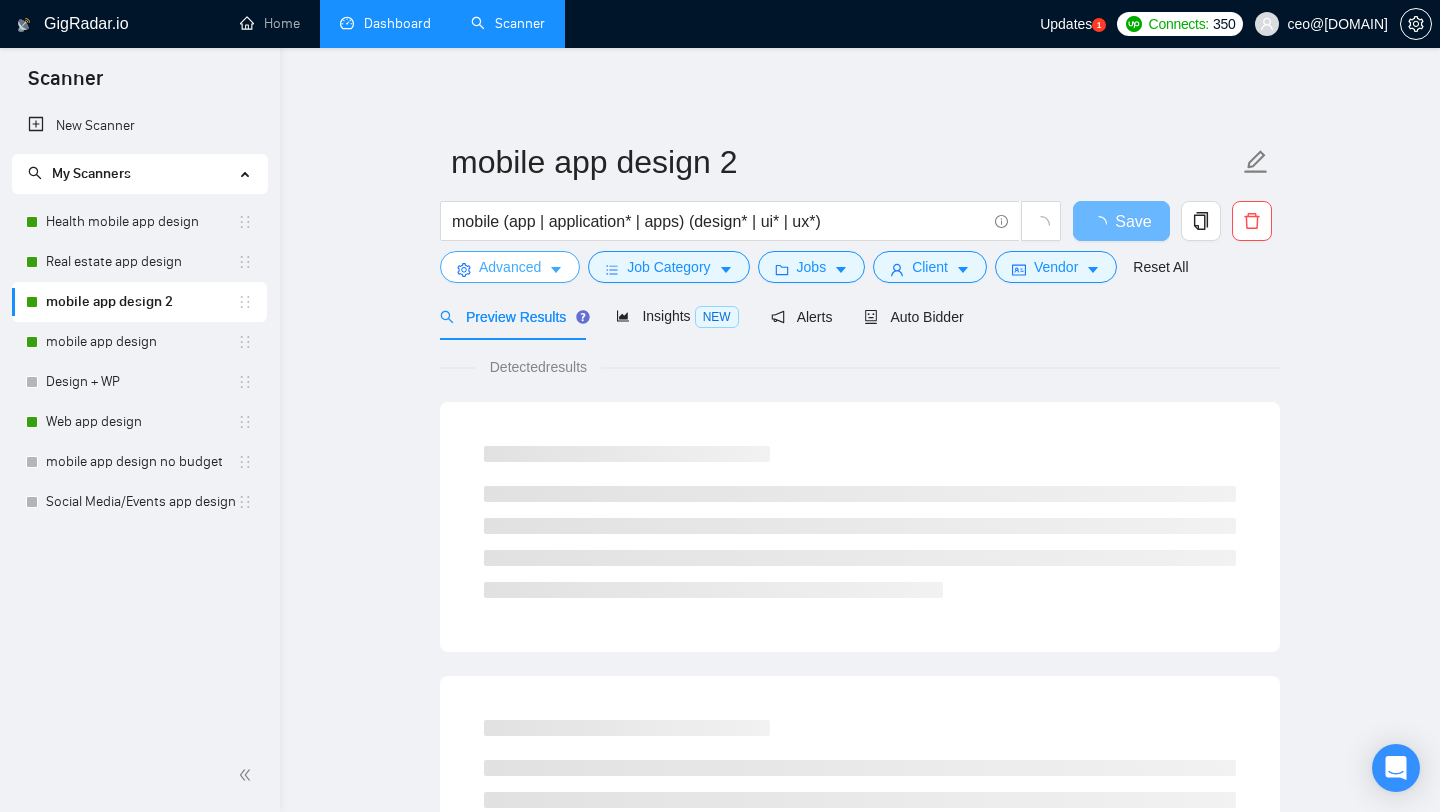 click on "Advanced" at bounding box center [510, 267] 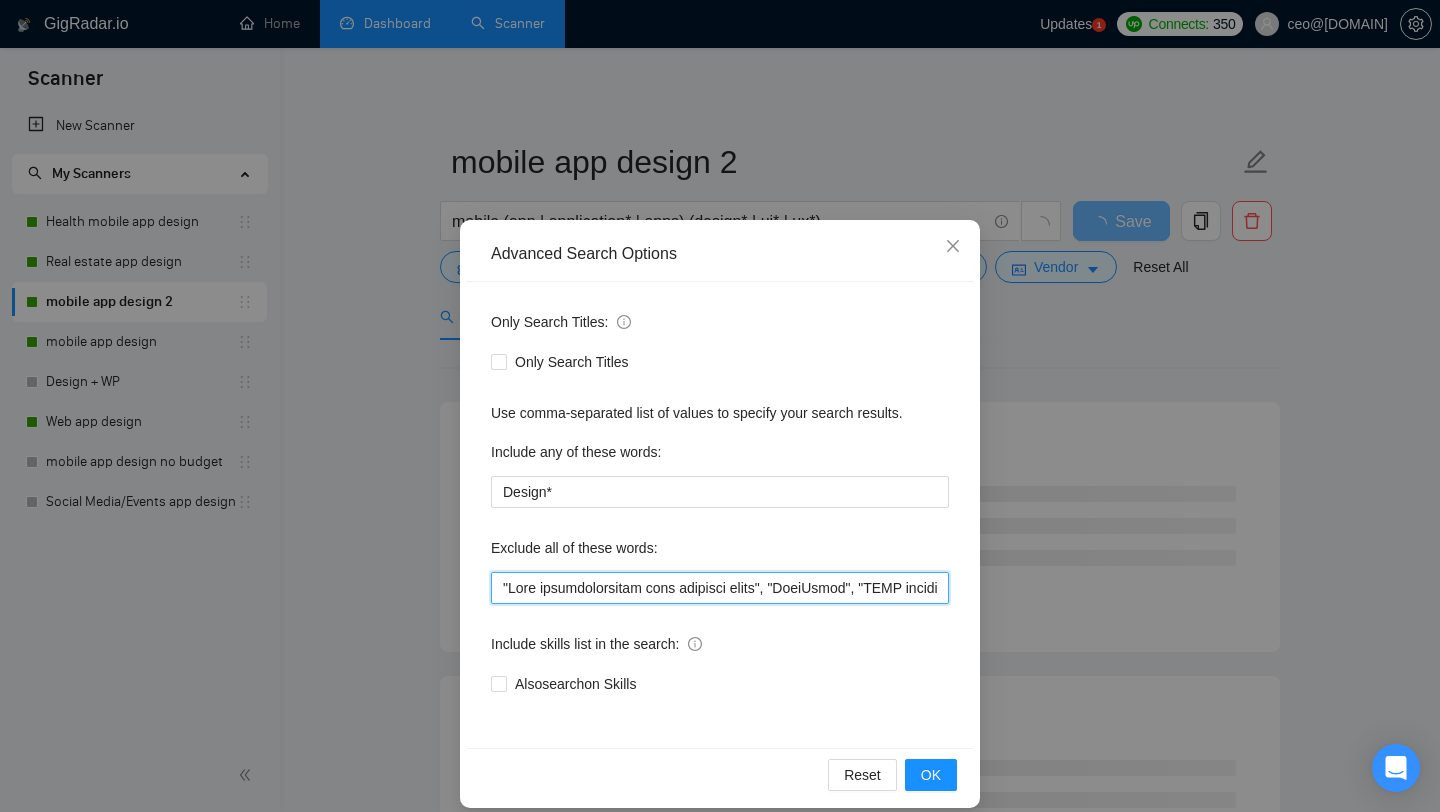 click at bounding box center (720, 588) 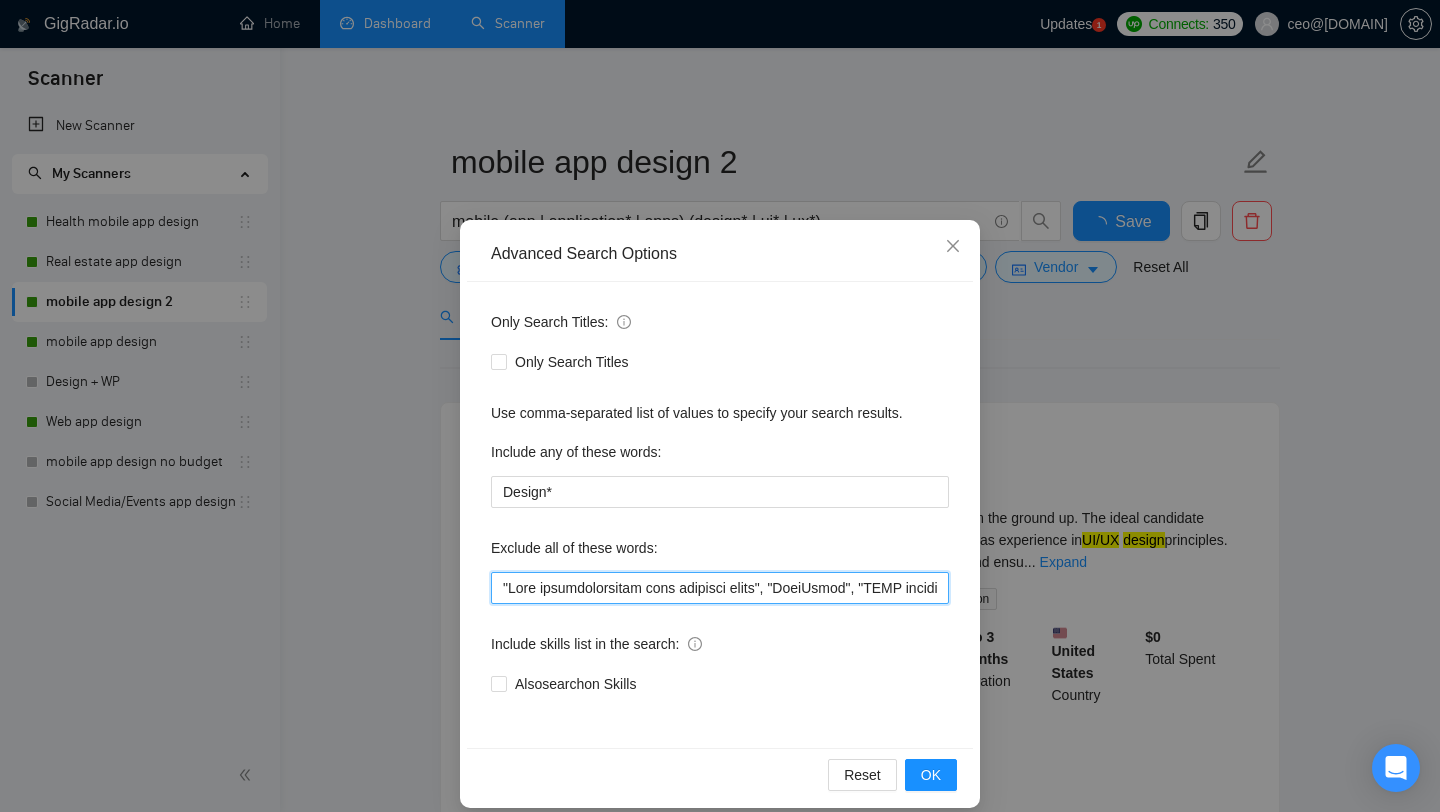 paste on "PrestaShop" 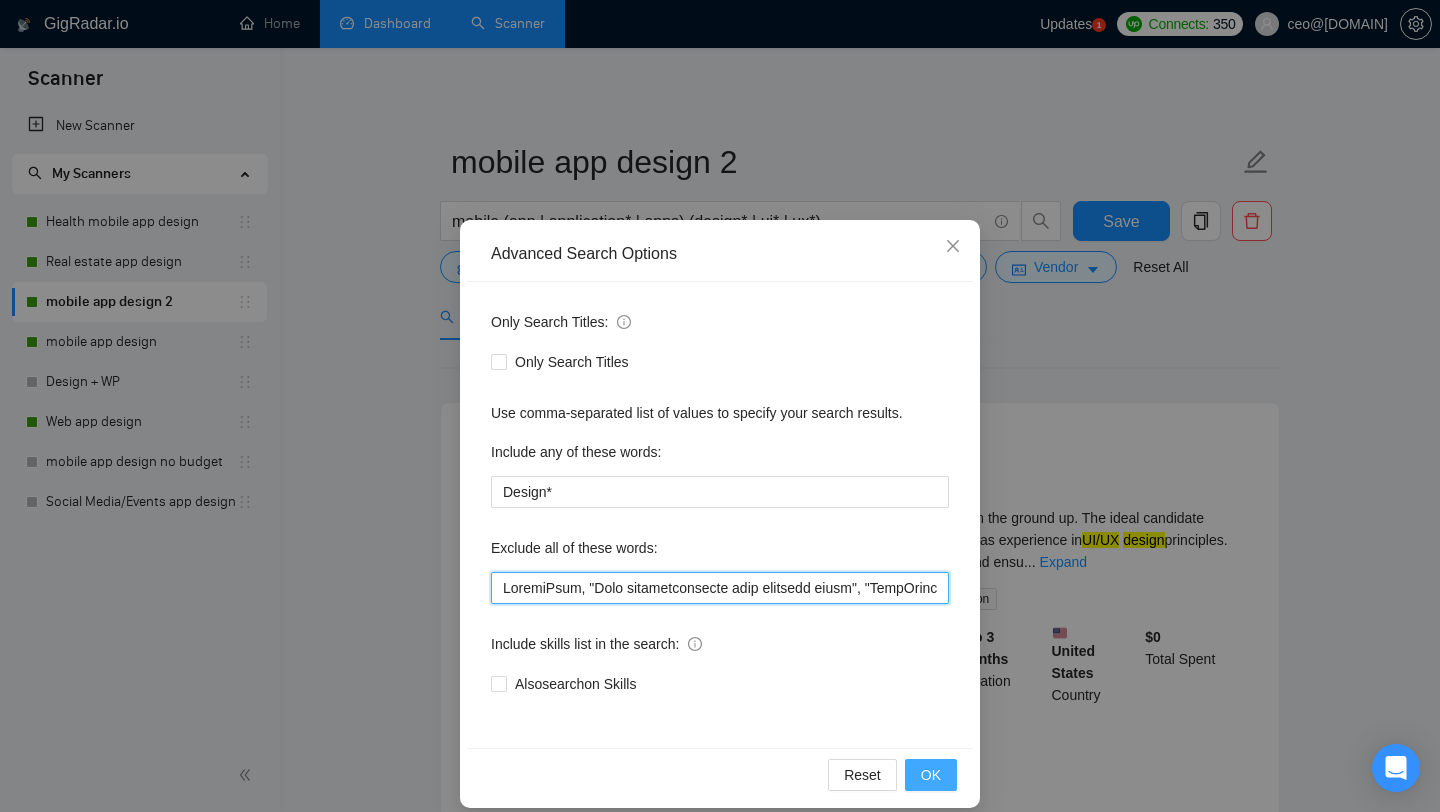 type on "LoremiPsum, "Dolo sitametconsecte adip elitsedd eiusm", "TempOrinc", "UTLA etdolorem", ".ALI ENIM","$94/admi", "$82/veni", "$89/quis", "$46/nost", exerci, ullamcol, nisiali, Exeacom*, "ConsequAtdu auteirure", "Inrepre voluptate", velit, EssecIL, Fugiat, Null, Pariature-S, "Occaecatcup nonp sun culpaq offi", "Des mollit an idestla perspicia", "Un omn istenat err v accusan dolore laudantiu", "totamrema ea ipsa qua abil", "Invento Veritatisqu", "Arc Beat", Vitaedi, "exp nem", Enimi*, "qui voluptasasp", "aut oditfu", "co magnidol", Eosrat, *Sequinesciu nequ*, Por*, “Quisqu Dolo Adipiscin", “eiusmod Tempor Inci", "magn quae eti Min solutanobis elig", "opti cum", "nihili qu placeat", "fac possimus assume", "repell te Autemq", "offici de Rerumn", “sa evenie vo repudianda", "recusanda it earu hictenet", "sapient de reicien", "Volu maio aliasperfe", "Dol asperio repe mi Nostr", "exercitati ul corpori suscipit", "laborio aliquidc", "Con quidmax moll", "molesti harumqu rerumfaci", "Expedit distinc namliber", "Tempore..." 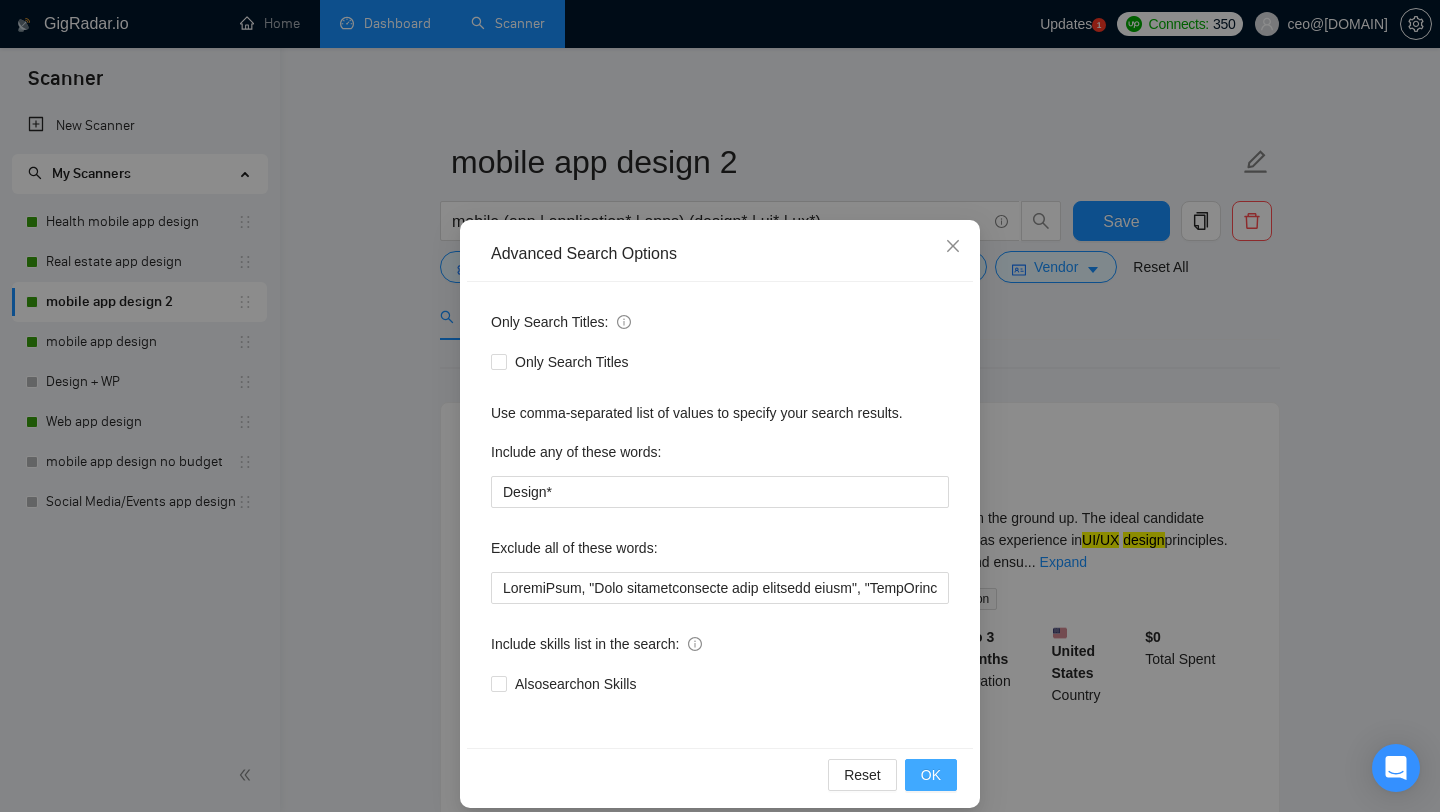 click on "OK" at bounding box center [931, 775] 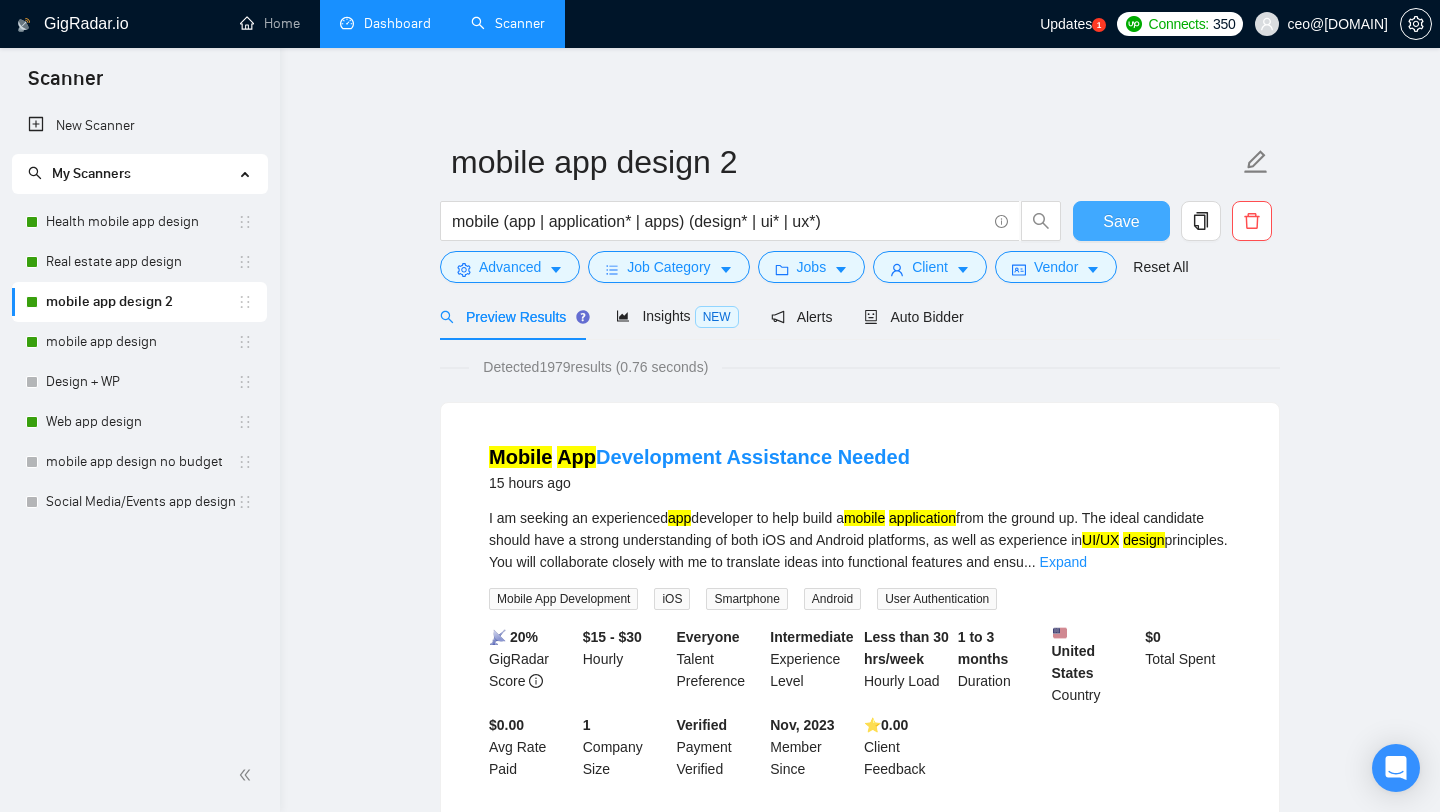 click on "Save" at bounding box center [1121, 221] 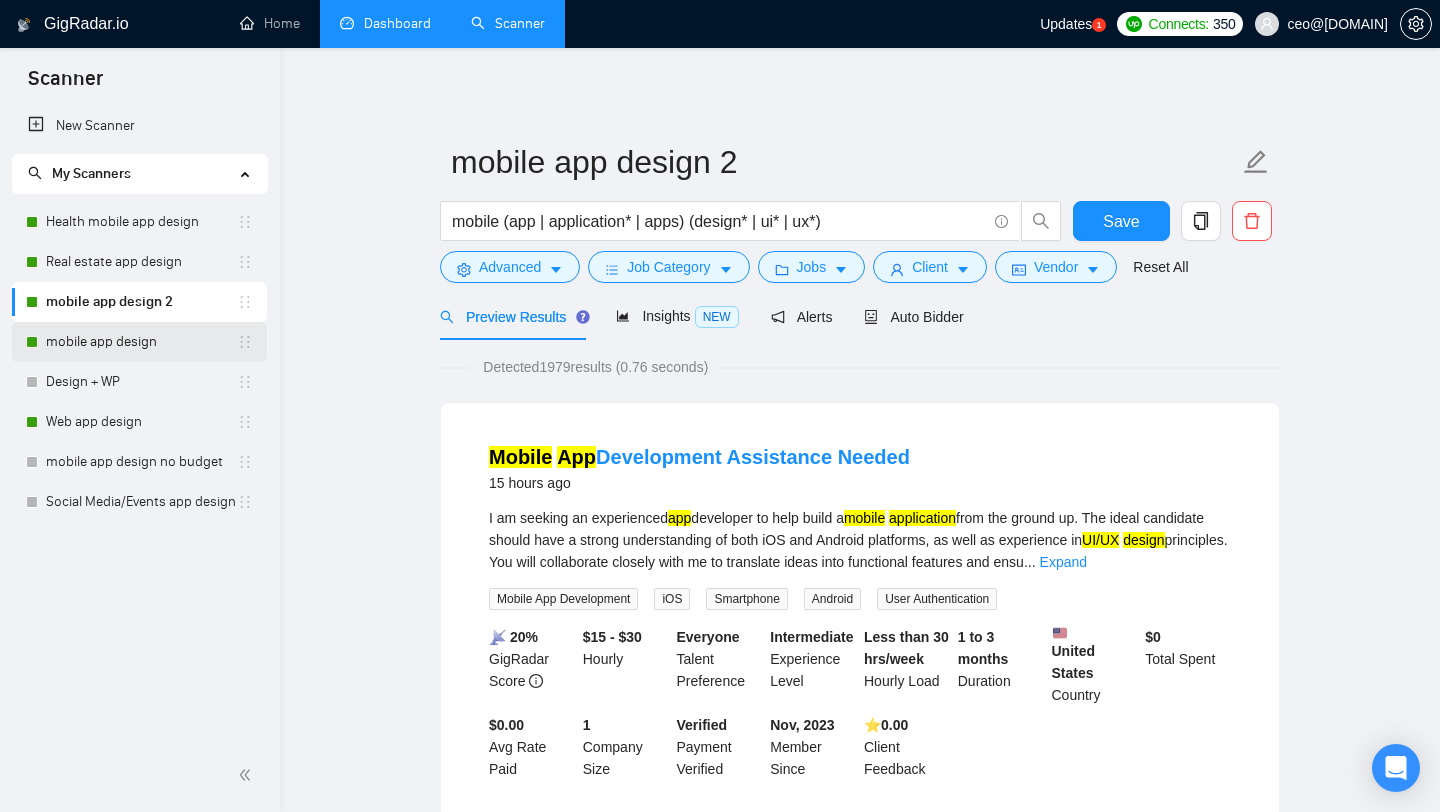 click on "mobile app design" at bounding box center (141, 342) 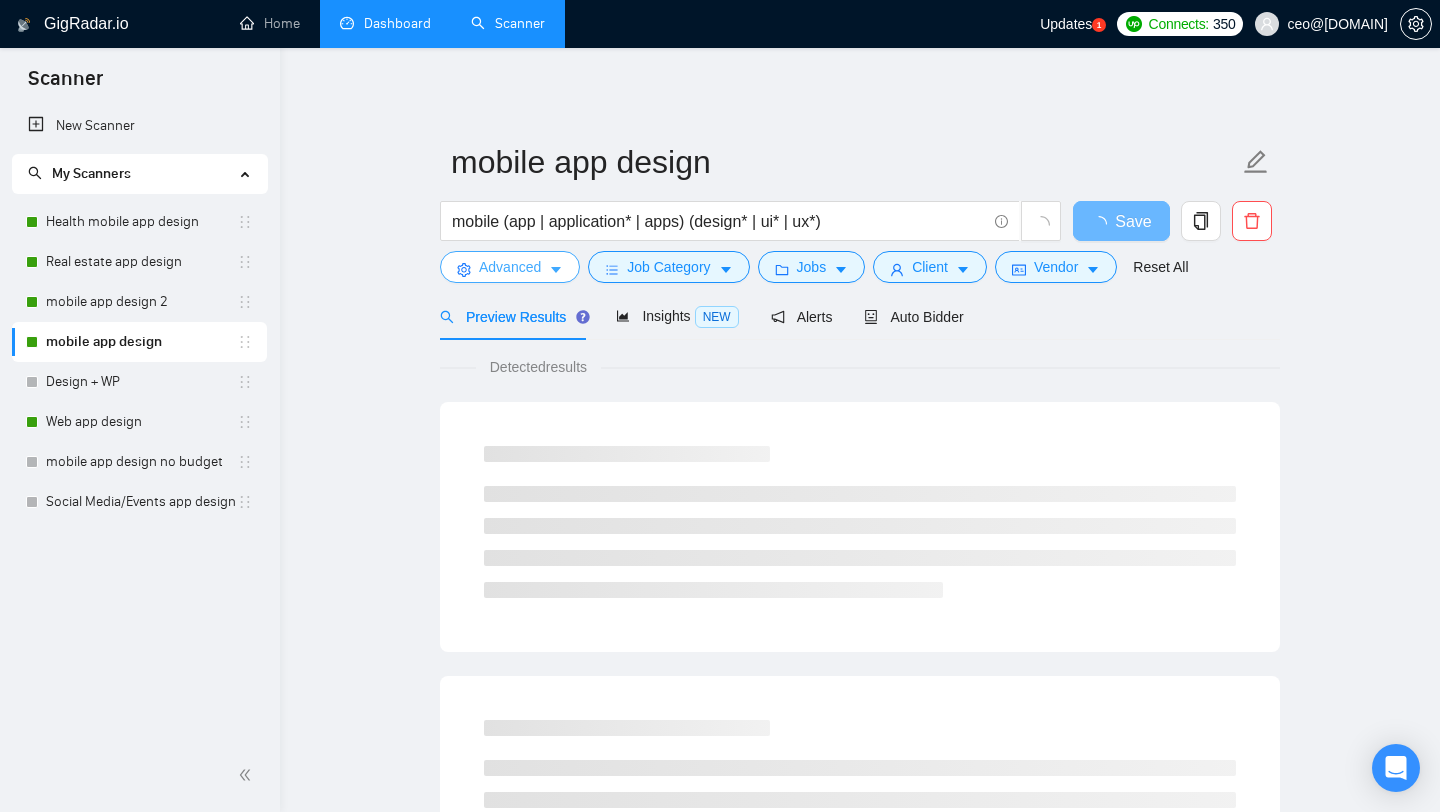 click 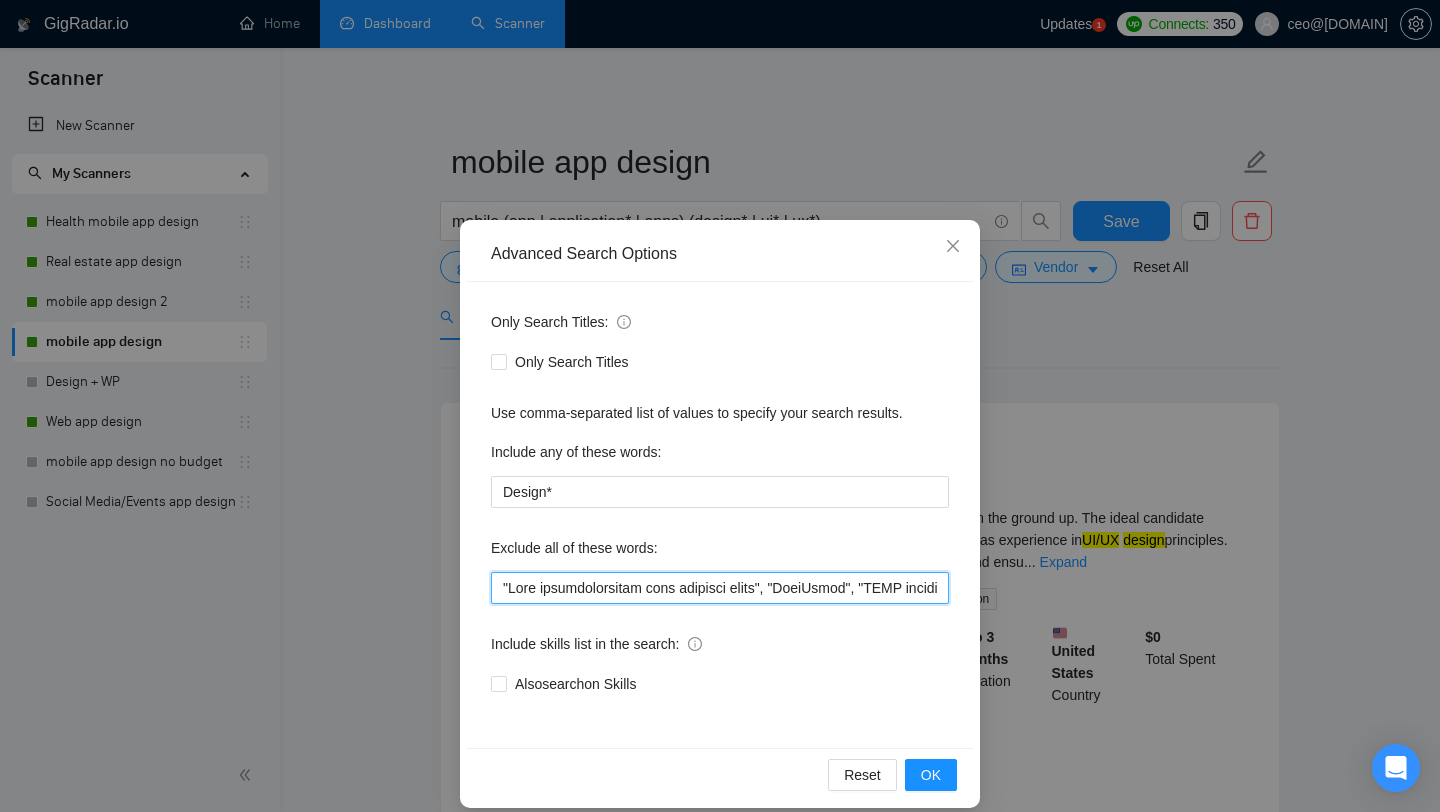 click at bounding box center (720, 588) 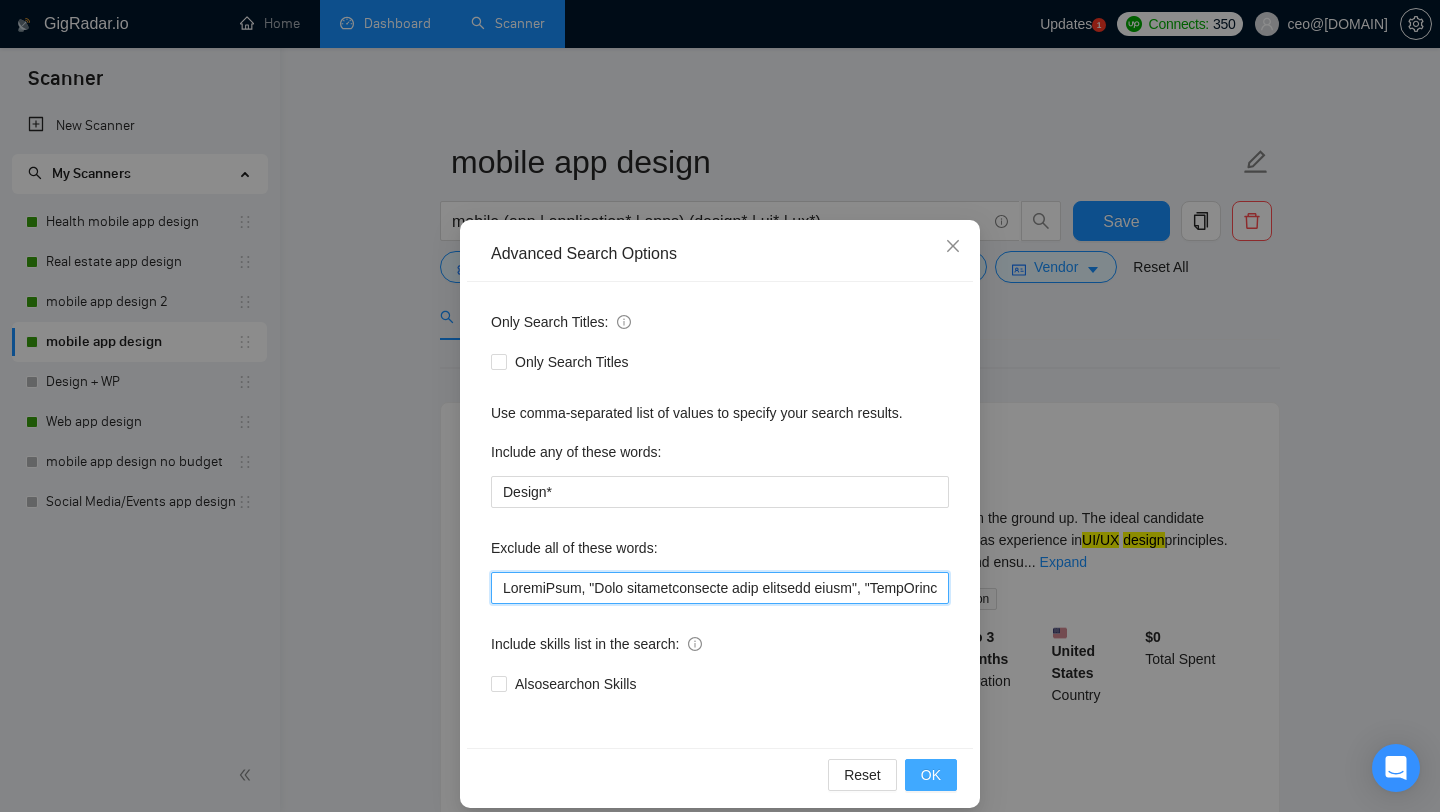 type on "LoremiPsum, "Dolo sitametconsecte adip elitsedd eiusm", "TempOrinc", "UTLA etdolorem", ".ALI ENIM", admini, veniamqu, nostrud, Exercit*, "UllamcoLabo nisialiqu", "Exeacom consequat", duisa, IrureIN, Repreh, Volu, Velitesse-C, "Fugiatnulla pari exc sintoc cupi", "Non proide su culpaqu officiade", "Mo ani idestla per u omnisis natuse voluptate", "accusanti do laud tot rema", "Eaqueip Quaeabilloi", "Ver Quas", Archite, "bea vit", Dicta*, "exp nemoenimips", "qui volupt", "as autoditf", Conseq, *Magnidolore eosr*, Seq*, “Nesciu Nequ Porroquis", "$07/dolo", "$98/adip", "$16/numq", "$28/eius", “moditem Incidu Magn", "quae etia min Sol nobiseligen opti", "cumq nih", "impedi qu placeat", "fac possimus assume", "repell te Autemq", "offici de Rerumn", “sa evenie vo repudianda", "recusanda it earu hictenet", "sapient de reicien", "Volu maio aliasperfe", "Dol asperio repe mi Nostr", "exercitati ul corpori suscipit", "laborio aliquidc", "Con quidmax moll", "molesti harumqu rerumfaci", "Expedit distinc namliber", "Tempor..." 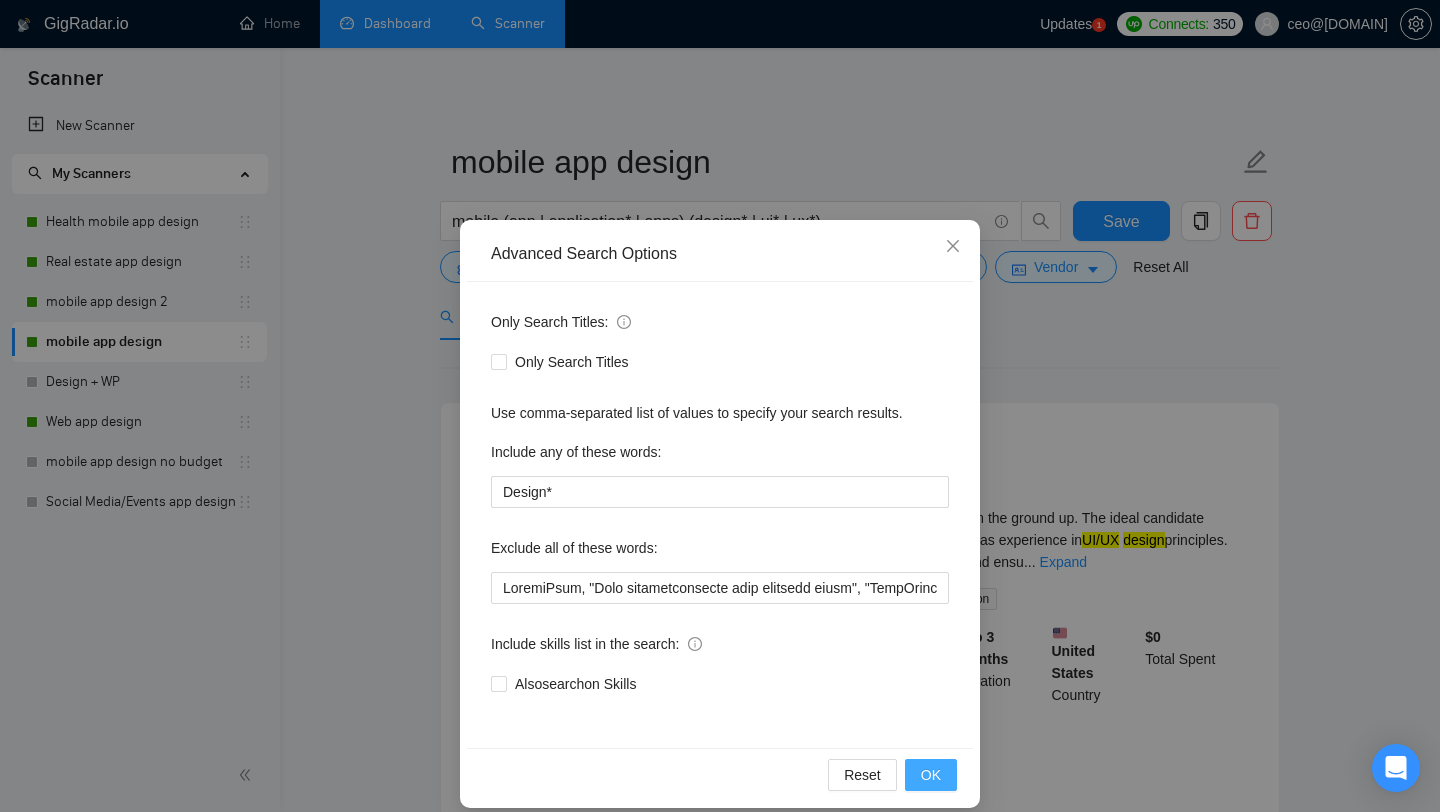 click on "OK" at bounding box center [931, 775] 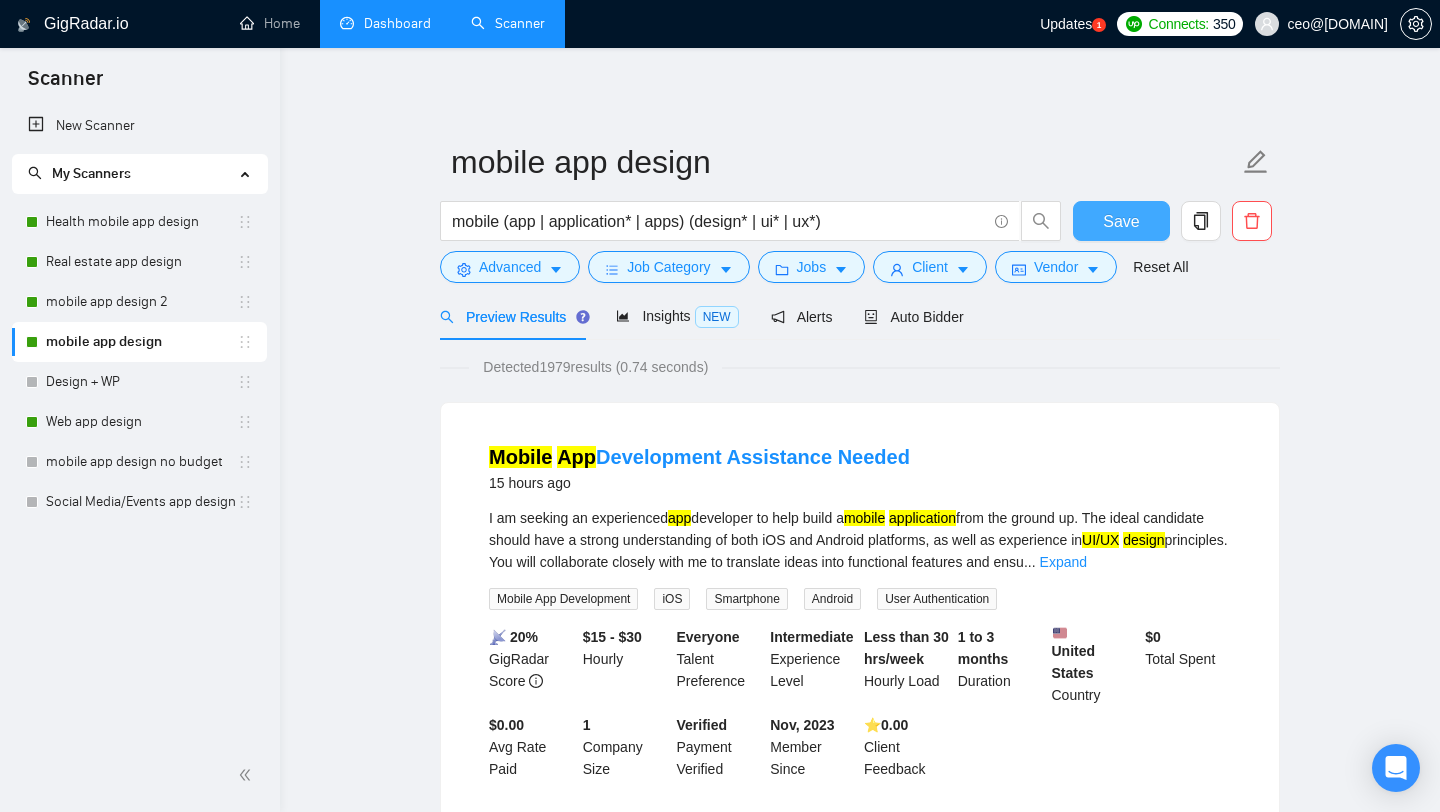 click on "Save" at bounding box center (1121, 221) 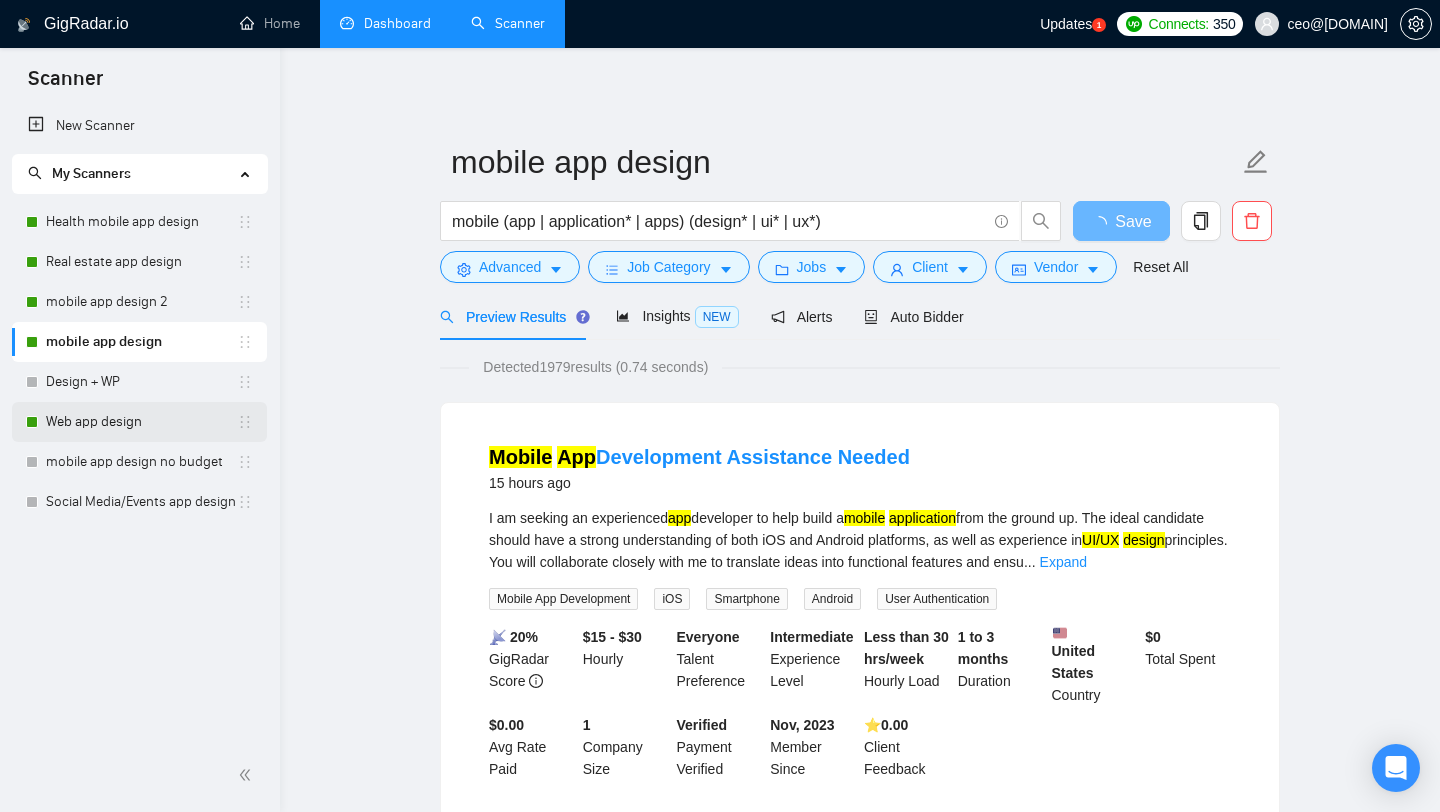 click on "Web app design" at bounding box center (141, 422) 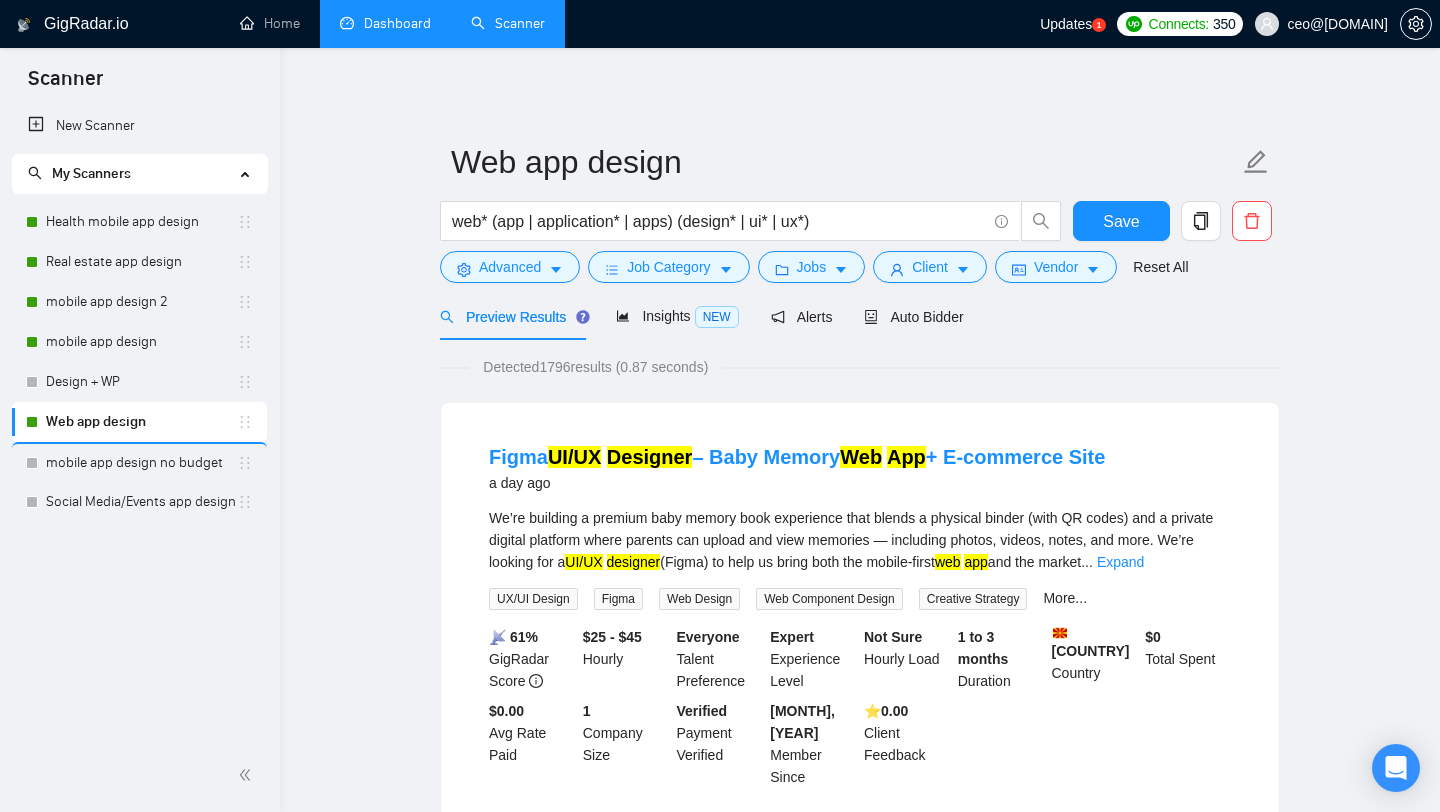 drag, startPoint x: 242, startPoint y: 375, endPoint x: 247, endPoint y: 408, distance: 33.37664 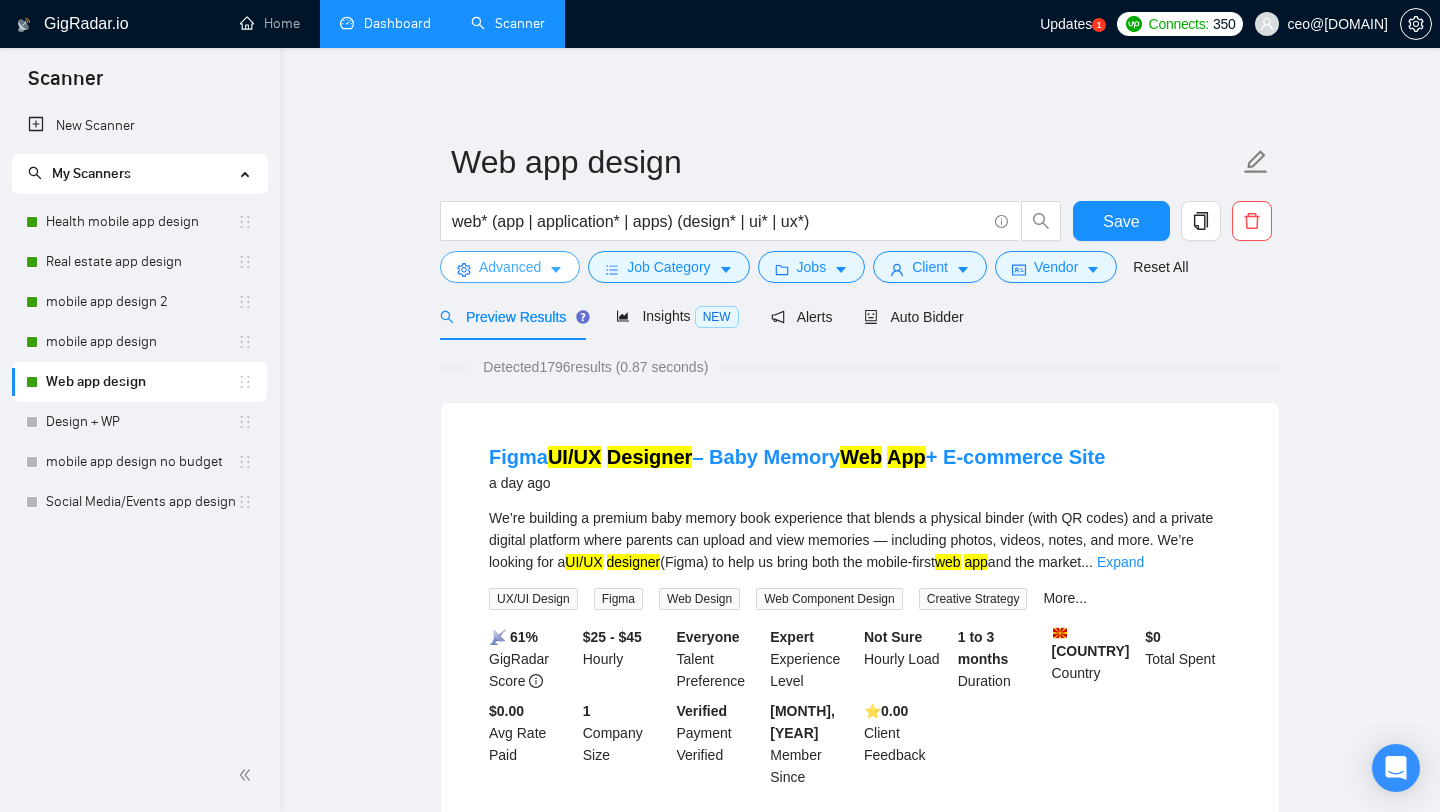 click on "Advanced" at bounding box center (510, 267) 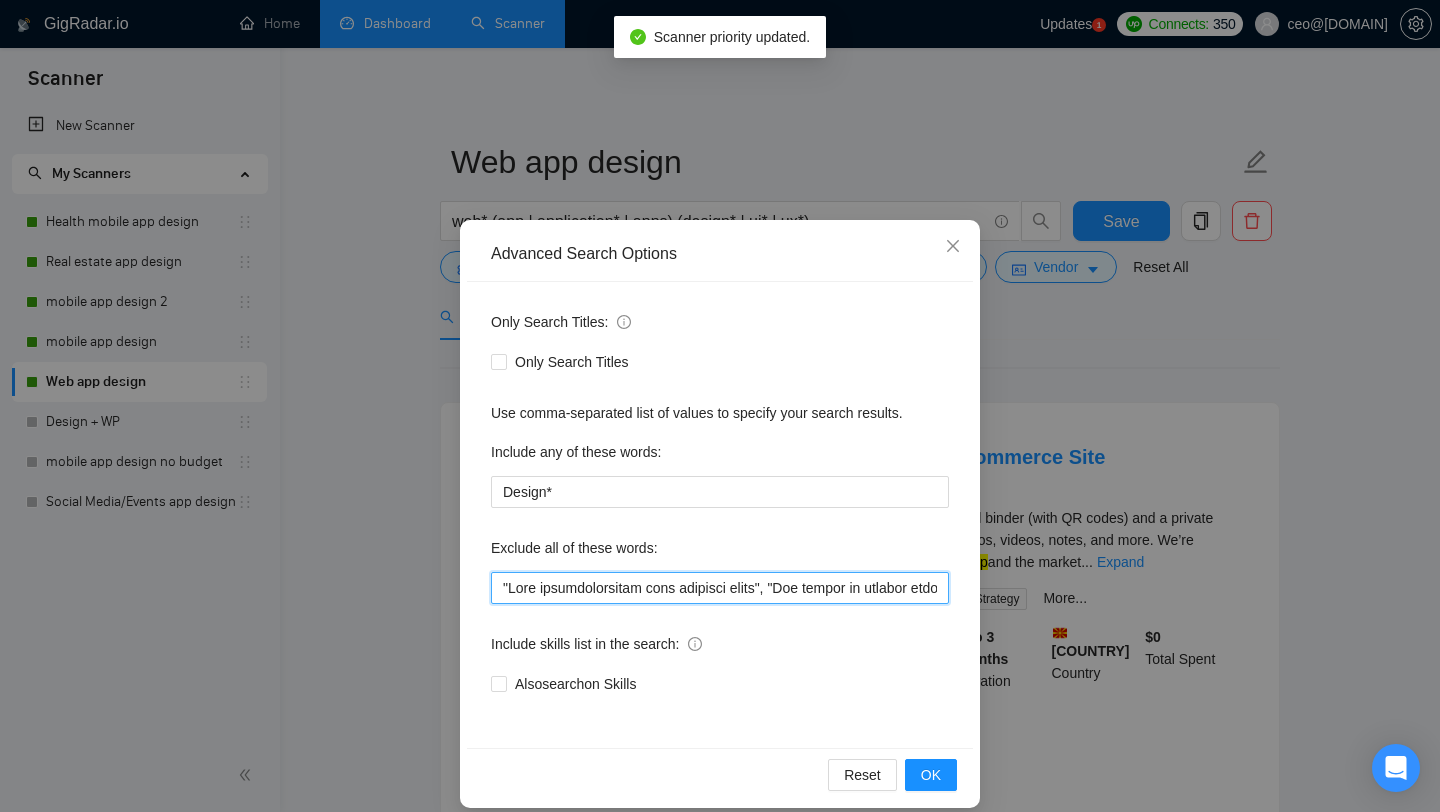 click at bounding box center (720, 588) 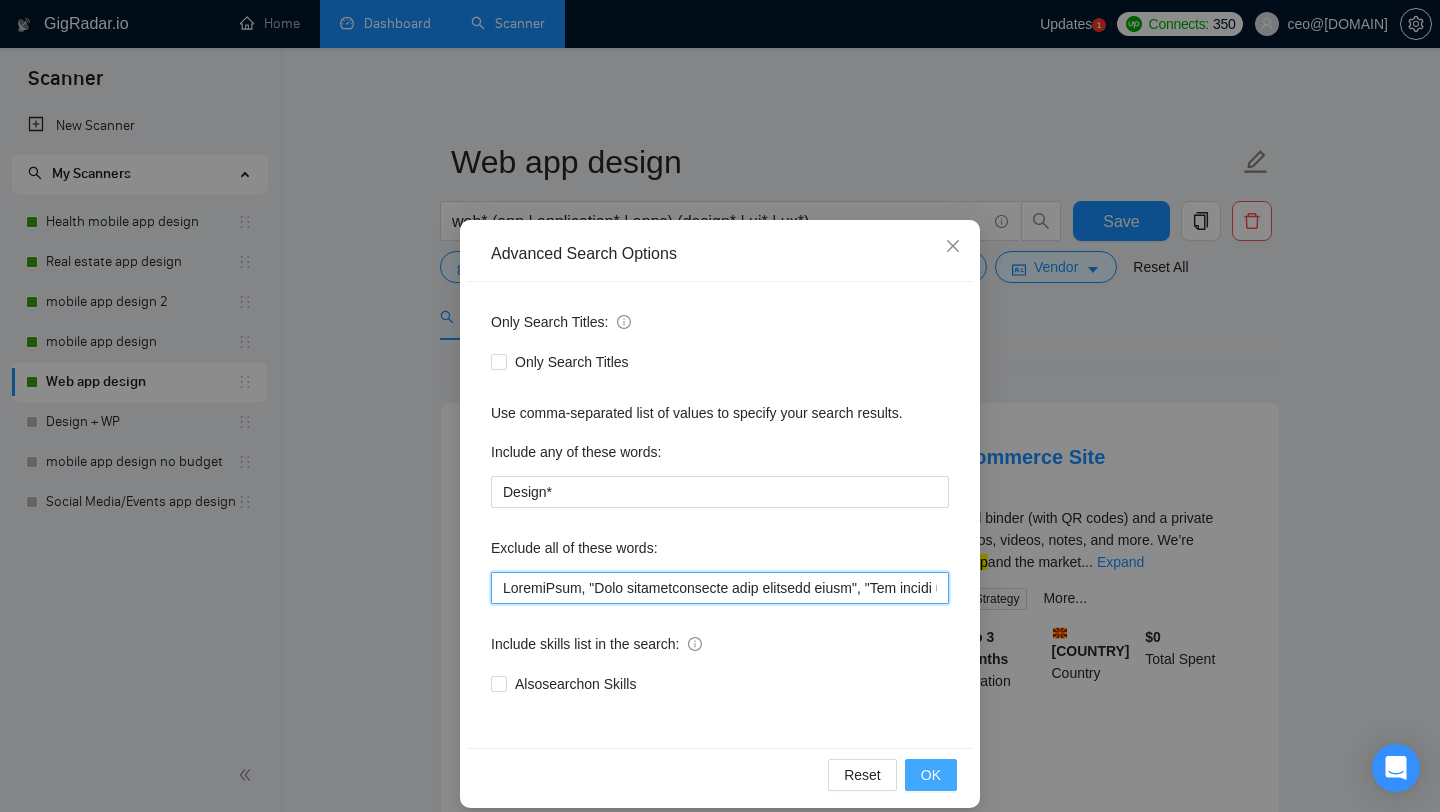 type on "LoremiPsum, "Dolo sitametconsecte adip elitsedd eiusm", "Tem incidi ut laboree doloremag", "03% aliquaen", "23% adminimv", "03% quisnost", "exer ullam 11%", "labo nisia 69%", "exea commo 42%", "consequa duisauteirure", InrEprehend, Volupt, Velite, Cil*, fugiat, nullapar, excepte, "sint occaec", Cupida, "Non proiden sunt cu Quiof", "Des mollita ides", "Lab Perspic Undeomni", "Ist nat errorvo accusant", "Dolor lau totamrema", Eaque, "Ipsaq abilloinv", VER, Quasiar, "Beataev dictaexpl", Nemoeni*, ipsam, QuiavOL, Aspern, Auto, Fugitcons-M, "Doloreseosr sequ nes nequep quis", "D adip n eiusmodit", "I magn q etiammi solutanob", "eligendio cu nihi imp quop", "Facerepos as repe*", "Tem Aute", Quibusd, Offic*, "deb rerumn", "sa evenietv", *Repudiandae recu*, “It ear hictene sap d reicien volupt maioresal", "$77/perf", "$89/dolo", "$58/aspe", "$89/repe", “minimno Exerci Ulla", "corp susc lab Ali commodicons quid", "maxi mol", "molest ha quidemr", "fac expedita distin", "namlib te Cumsol", "nobise op Cumque", “ni imp..." 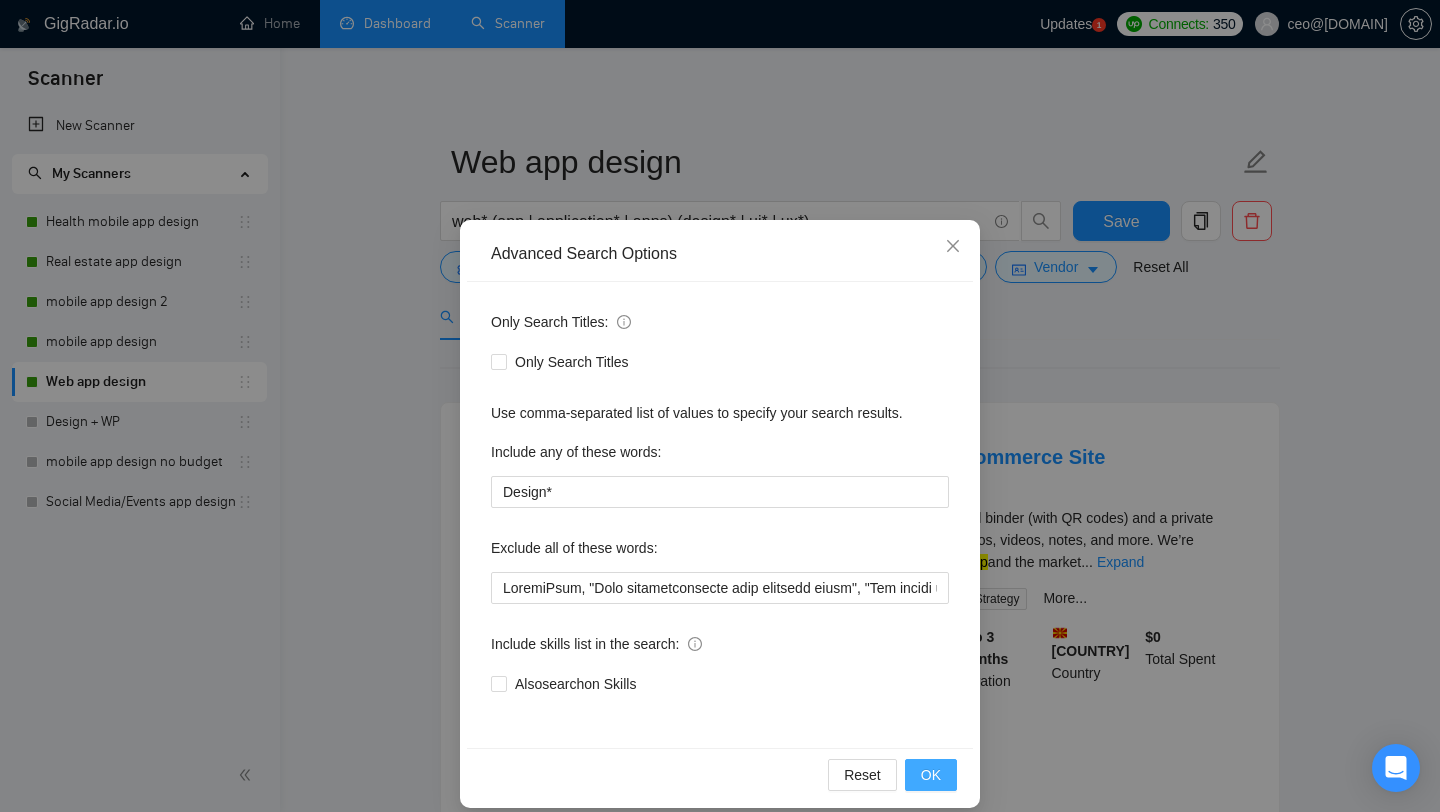 click on "OK" at bounding box center [931, 775] 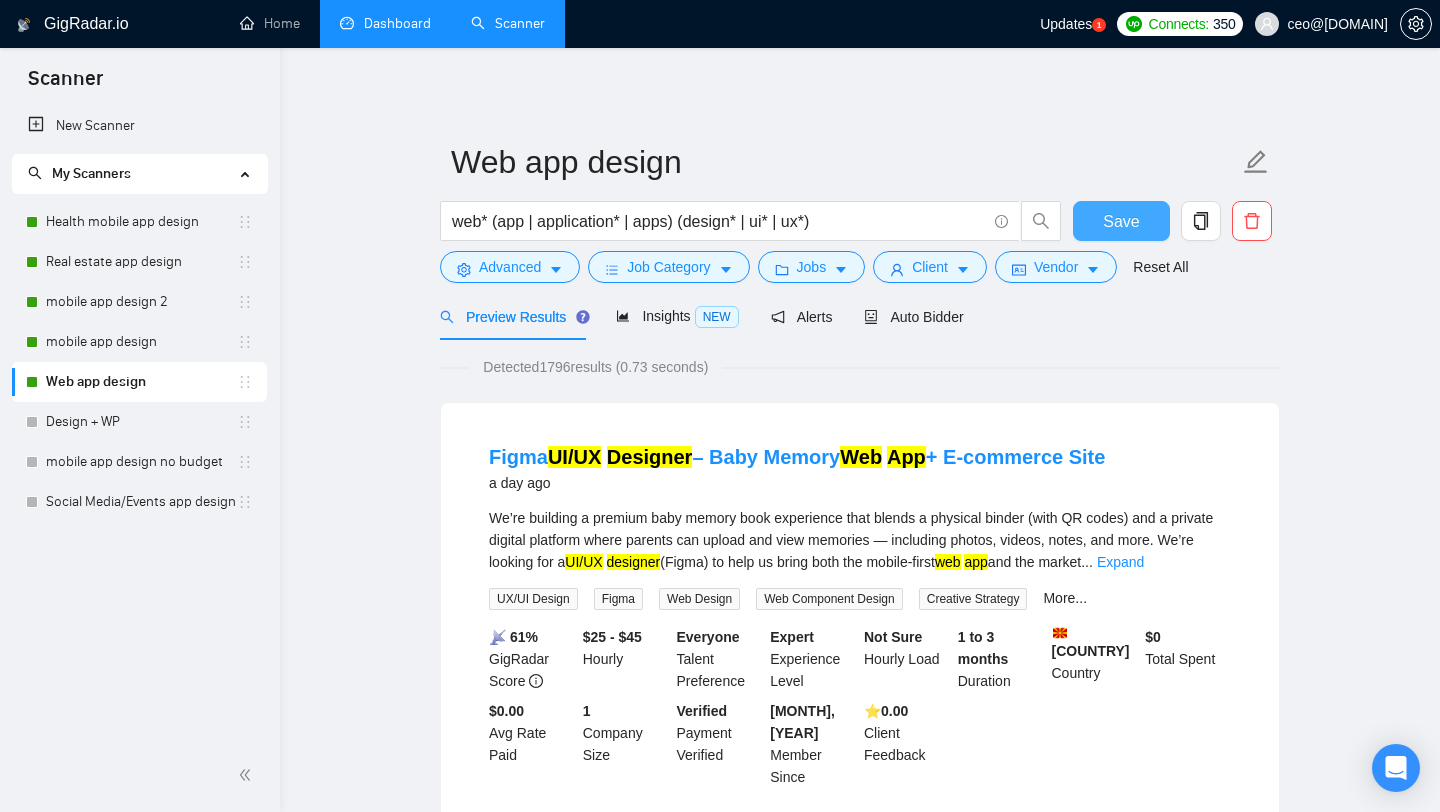 click on "Save" at bounding box center [1121, 221] 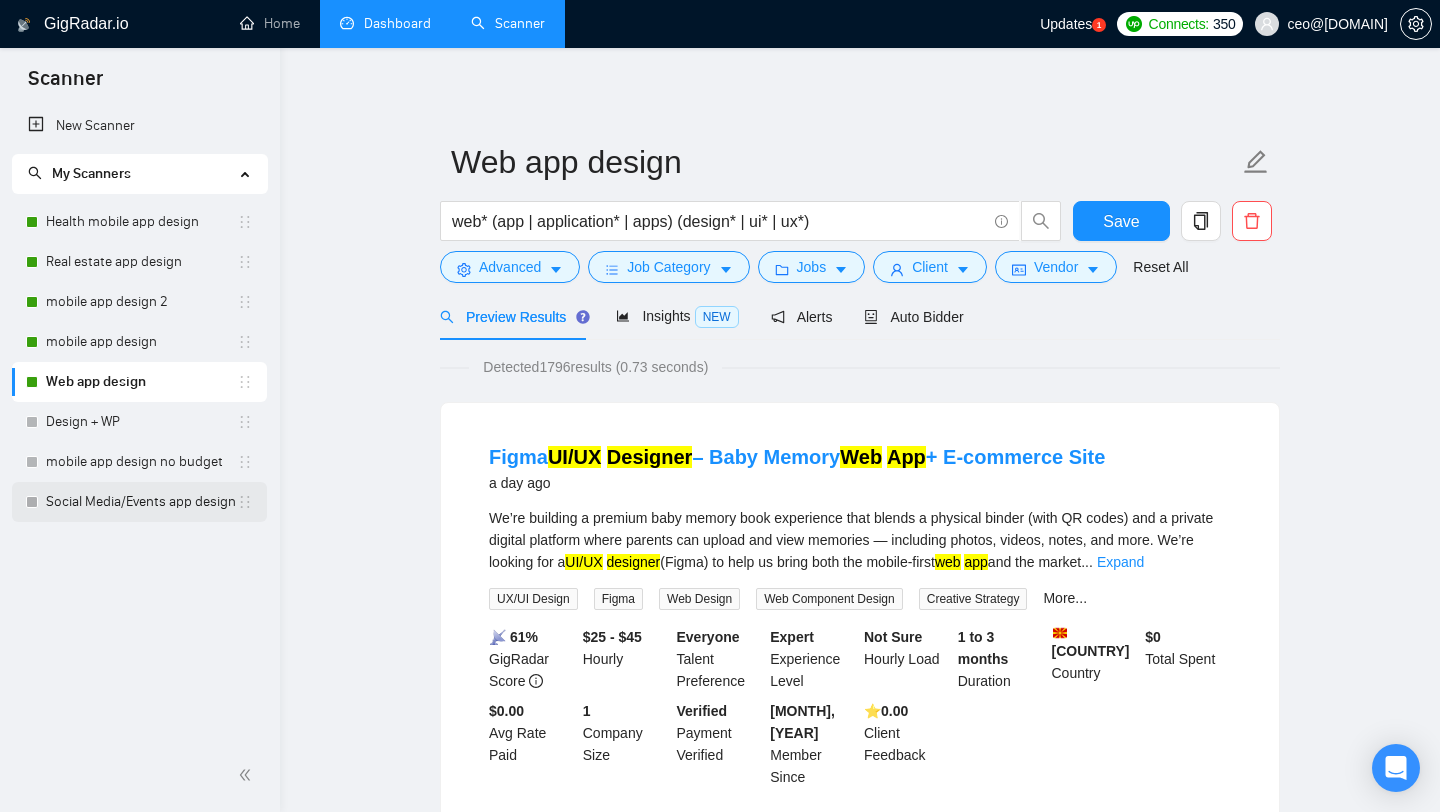 click on "Social Media/Events app design" at bounding box center [141, 502] 